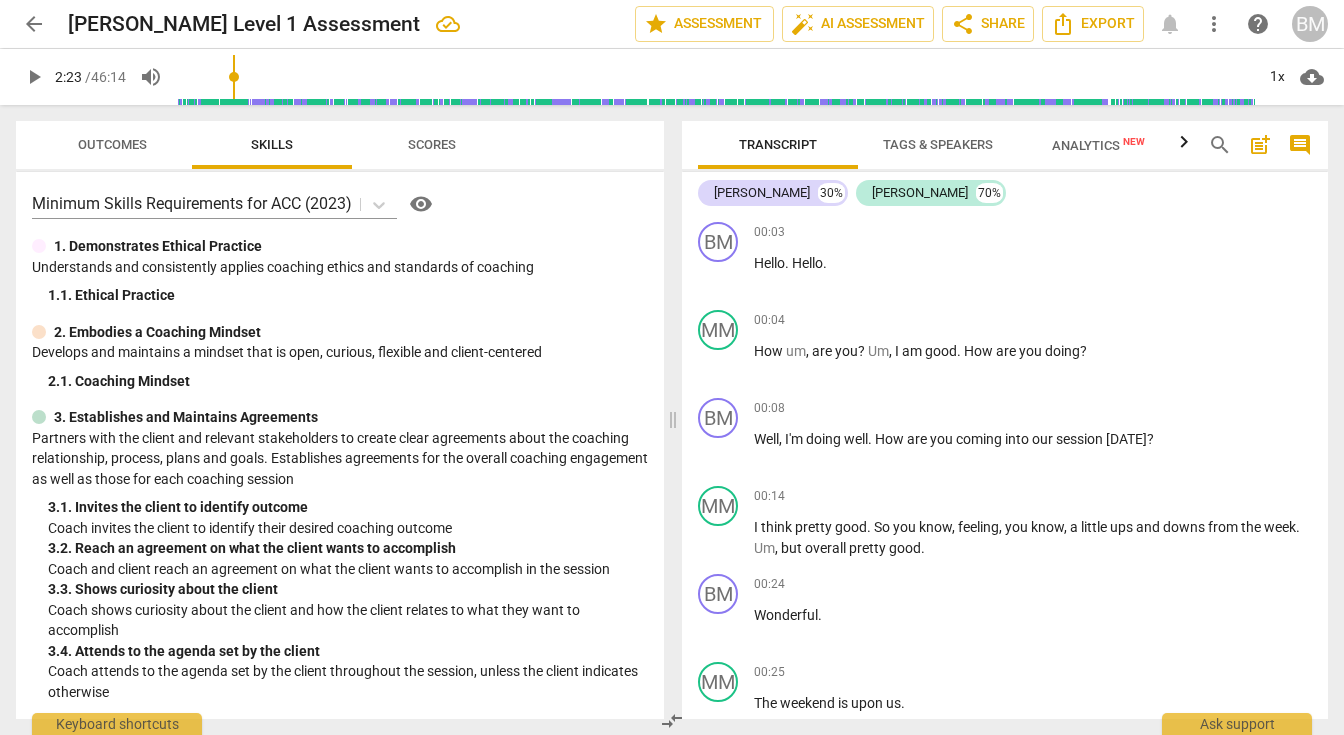 scroll, scrollTop: 0, scrollLeft: 0, axis: both 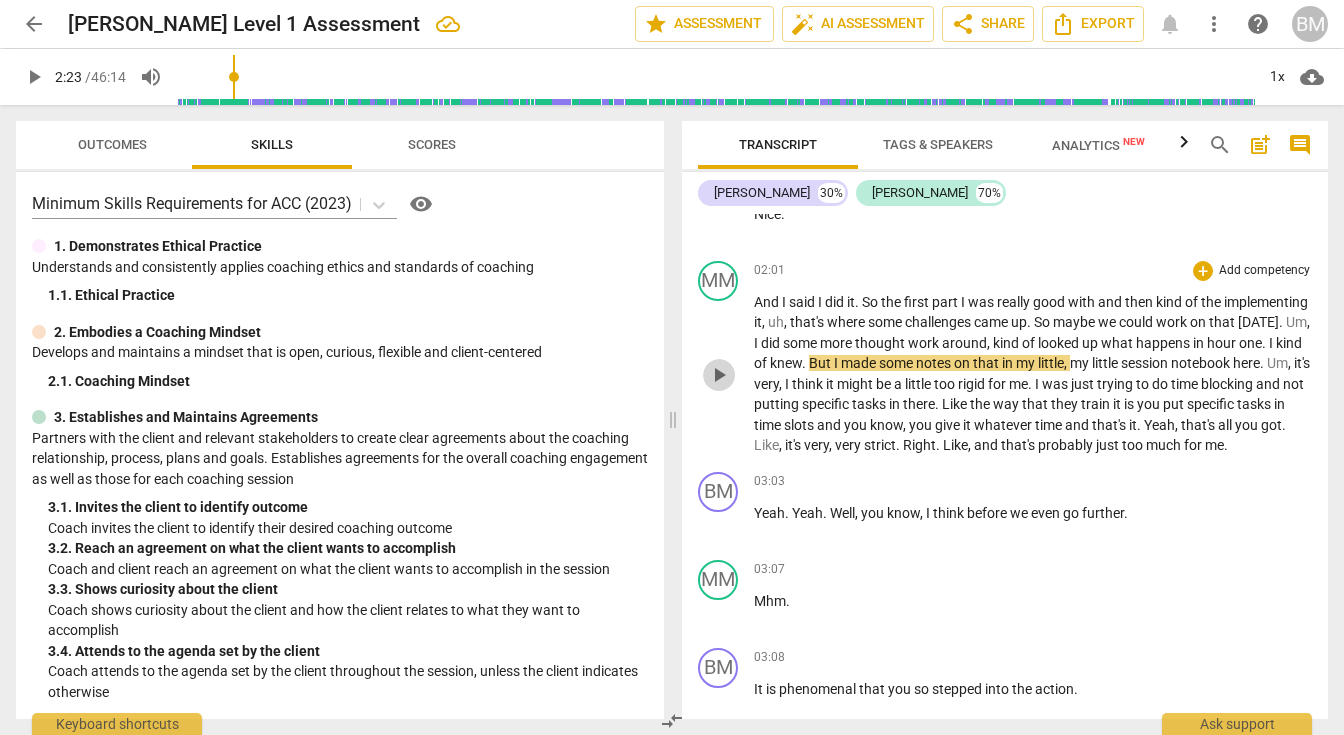 click on "play_arrow" at bounding box center (719, 375) 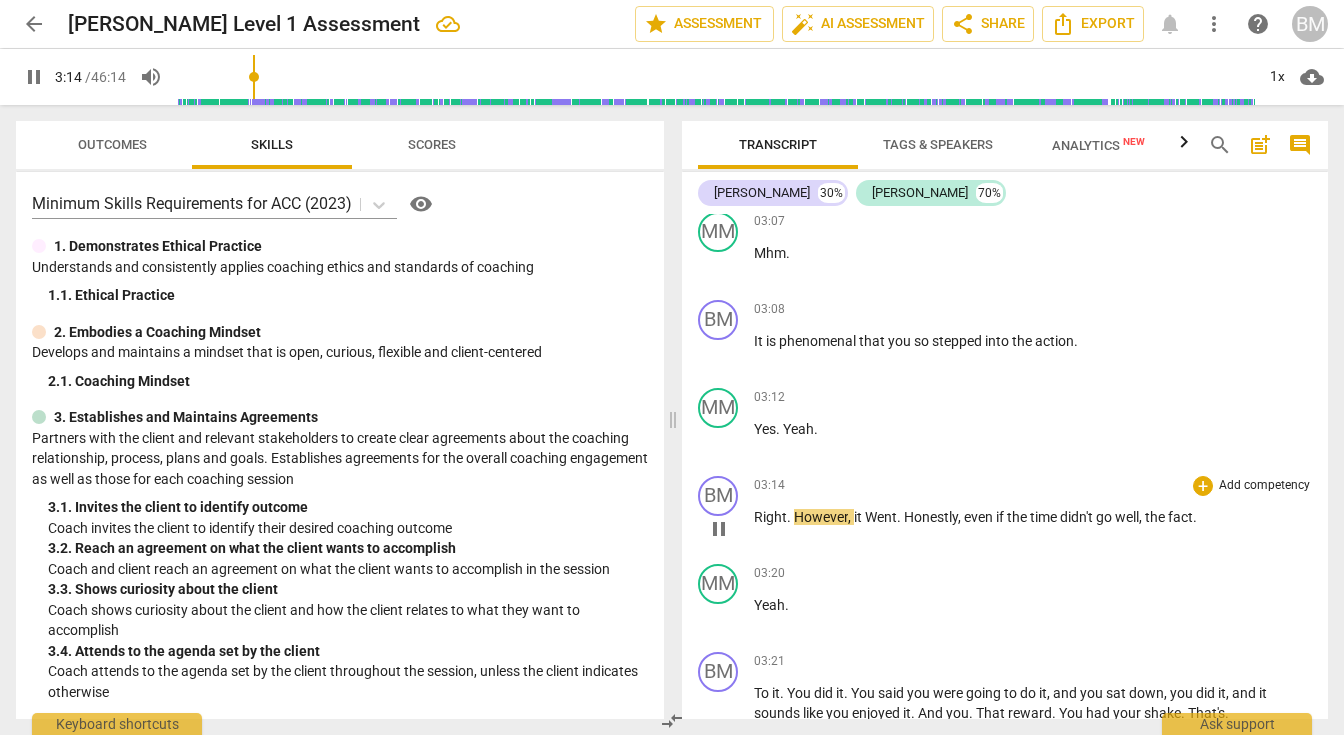scroll, scrollTop: 2061, scrollLeft: 0, axis: vertical 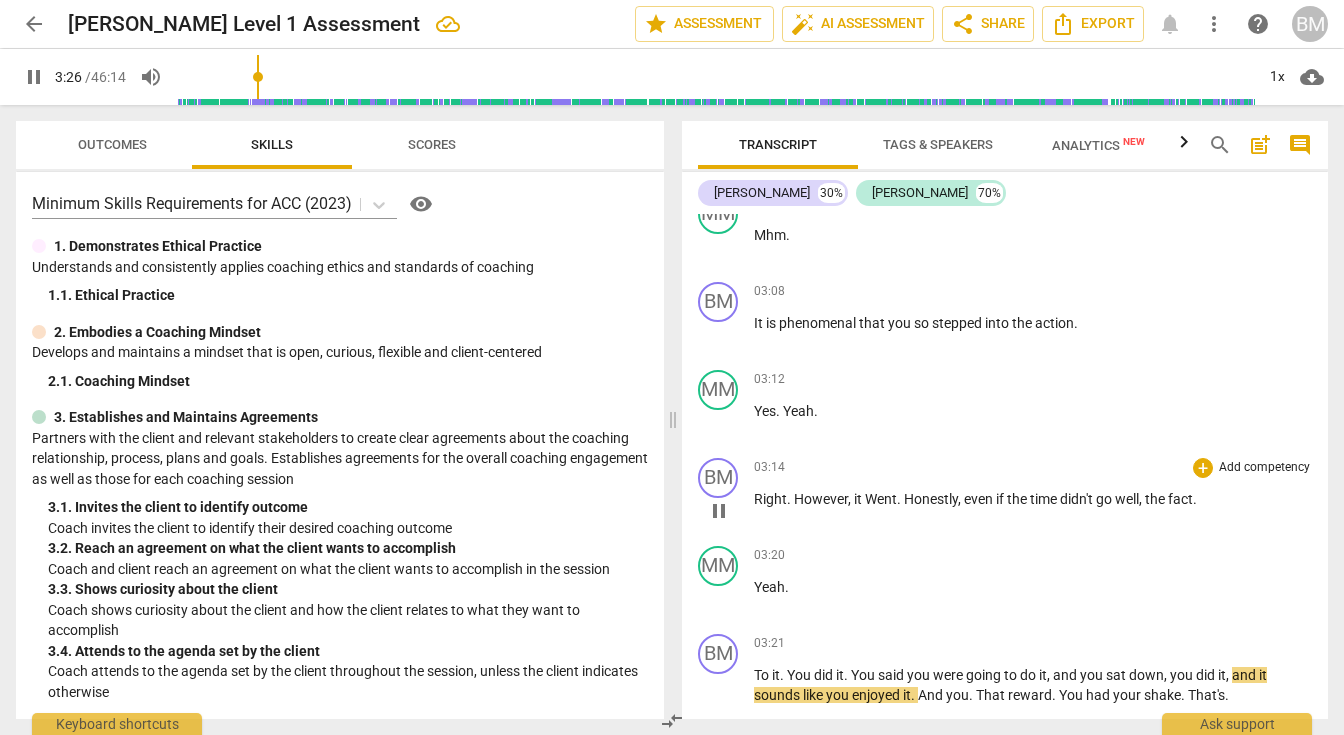 click on "pause" at bounding box center [719, 511] 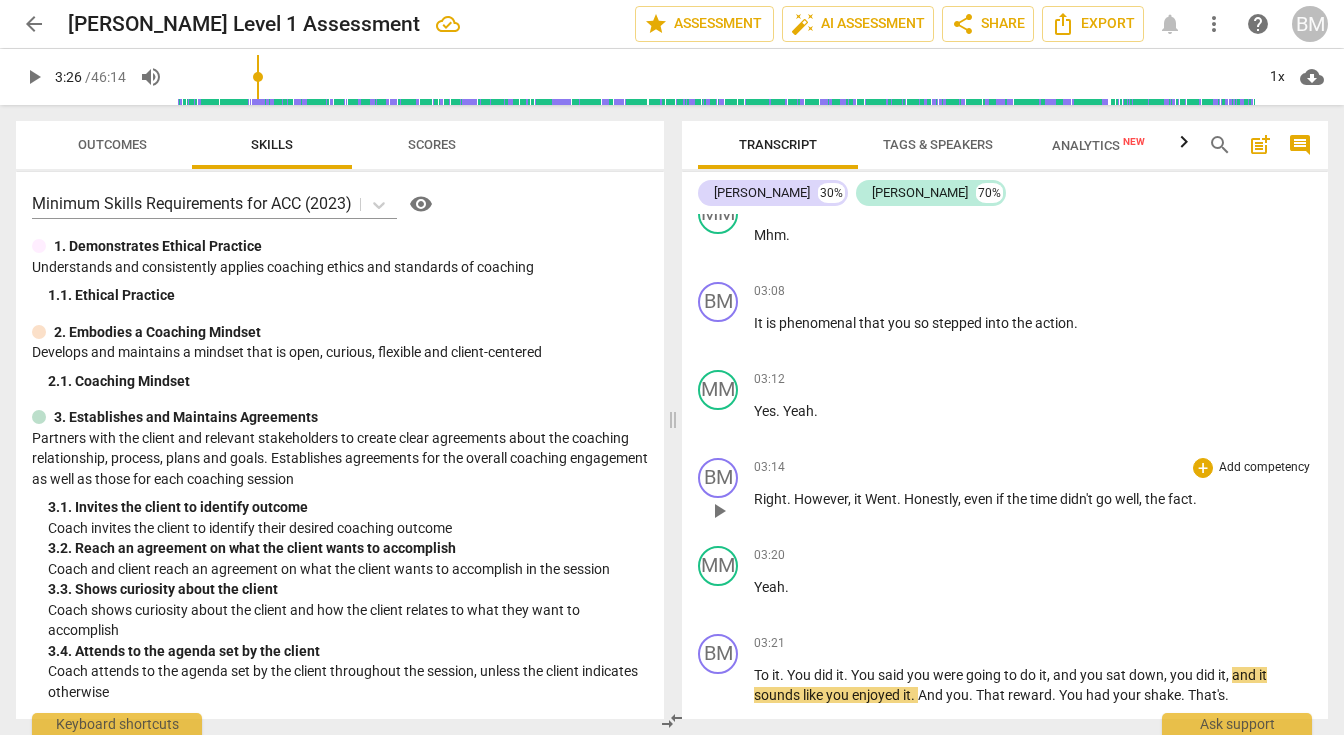 click on "play_arrow" at bounding box center [719, 511] 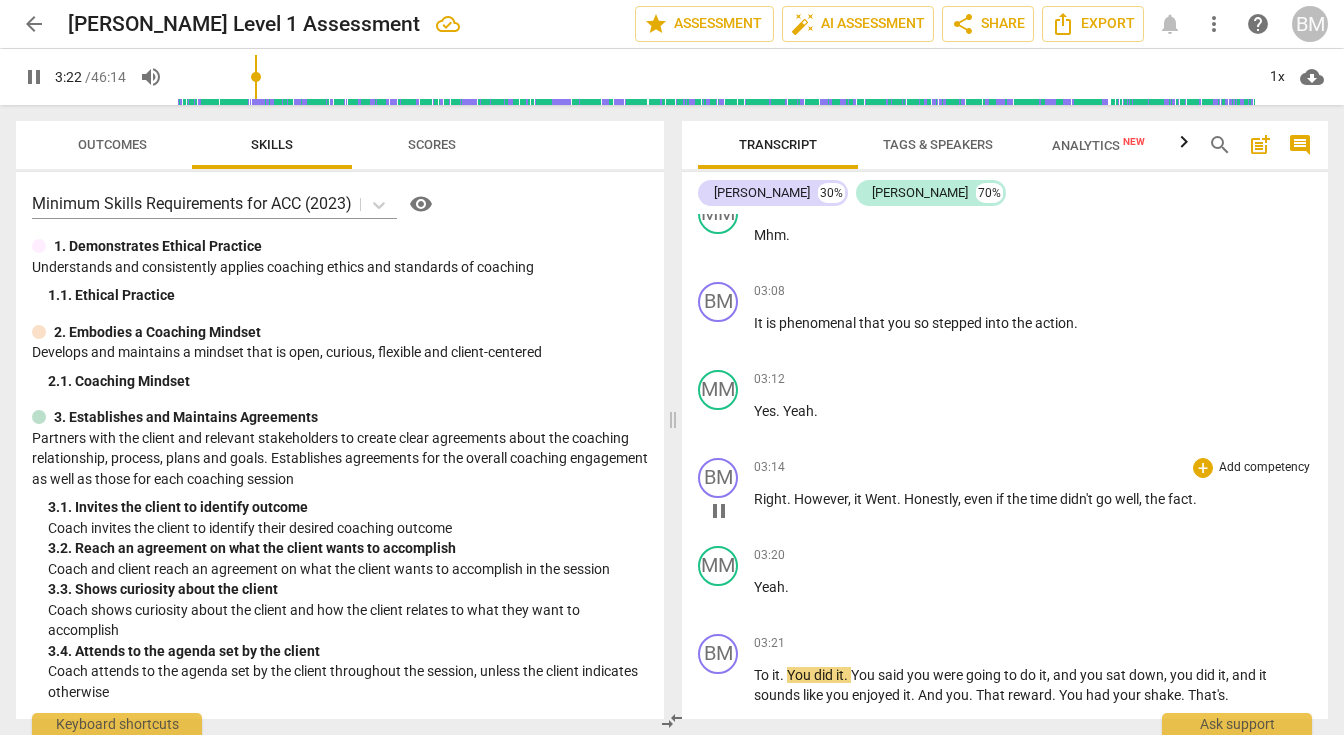 click on "pause" at bounding box center [719, 511] 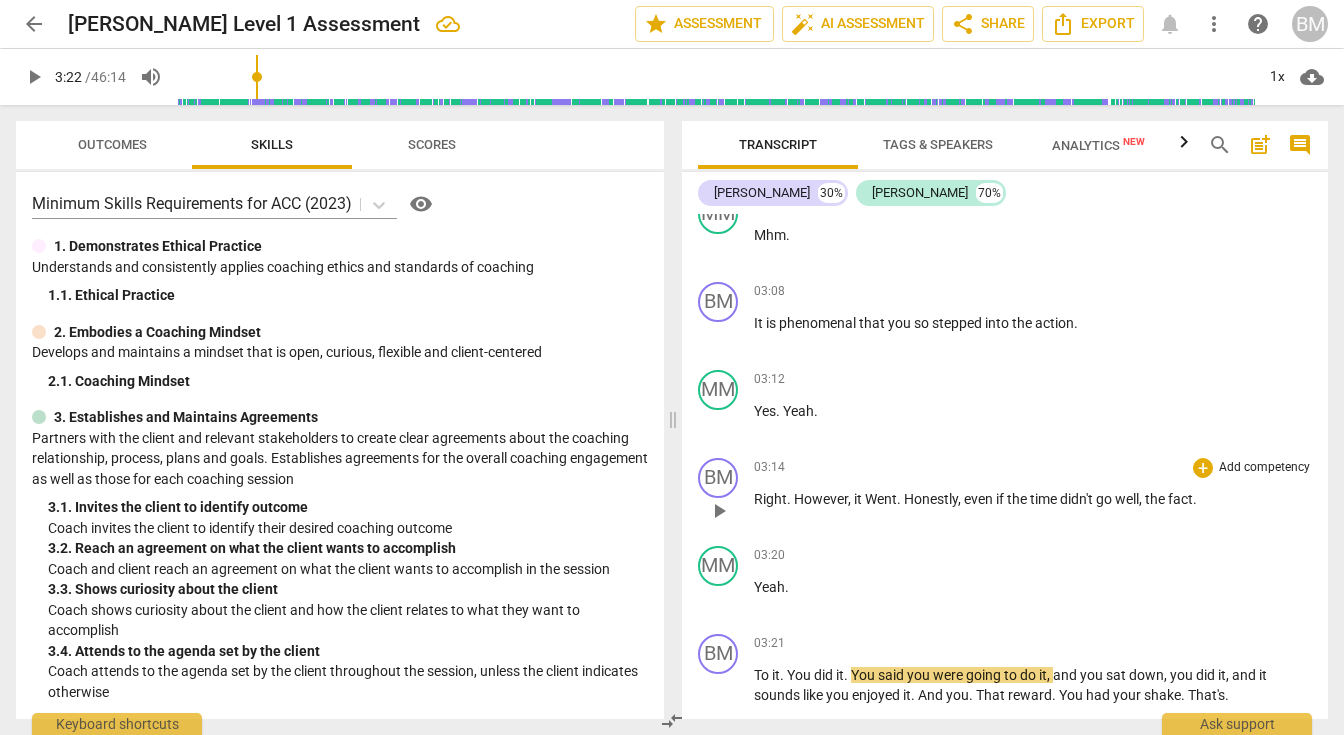 type on "202" 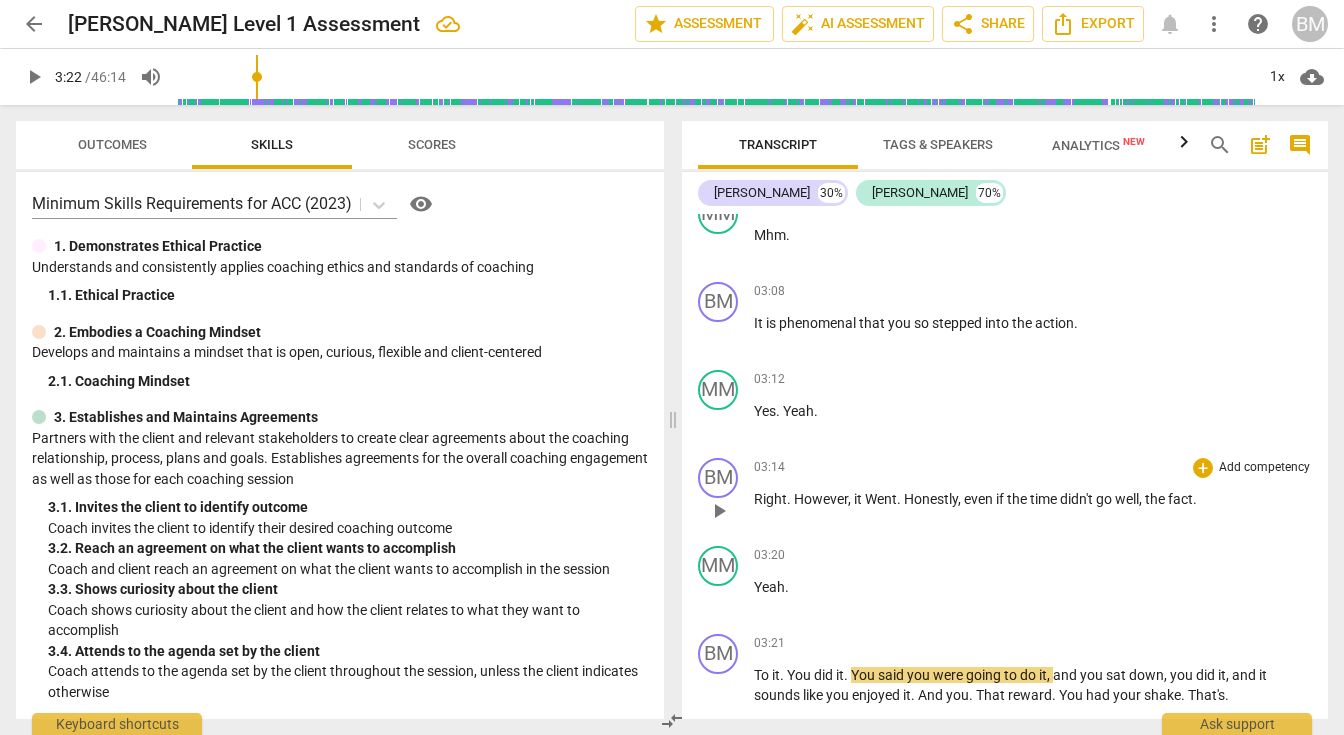 click on "fact" at bounding box center (1180, 499) 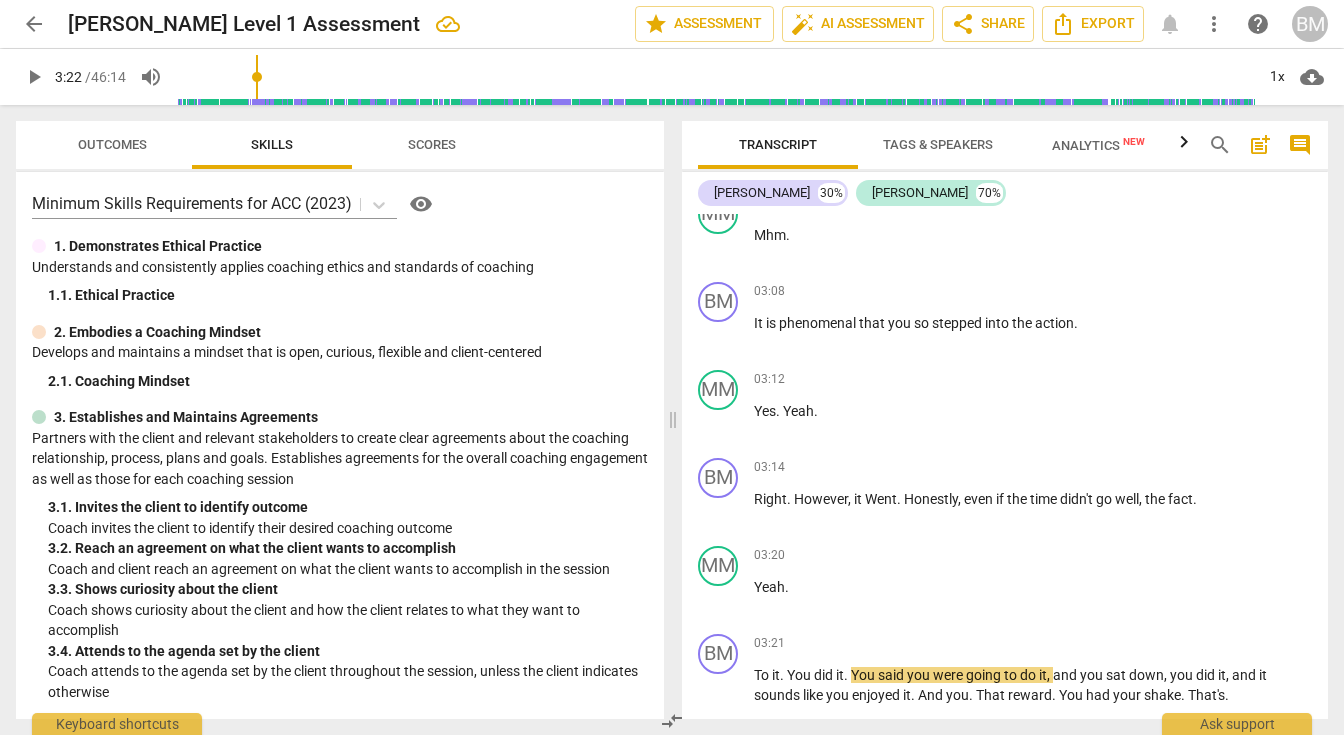 type 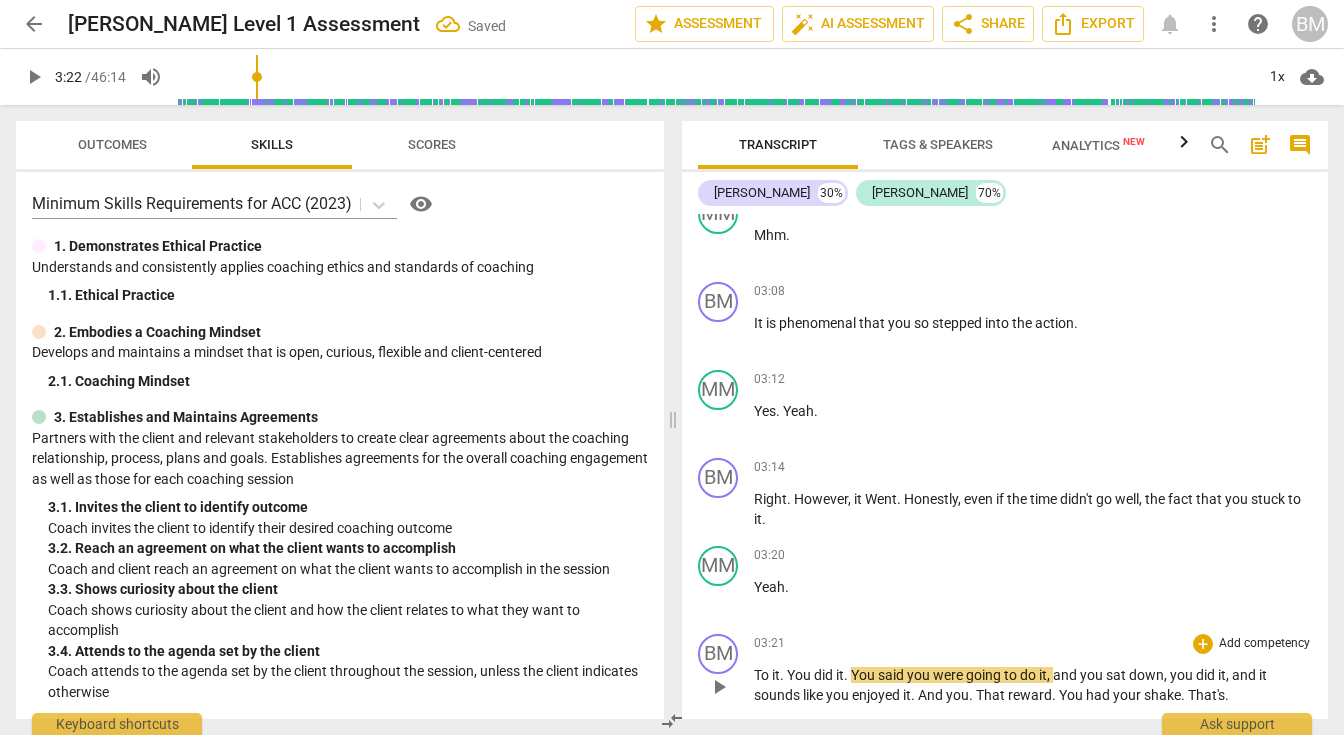click on "You" at bounding box center [800, 675] 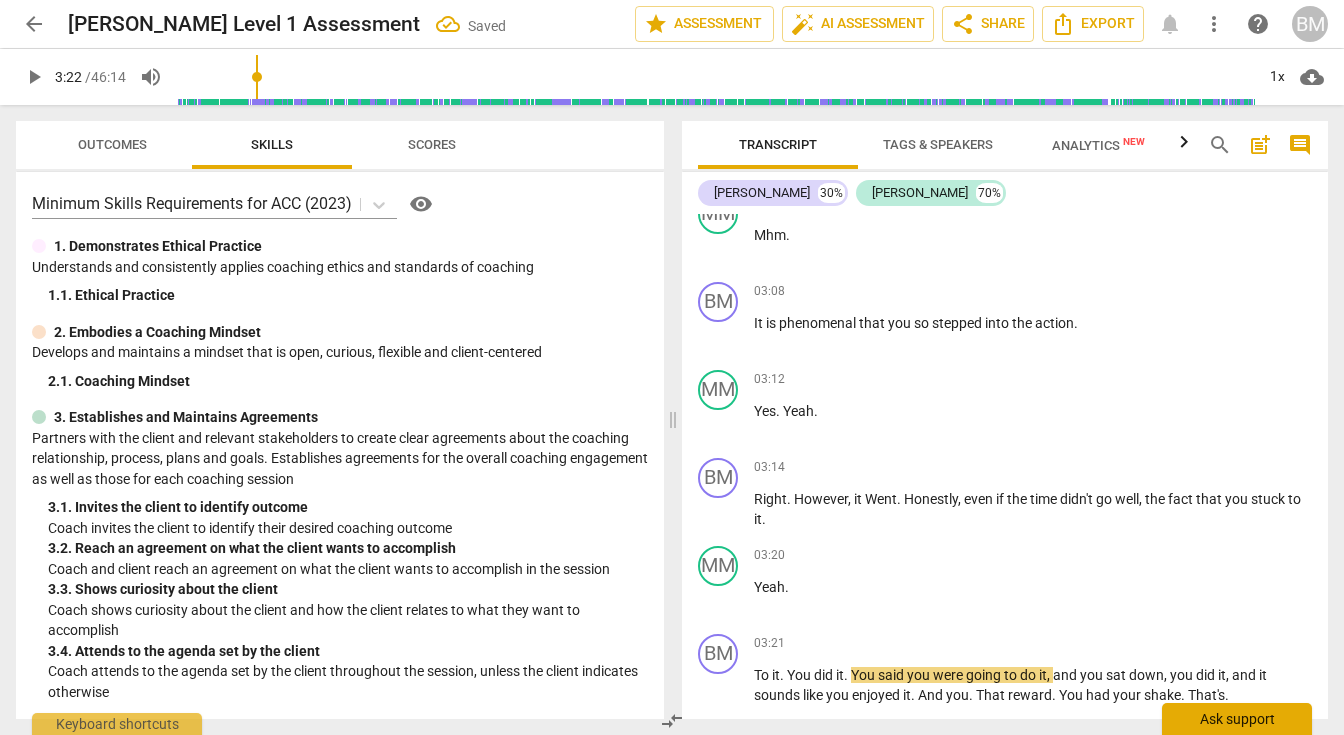 type 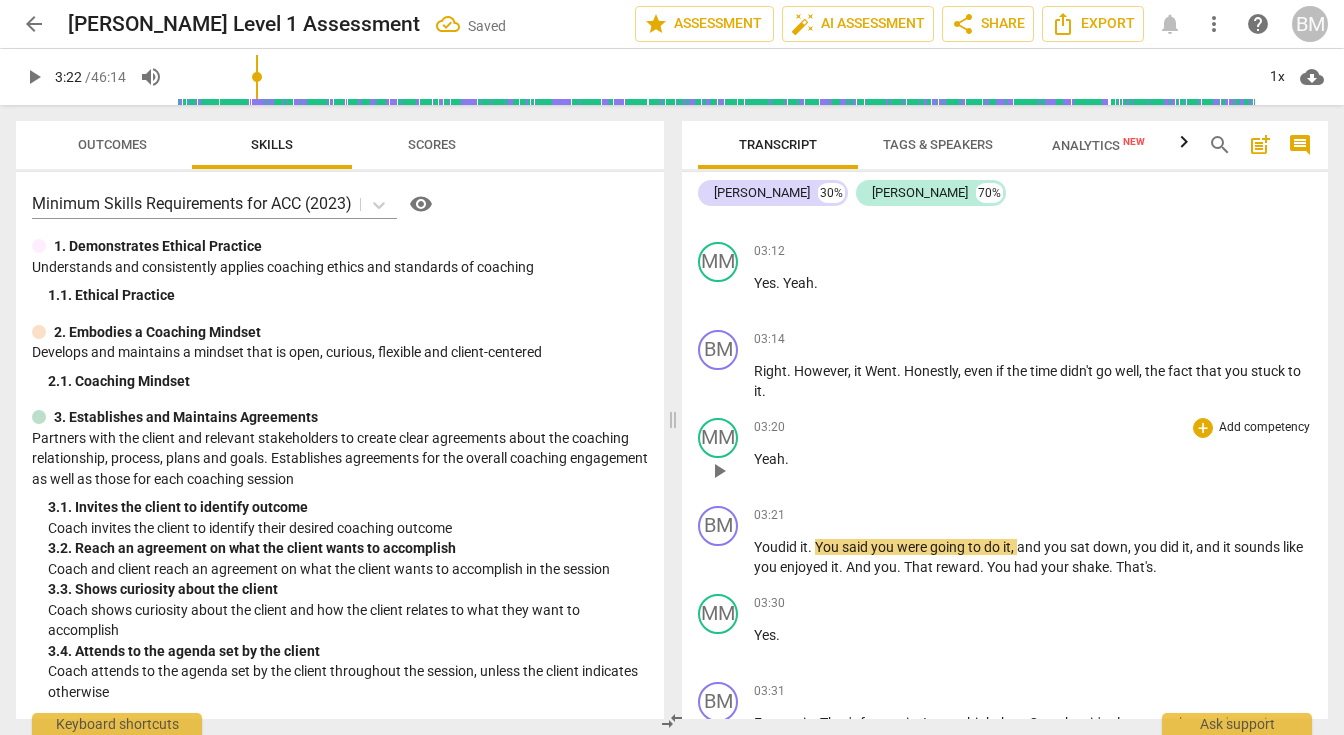scroll, scrollTop: 2199, scrollLeft: 0, axis: vertical 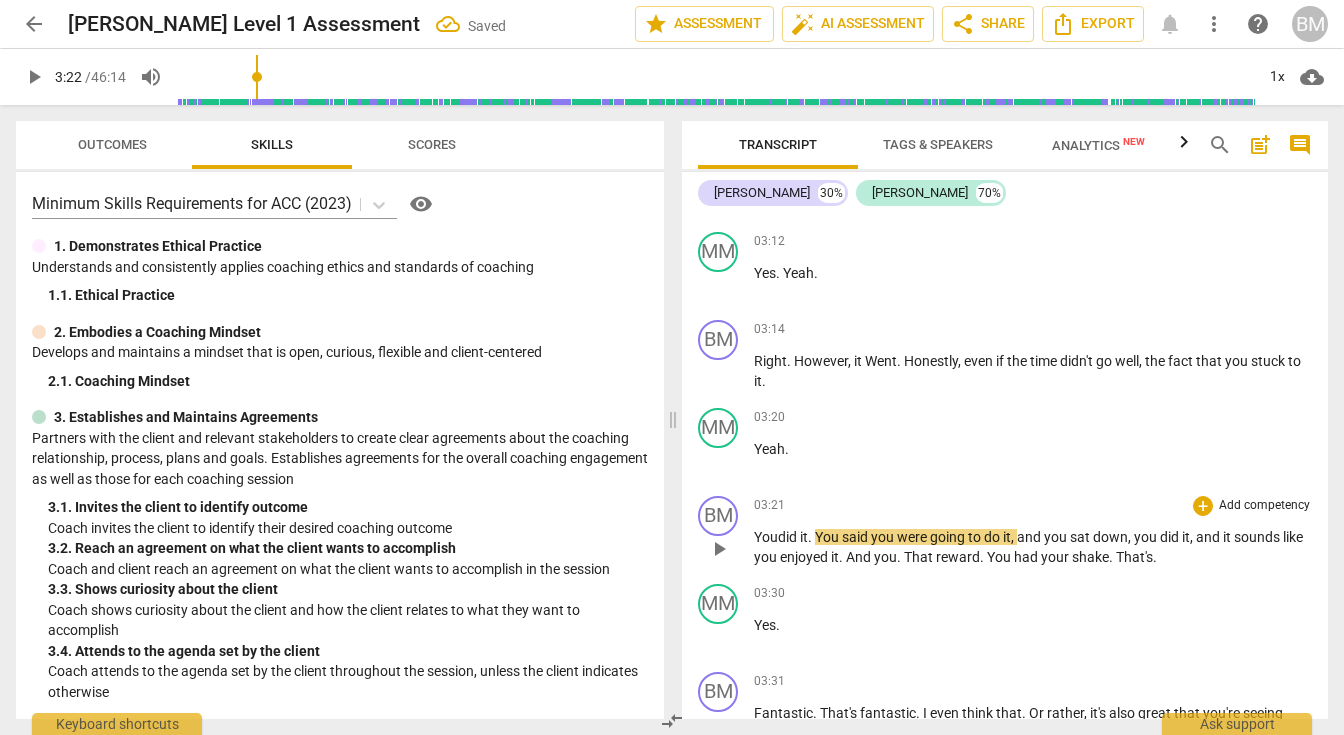 click on "You" at bounding box center (766, 537) 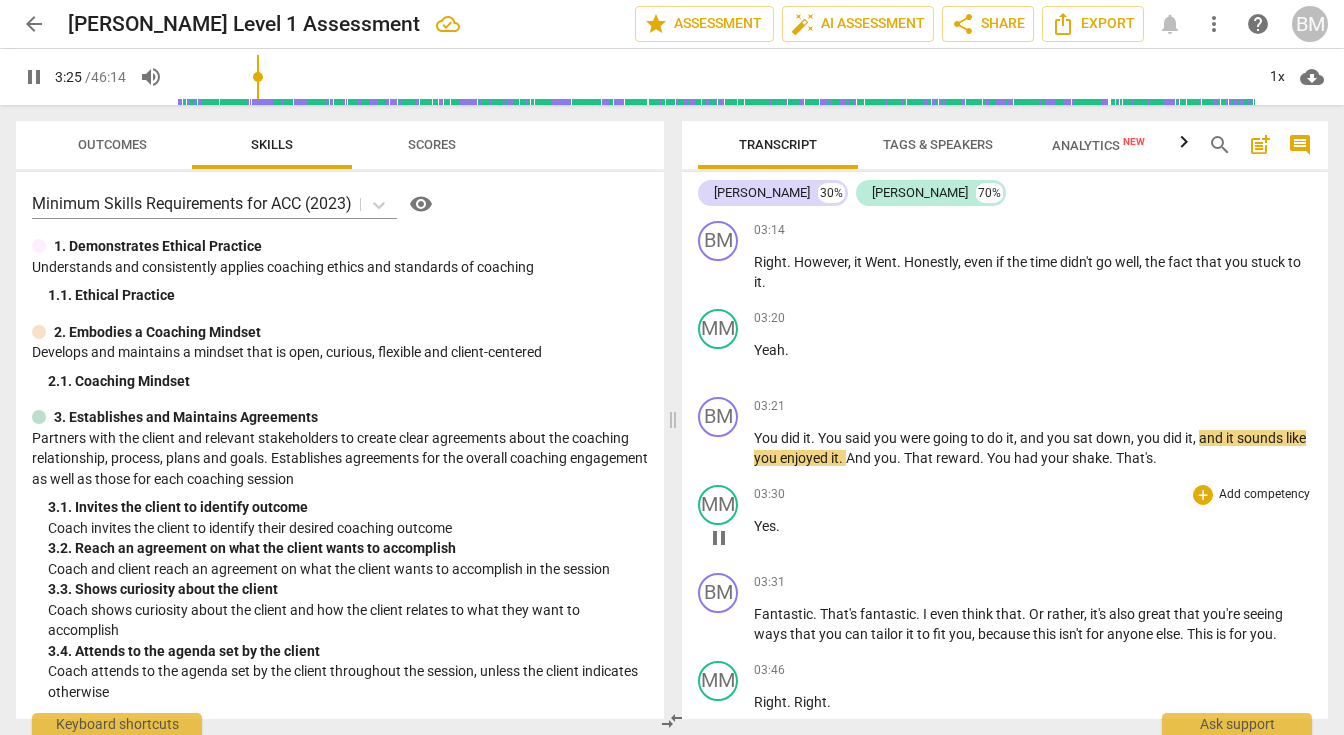 scroll, scrollTop: 2300, scrollLeft: 0, axis: vertical 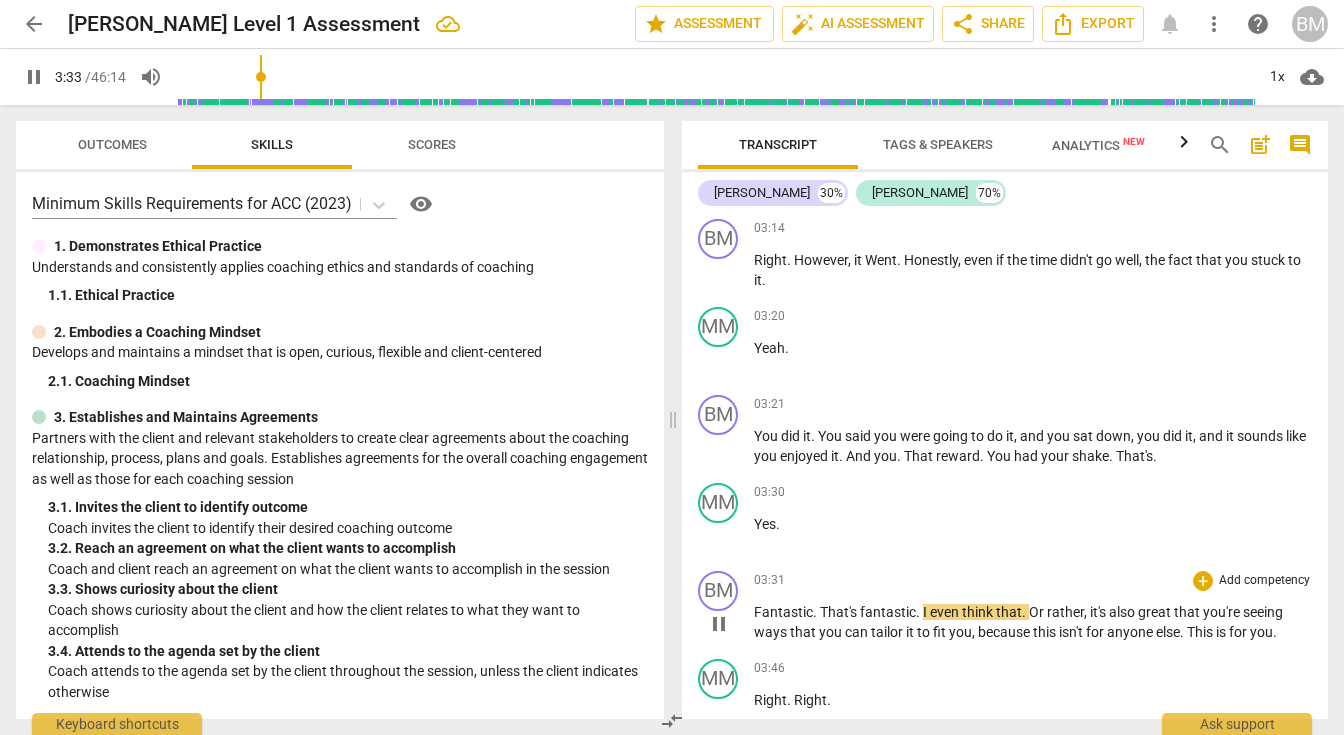 click on "pause" at bounding box center (719, 624) 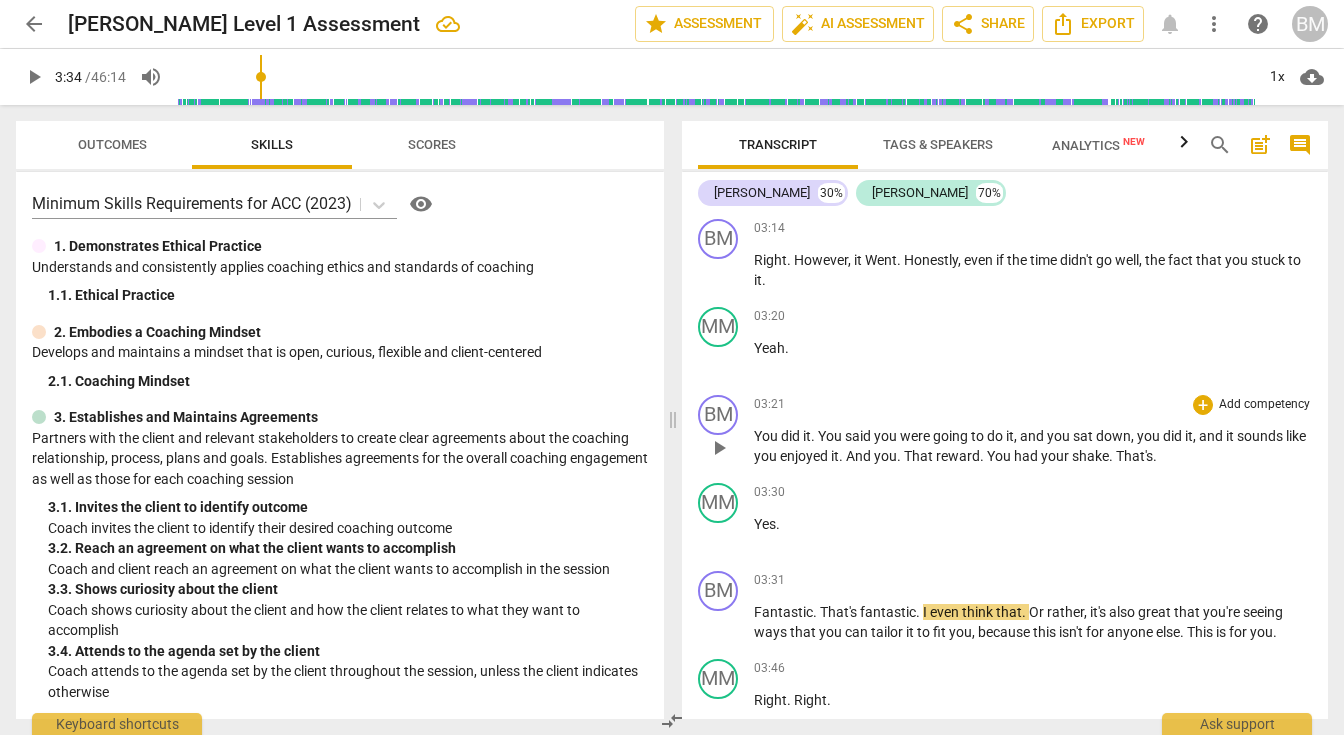 click on "That" at bounding box center (920, 456) 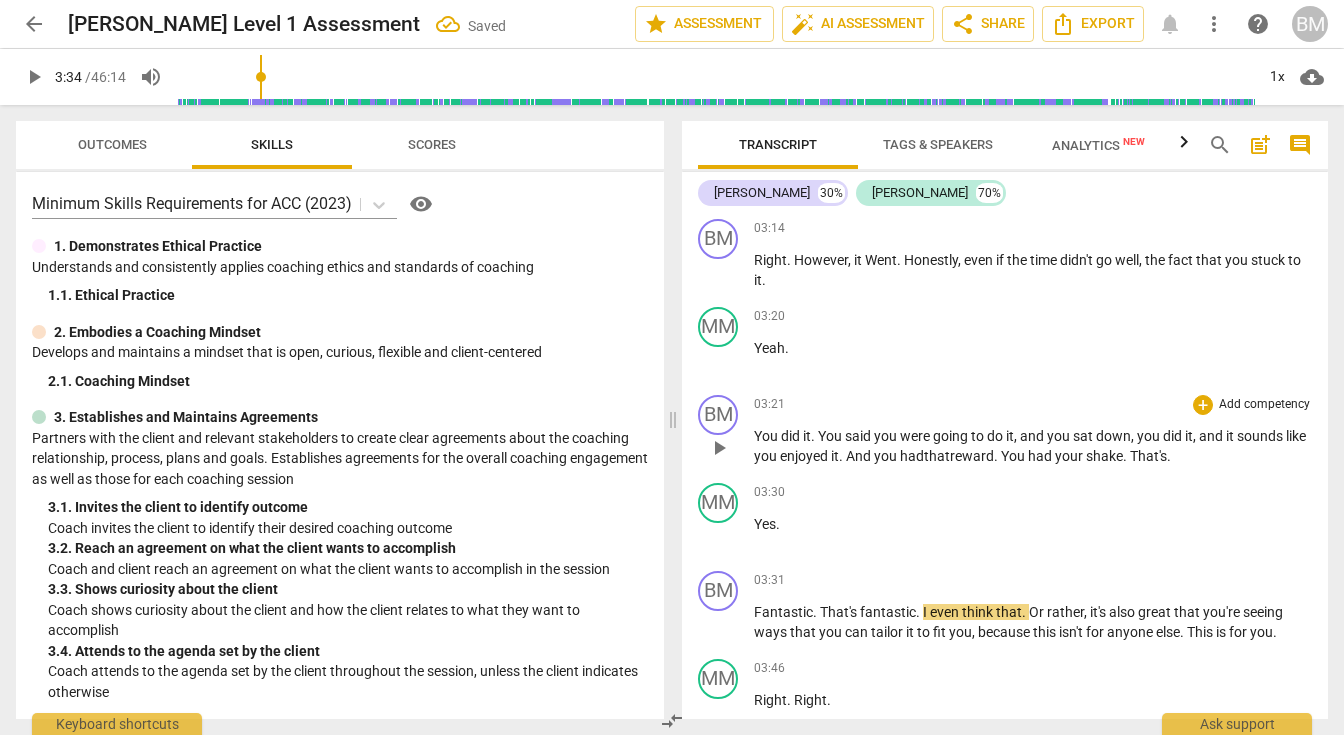 click on "That's" at bounding box center (1148, 456) 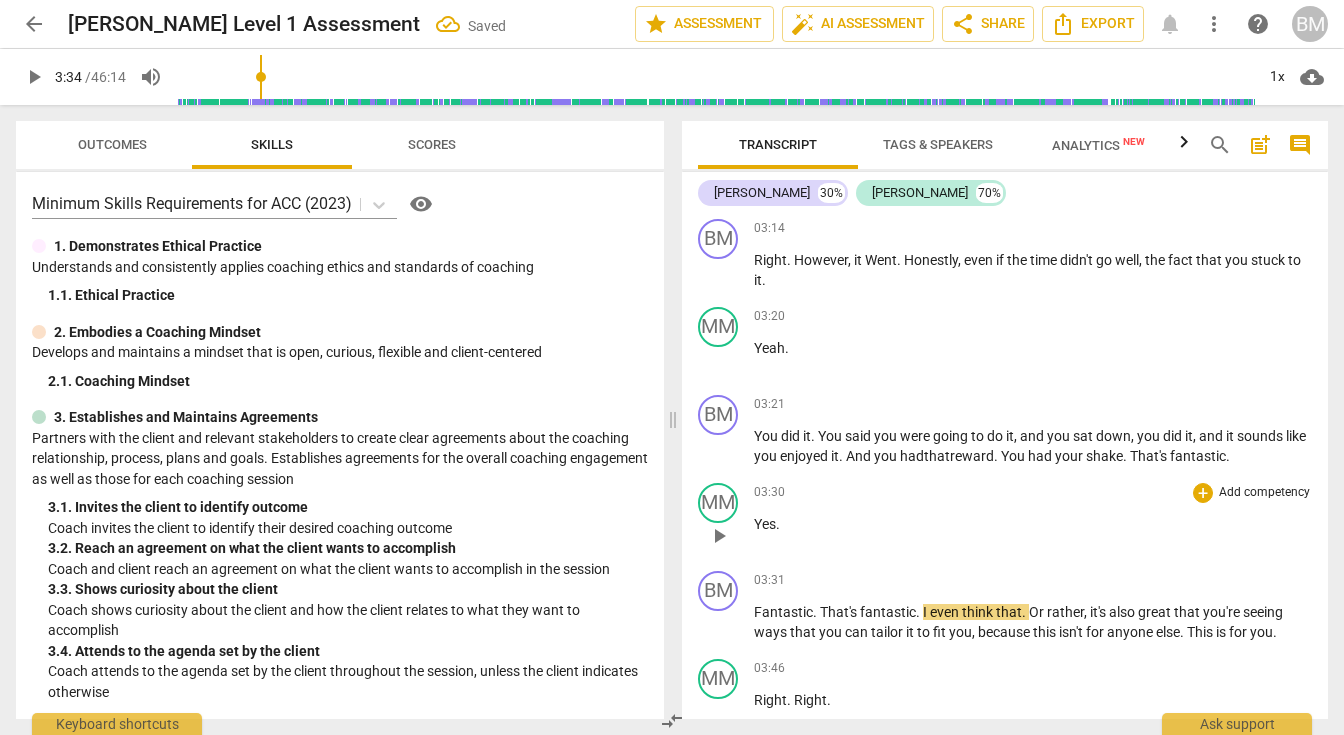 click on "play_arrow" at bounding box center (719, 536) 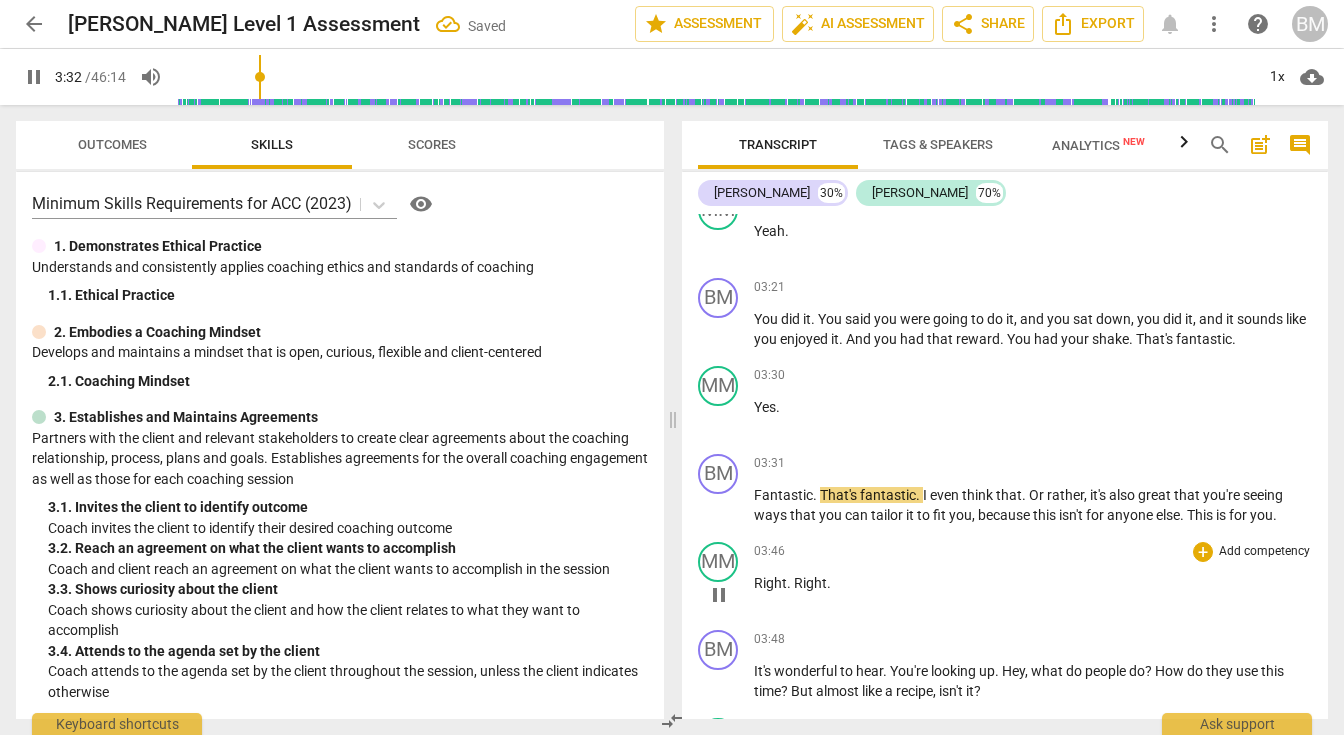 scroll, scrollTop: 2421, scrollLeft: 0, axis: vertical 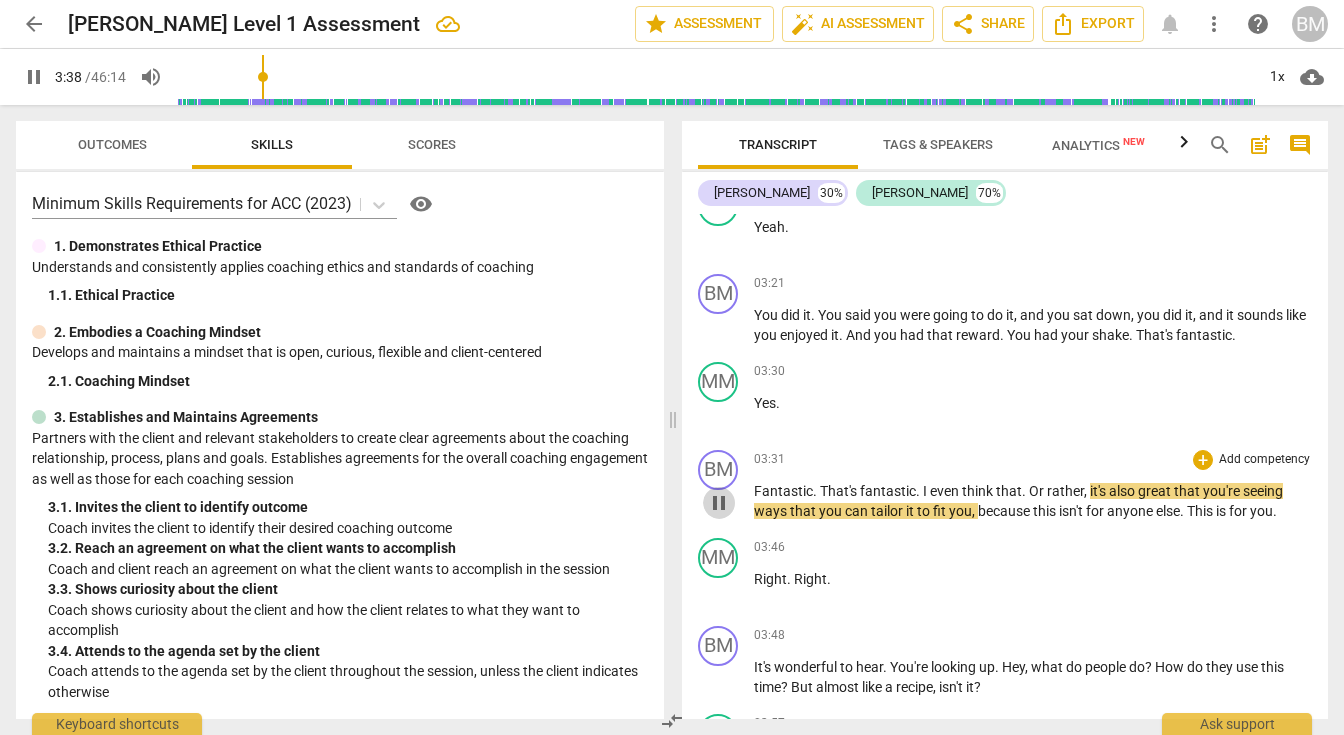 click on "pause" at bounding box center (719, 503) 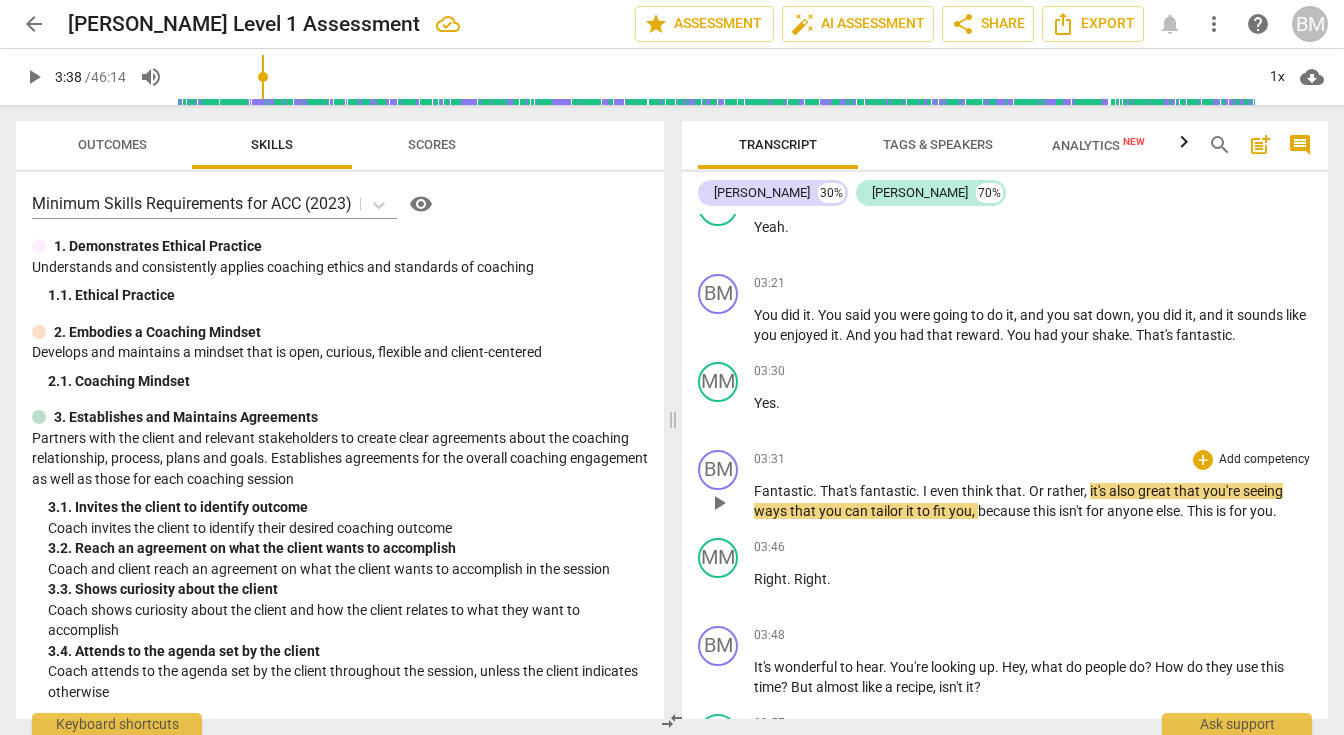 click on "Or" at bounding box center (1038, 491) 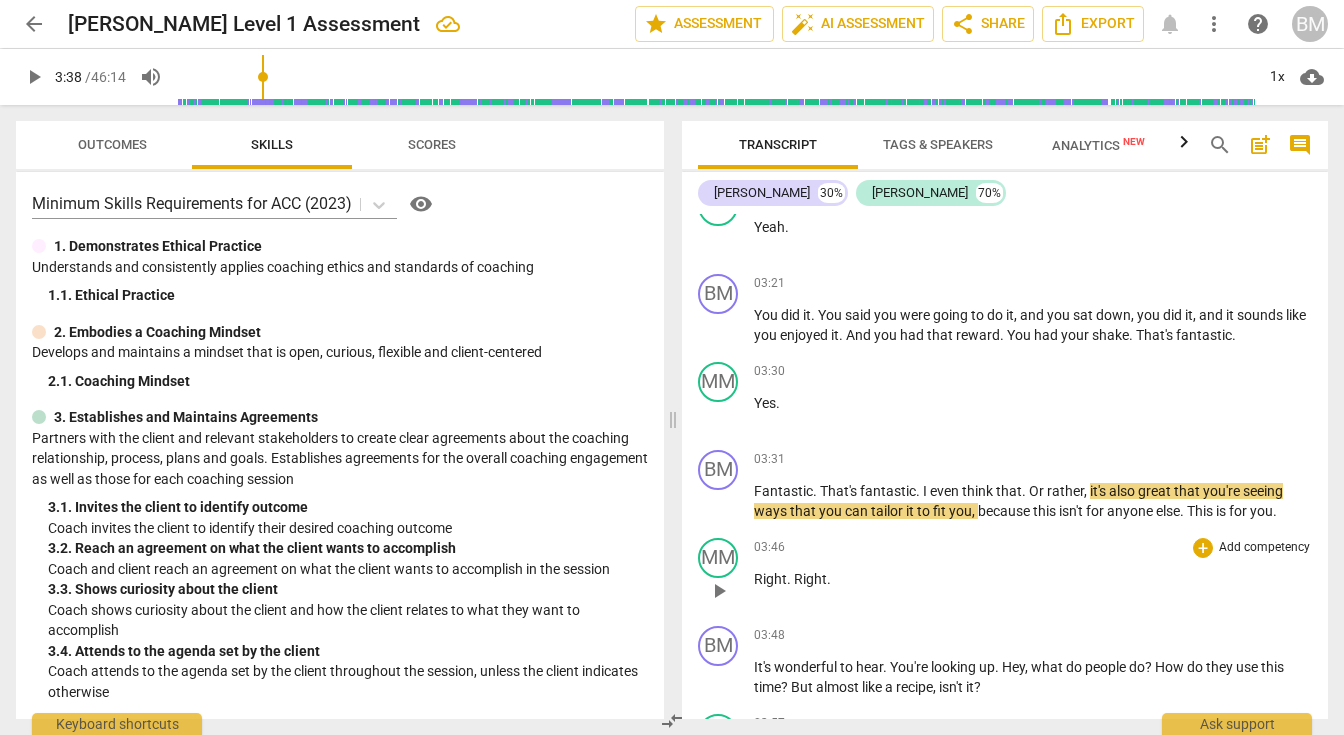 type 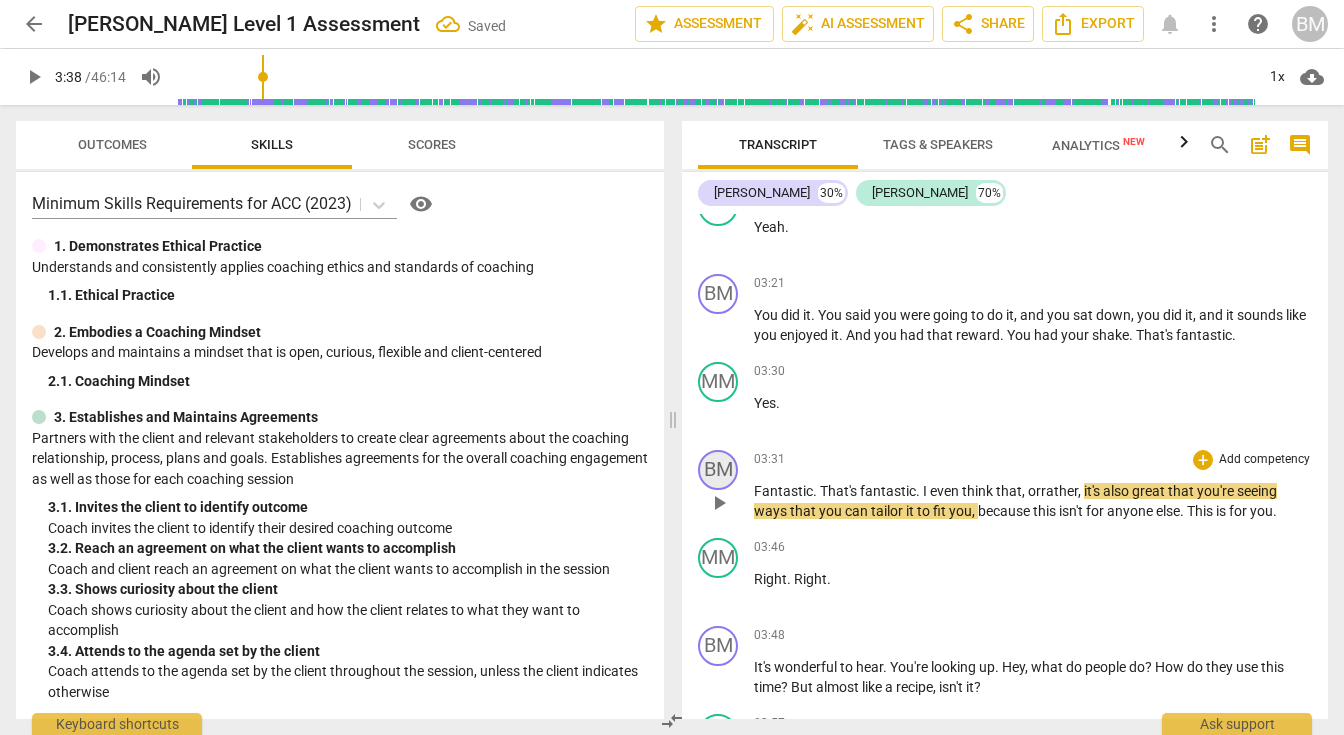 click on "BM" at bounding box center [718, 470] 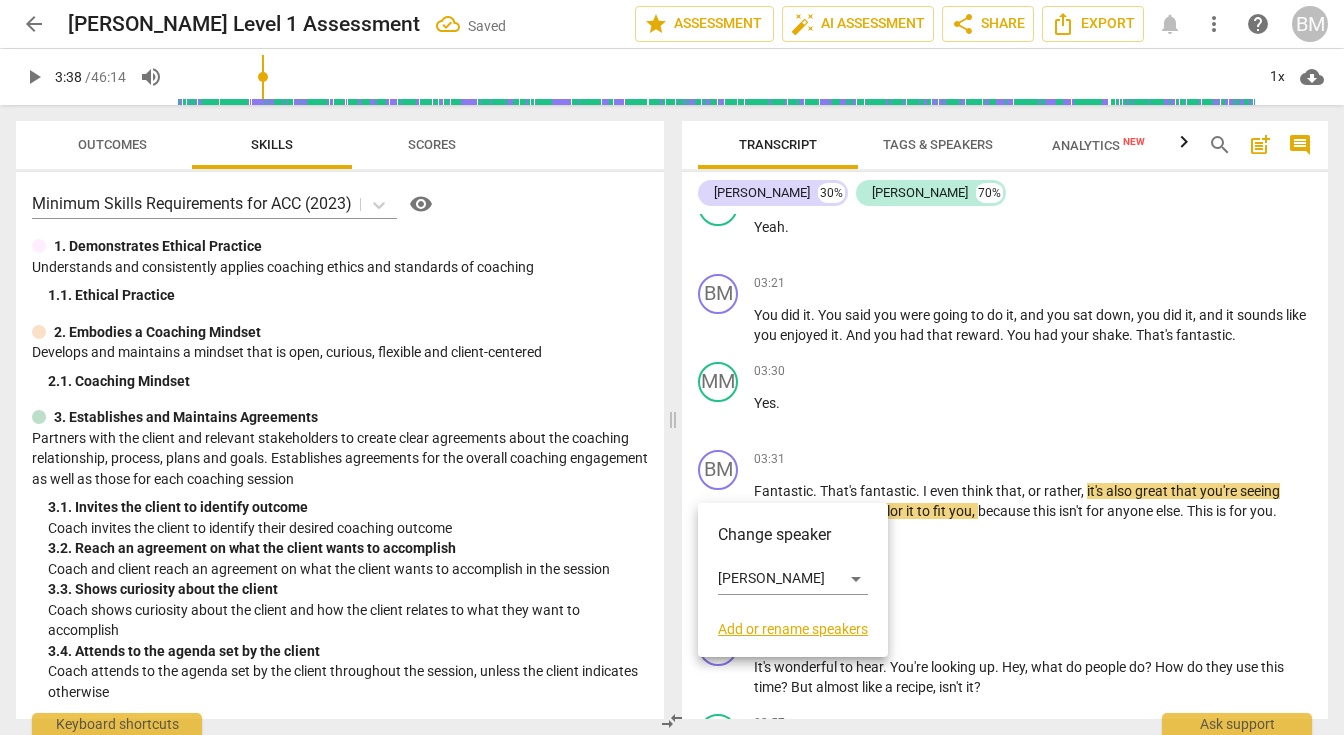 click at bounding box center [672, 367] 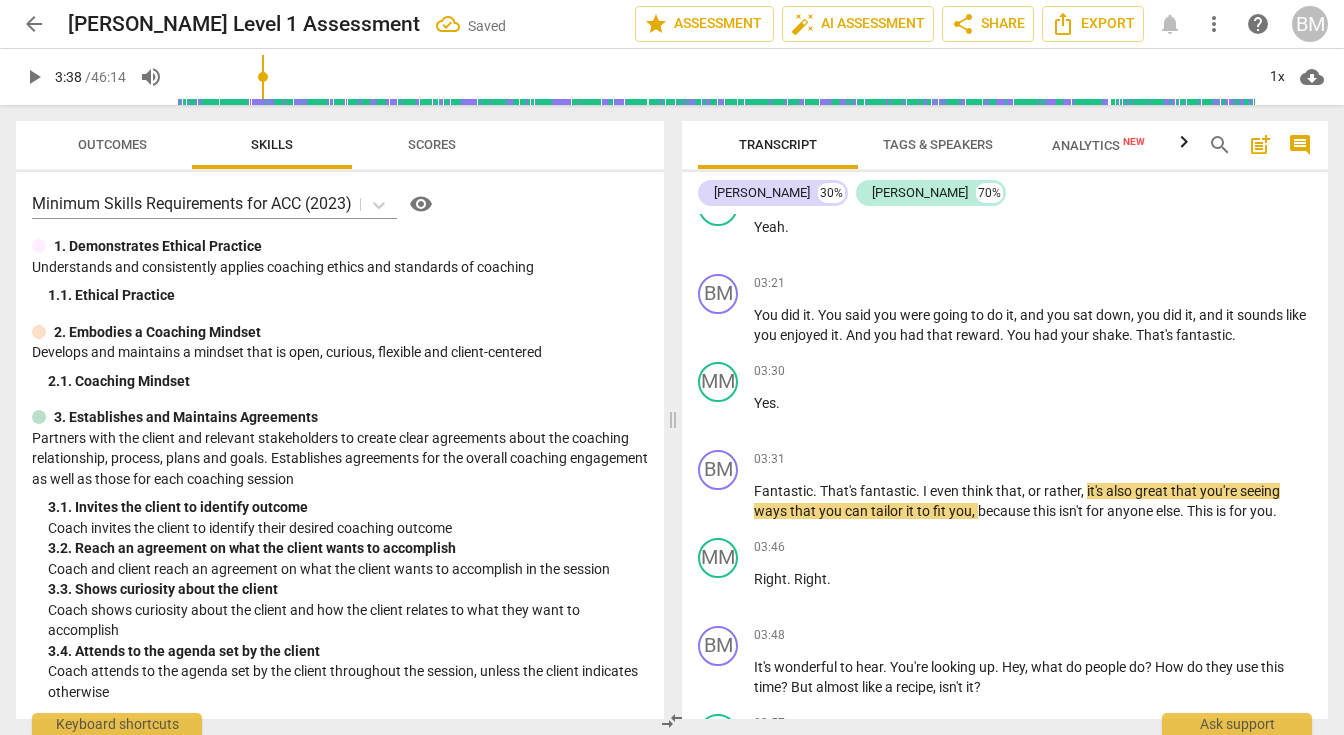 click on "BM" at bounding box center [718, 470] 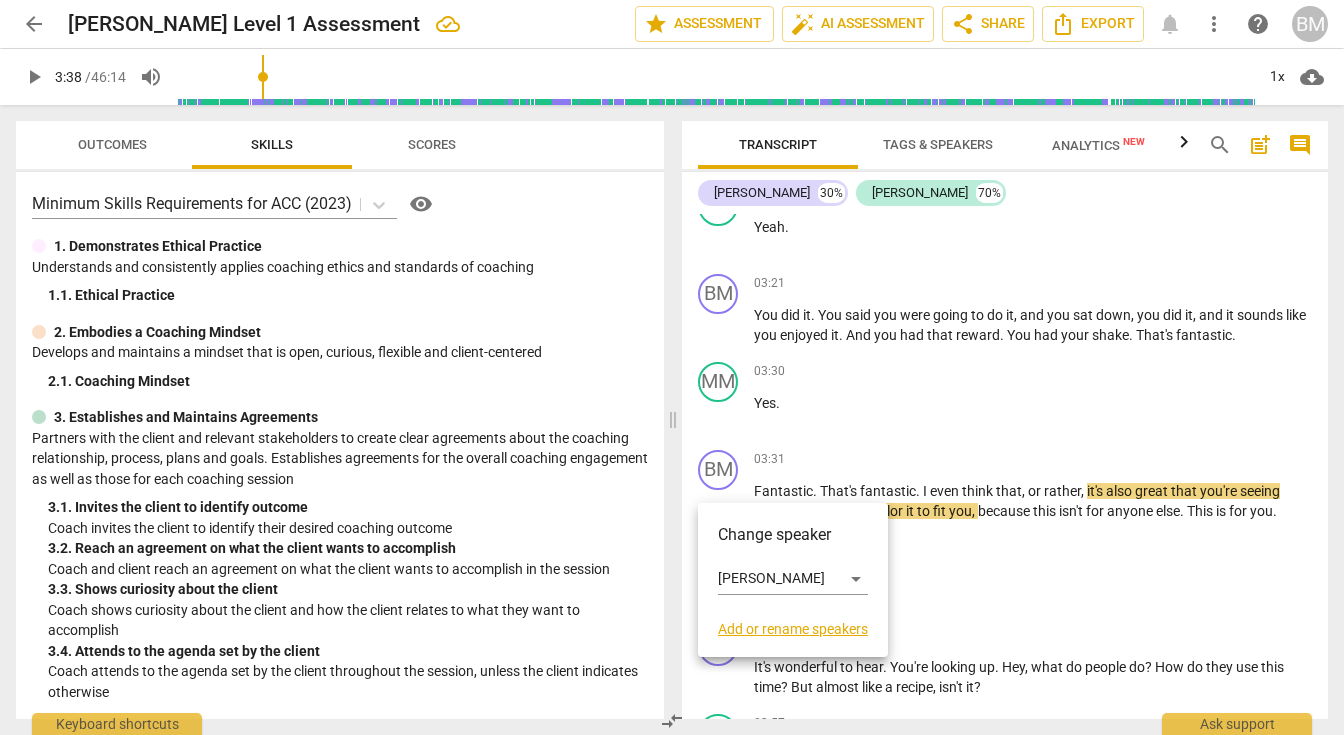 click at bounding box center [672, 367] 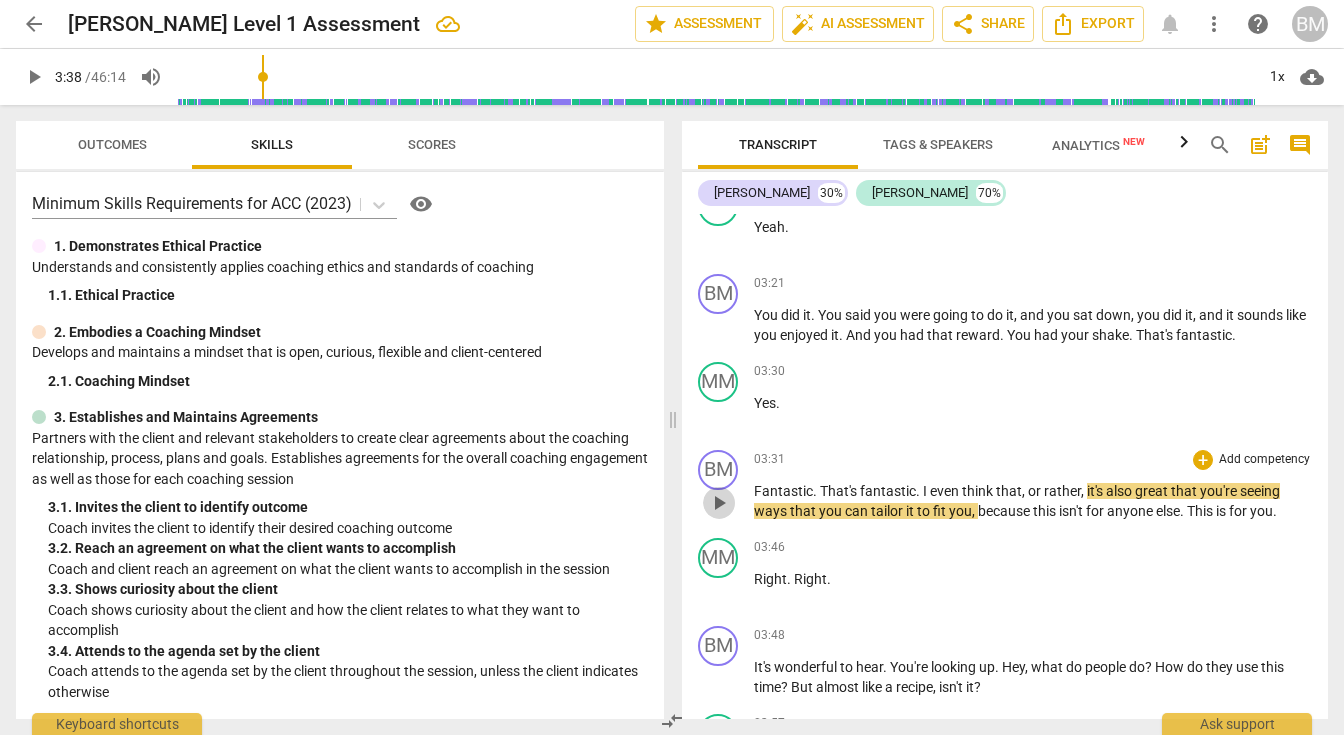 click on "play_arrow" at bounding box center [719, 503] 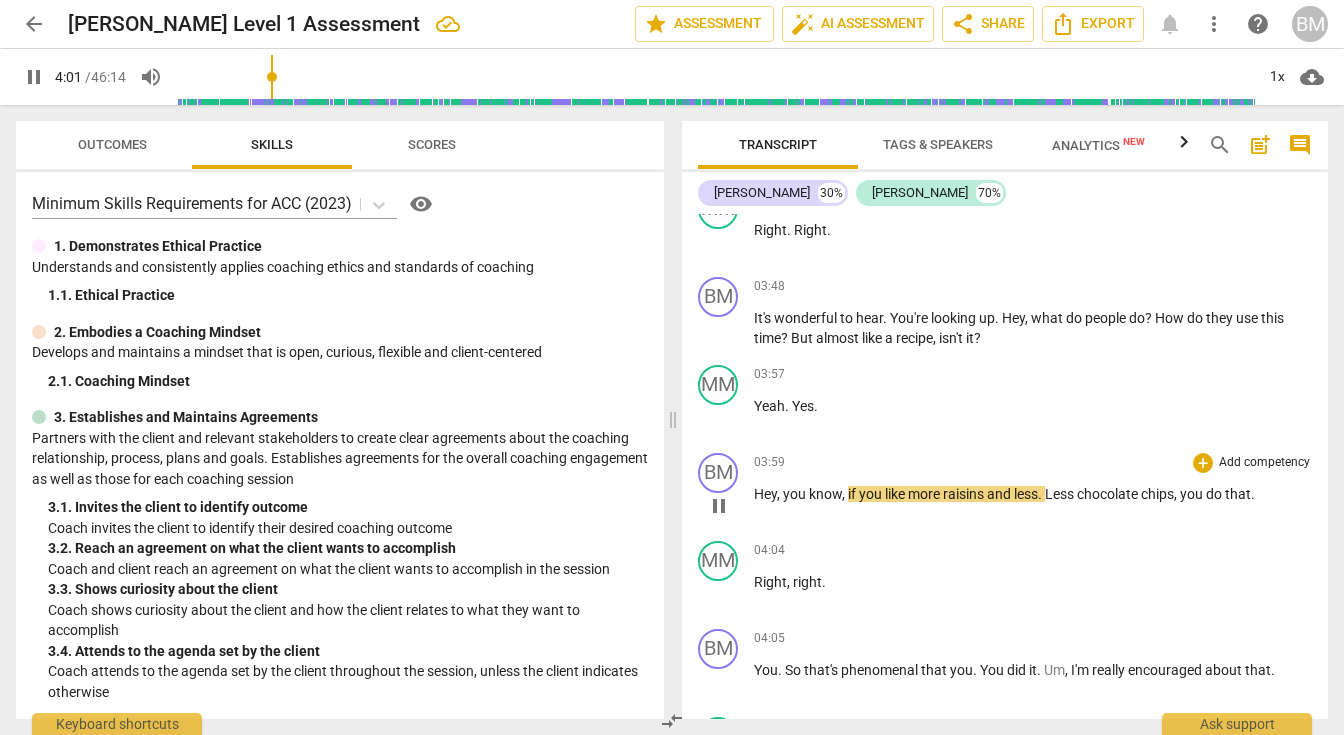scroll, scrollTop: 2771, scrollLeft: 0, axis: vertical 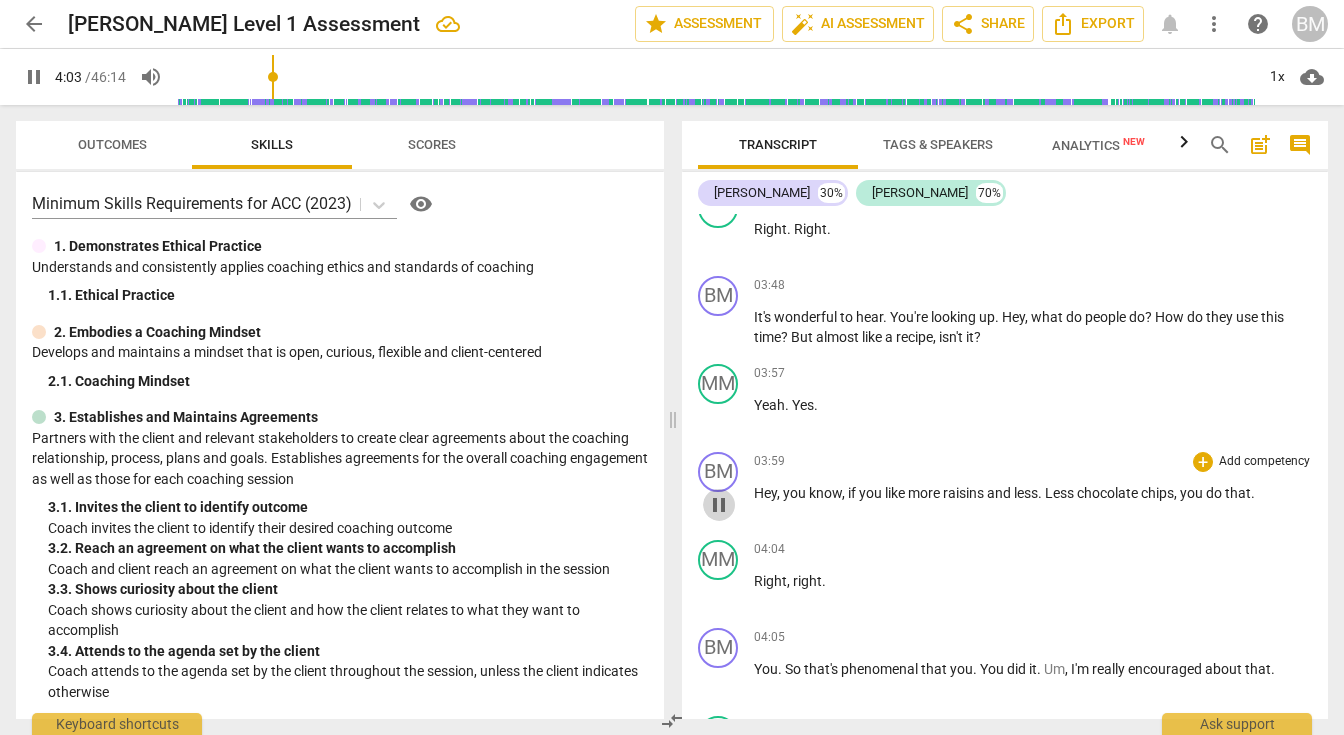 click on "pause" at bounding box center [719, 505] 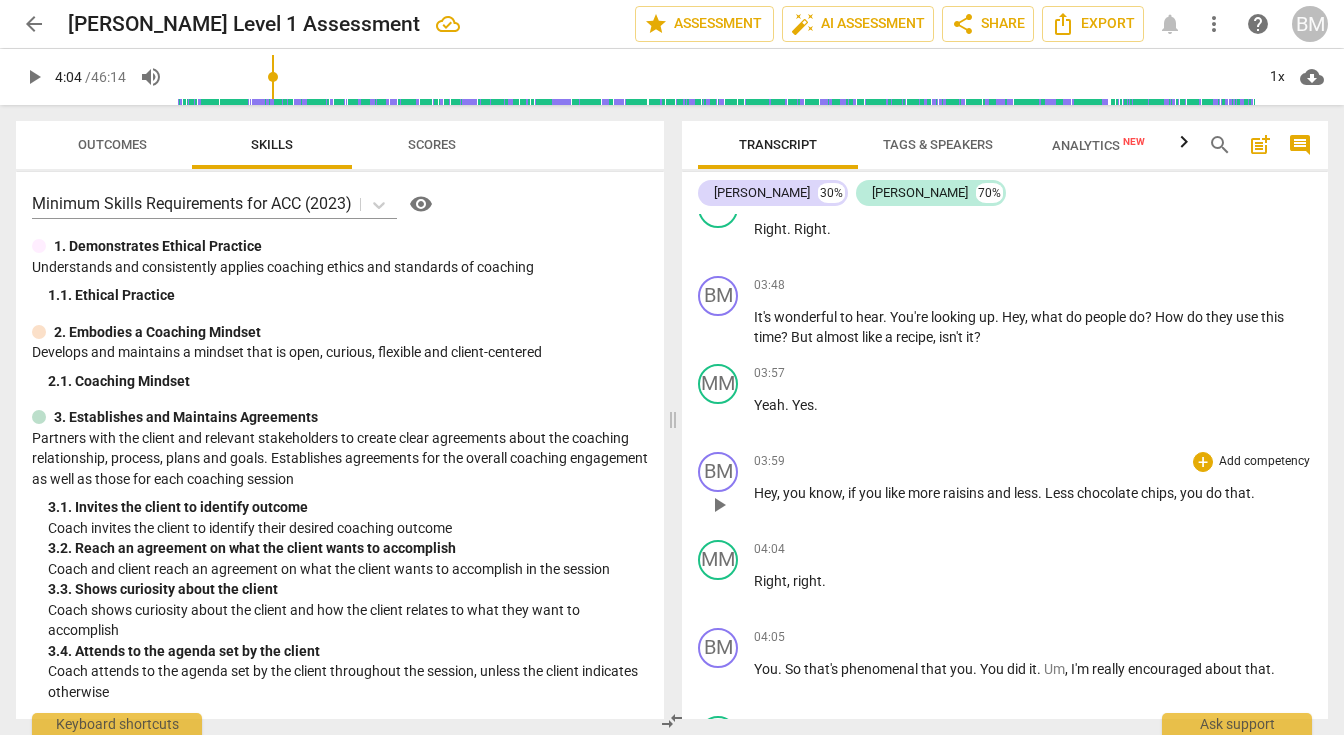click on "Less" at bounding box center (1061, 493) 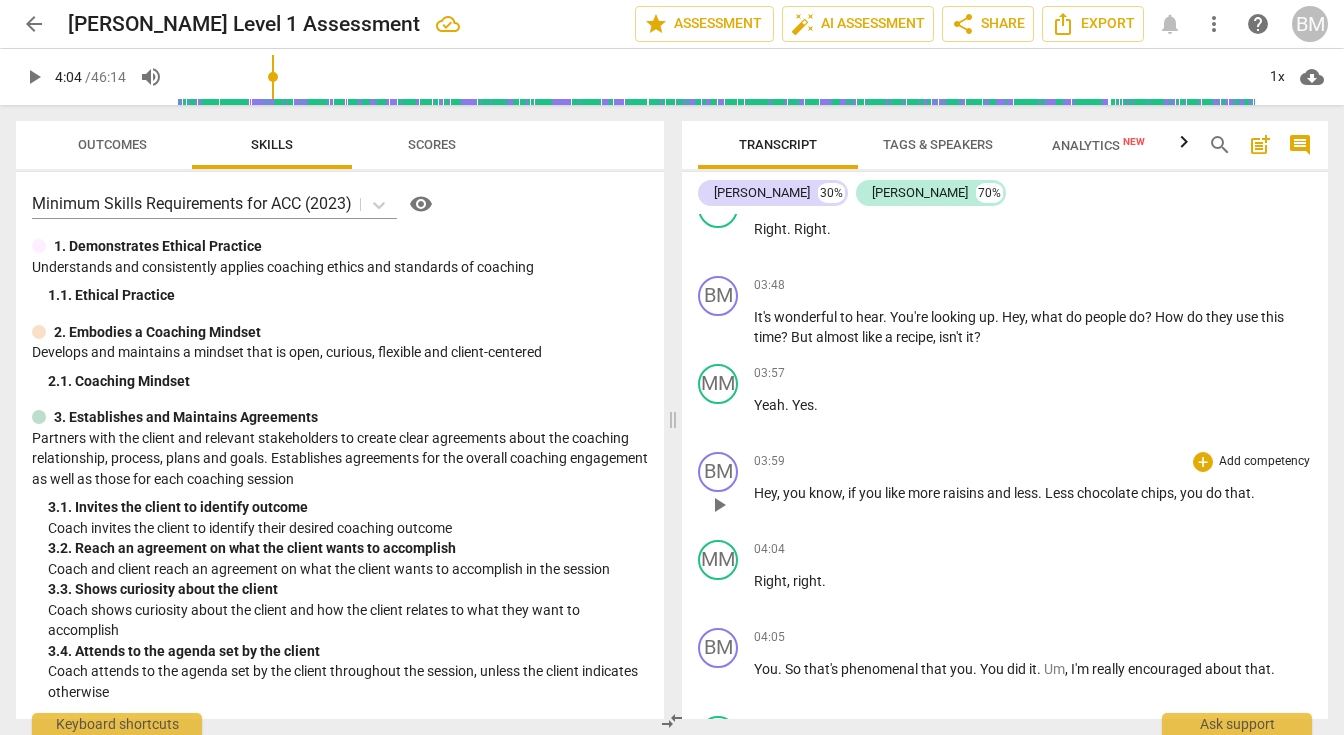 type 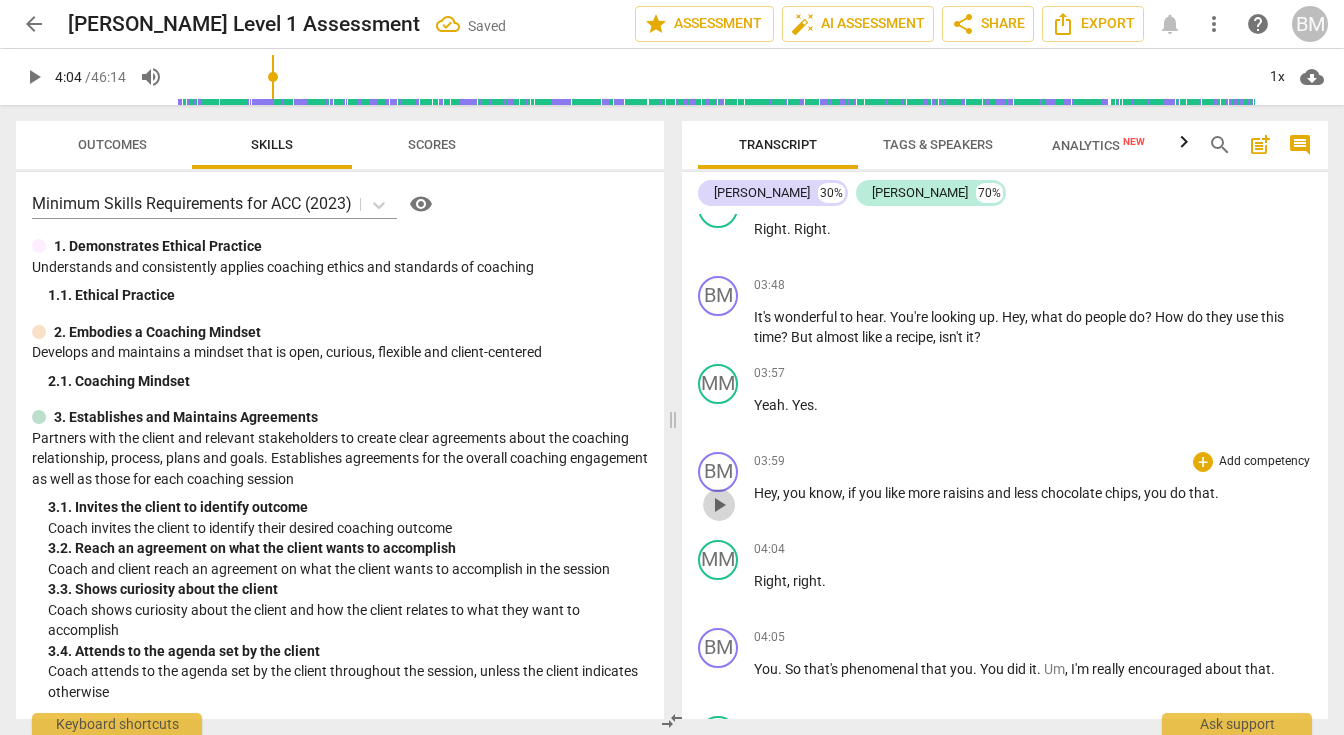 click on "play_arrow" at bounding box center (719, 505) 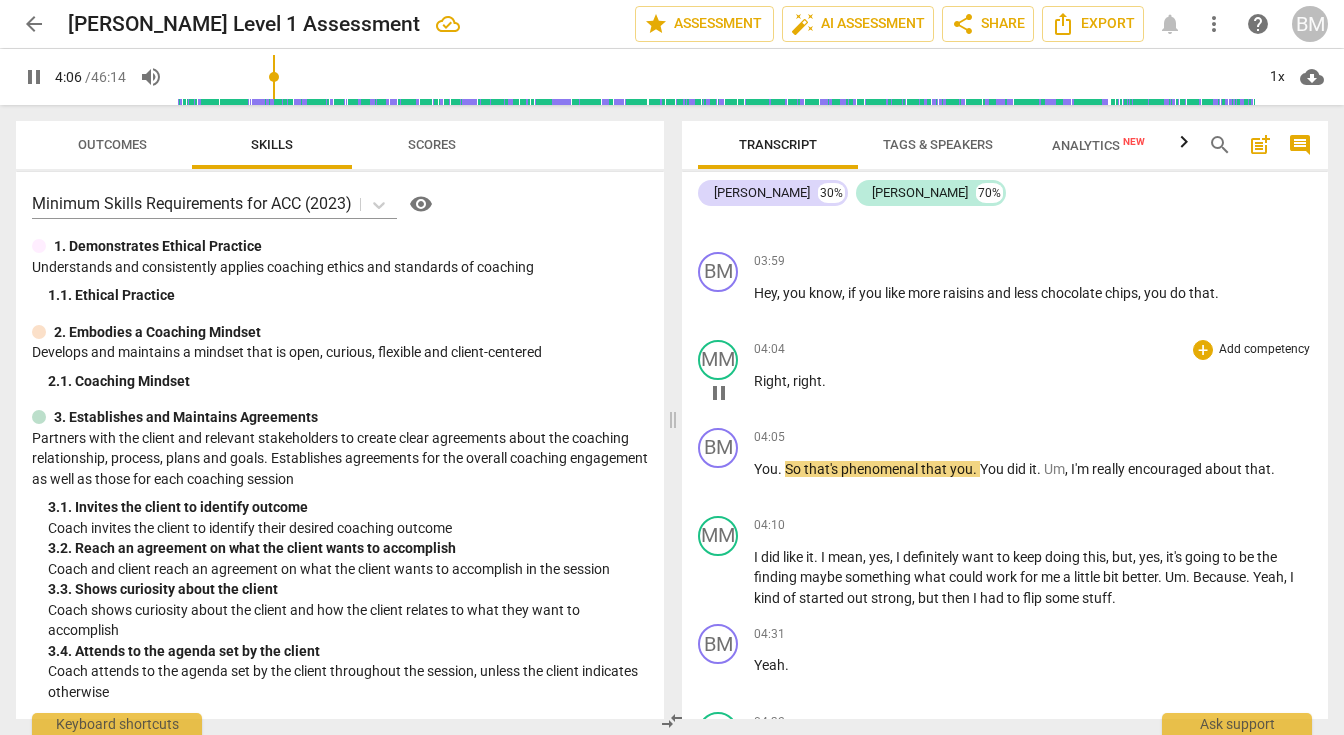 scroll, scrollTop: 2973, scrollLeft: 0, axis: vertical 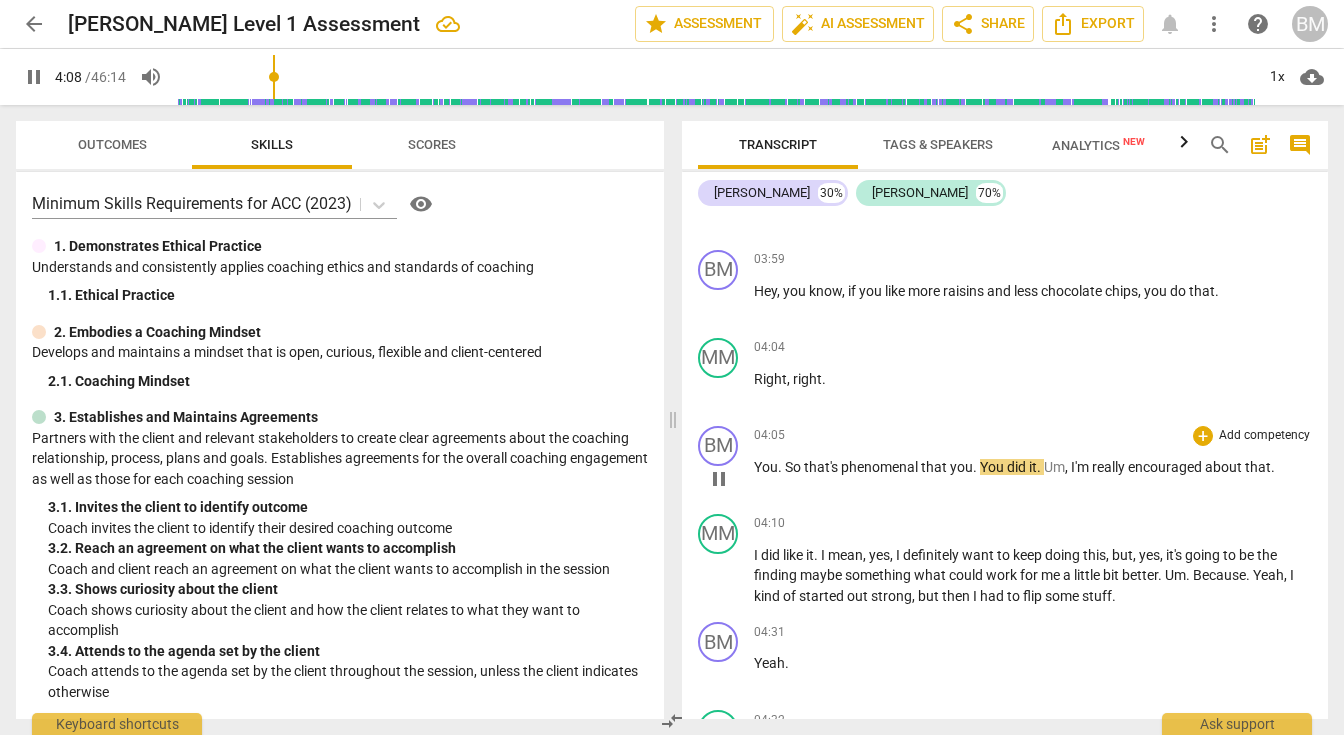 click on "pause" at bounding box center [719, 479] 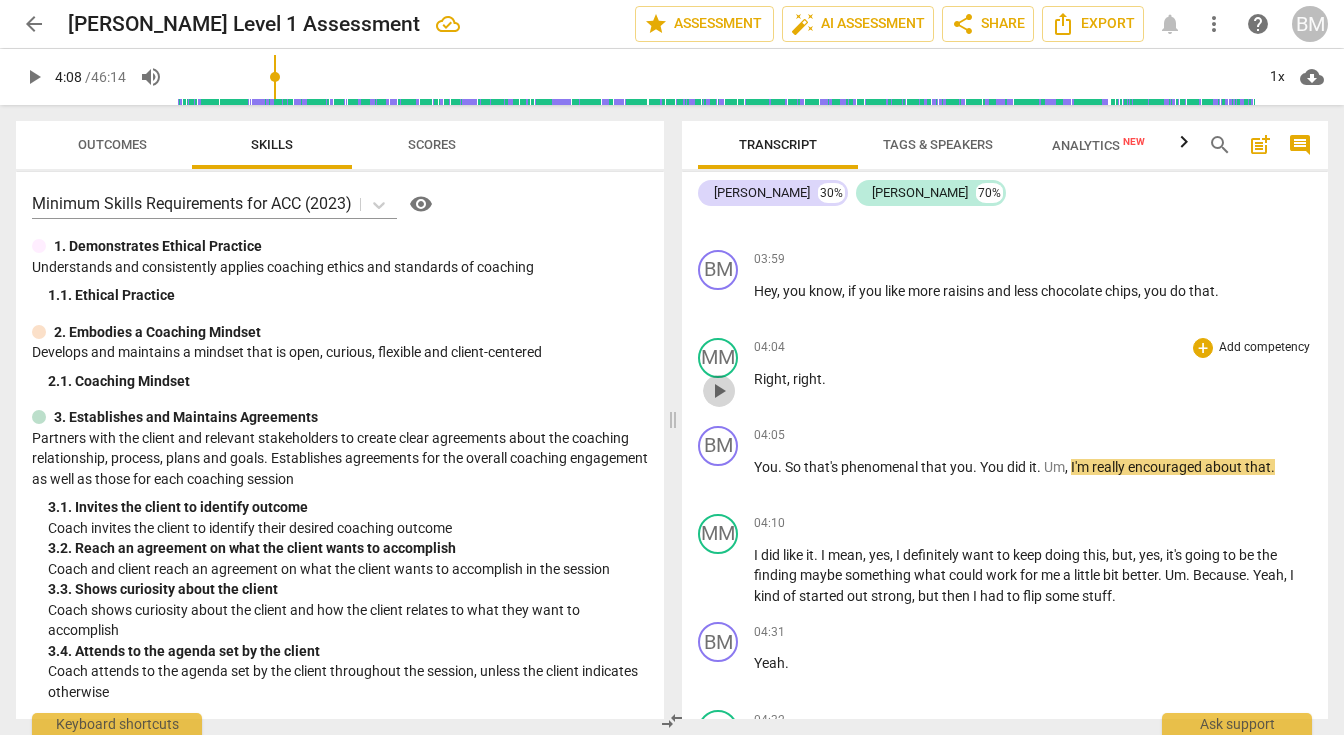 click on "play_arrow" at bounding box center [719, 391] 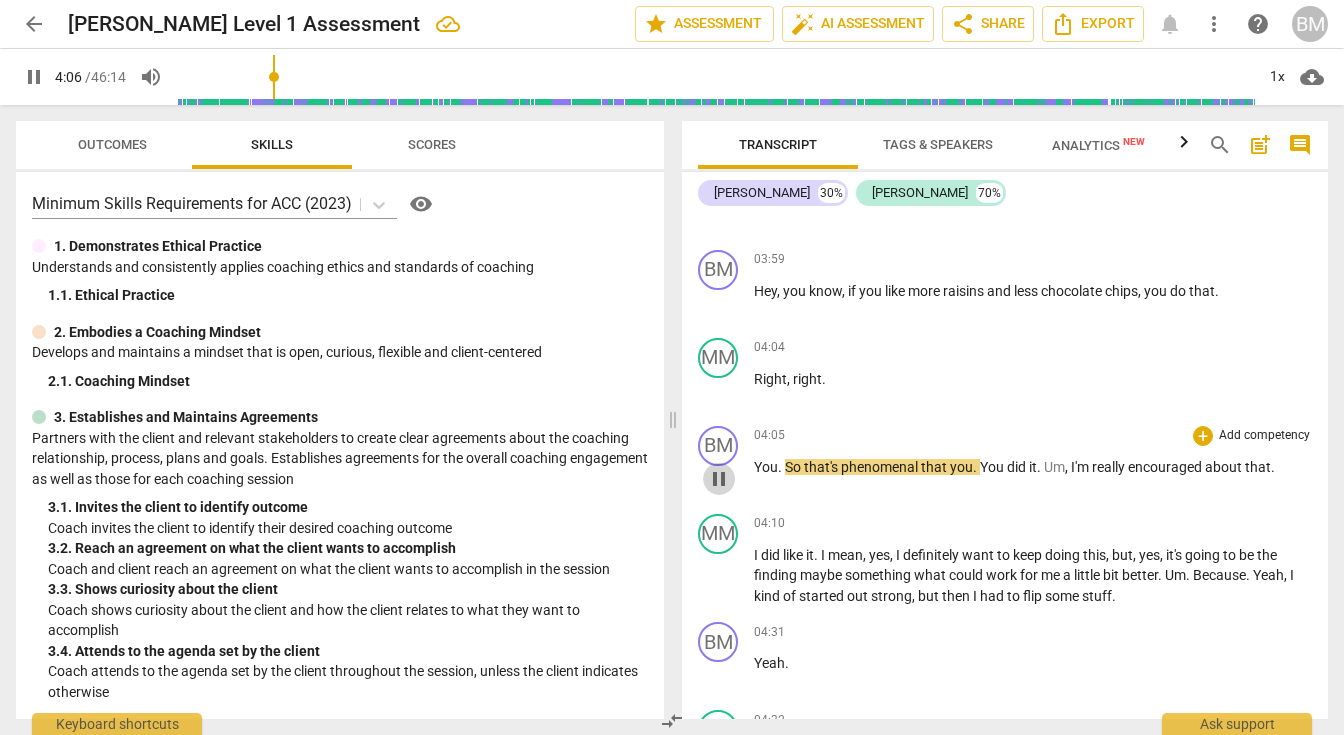click on "pause" at bounding box center [719, 479] 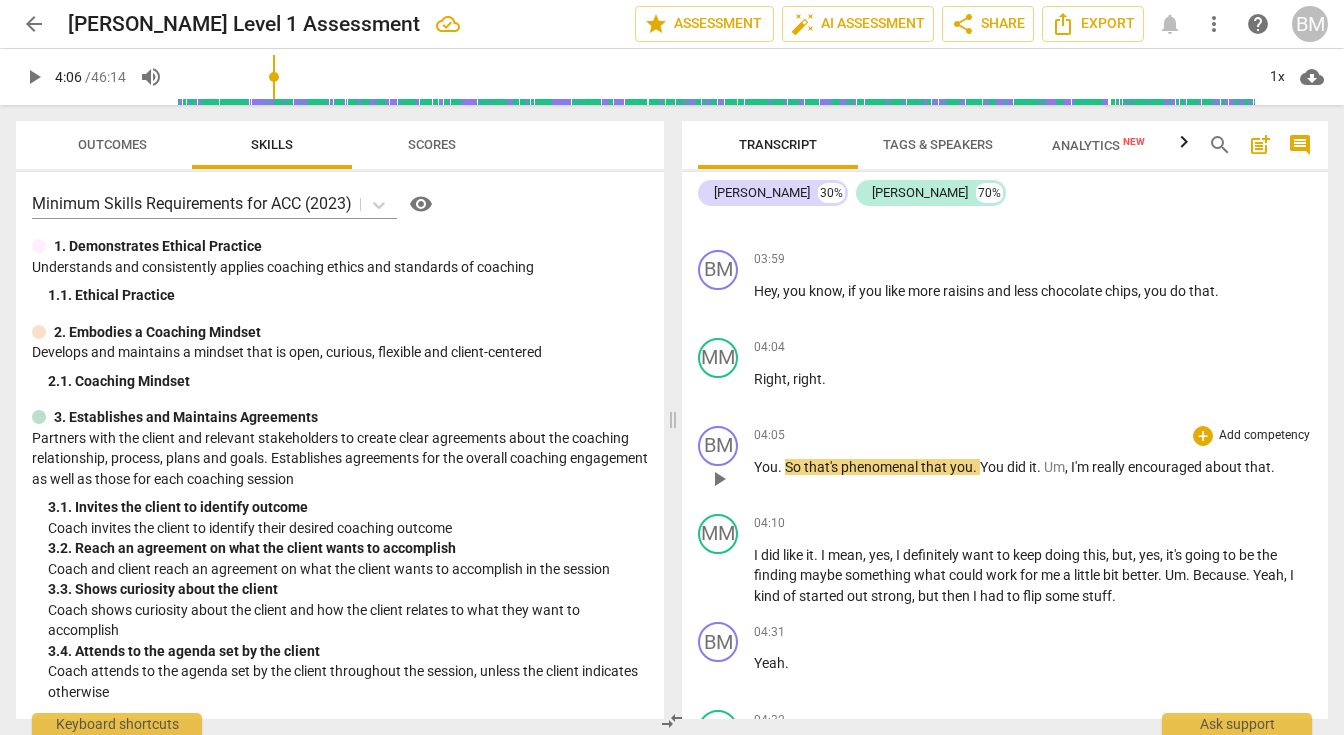 click on "You" at bounding box center (766, 467) 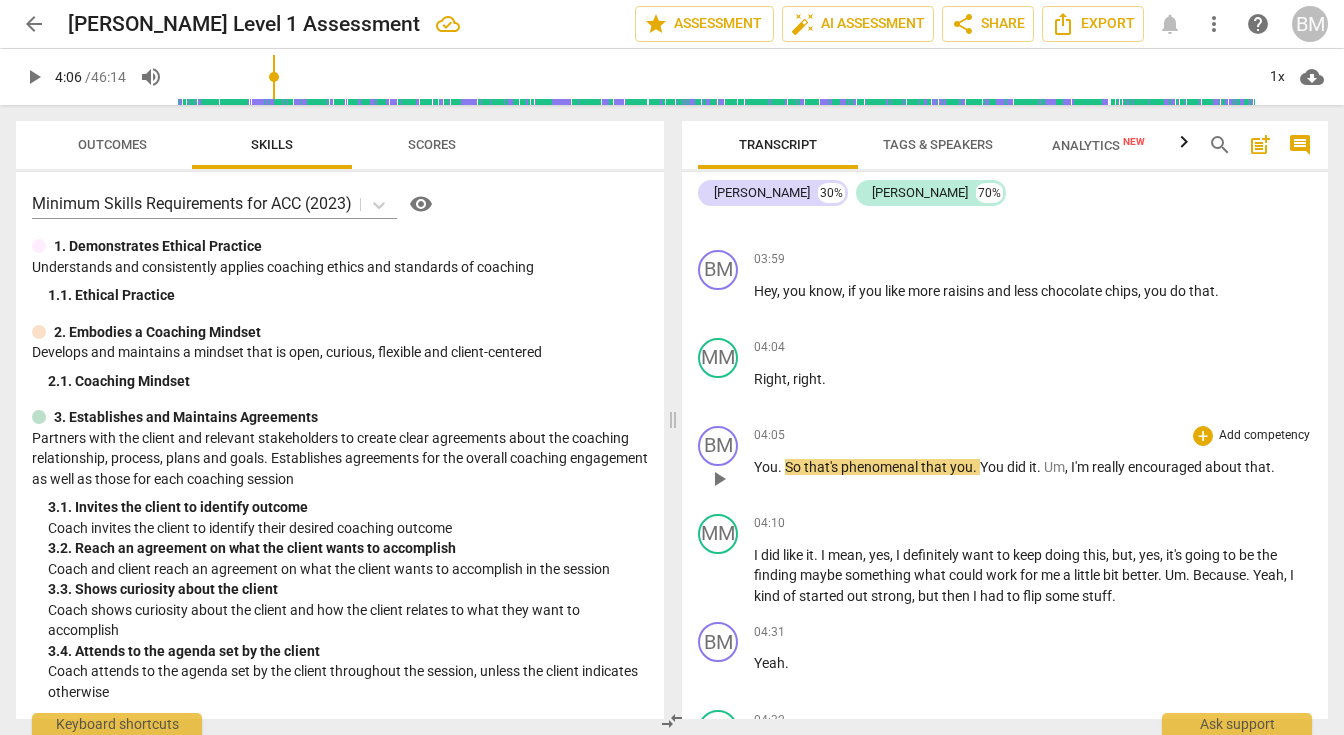 type 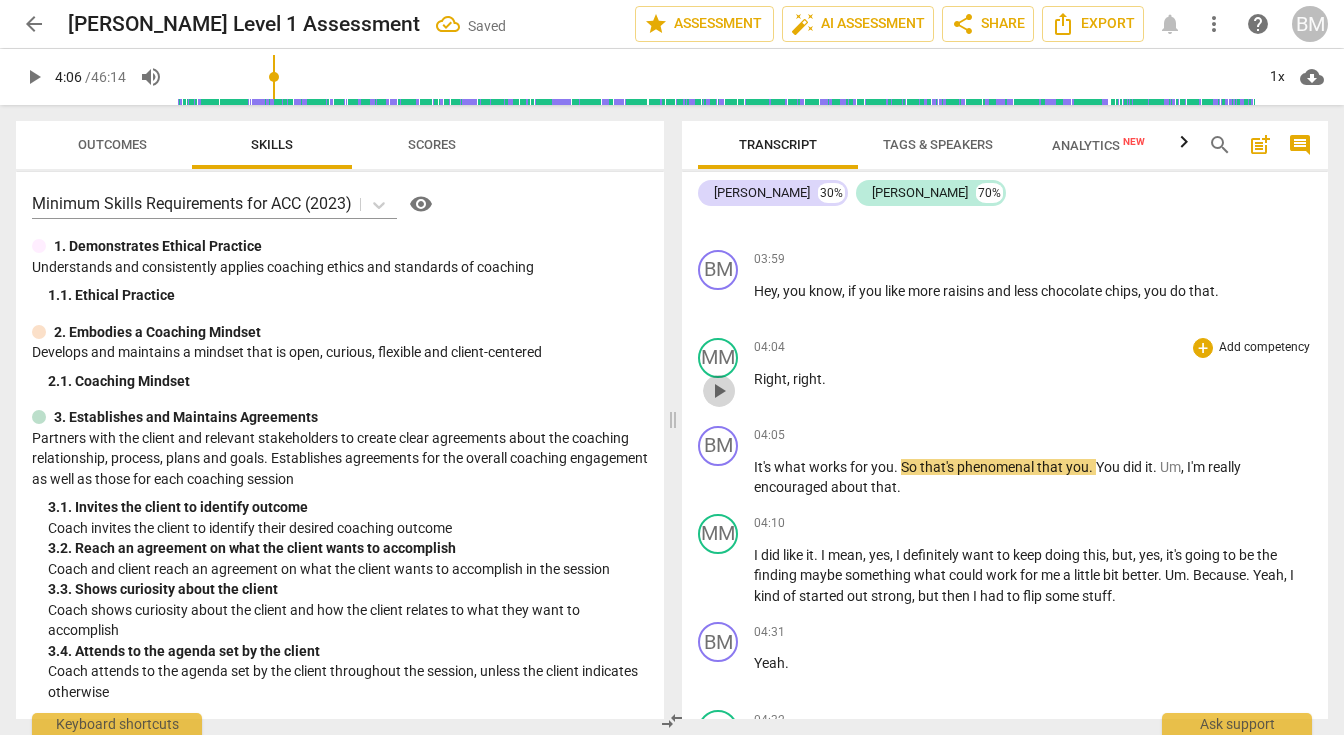 click on "play_arrow" at bounding box center [719, 391] 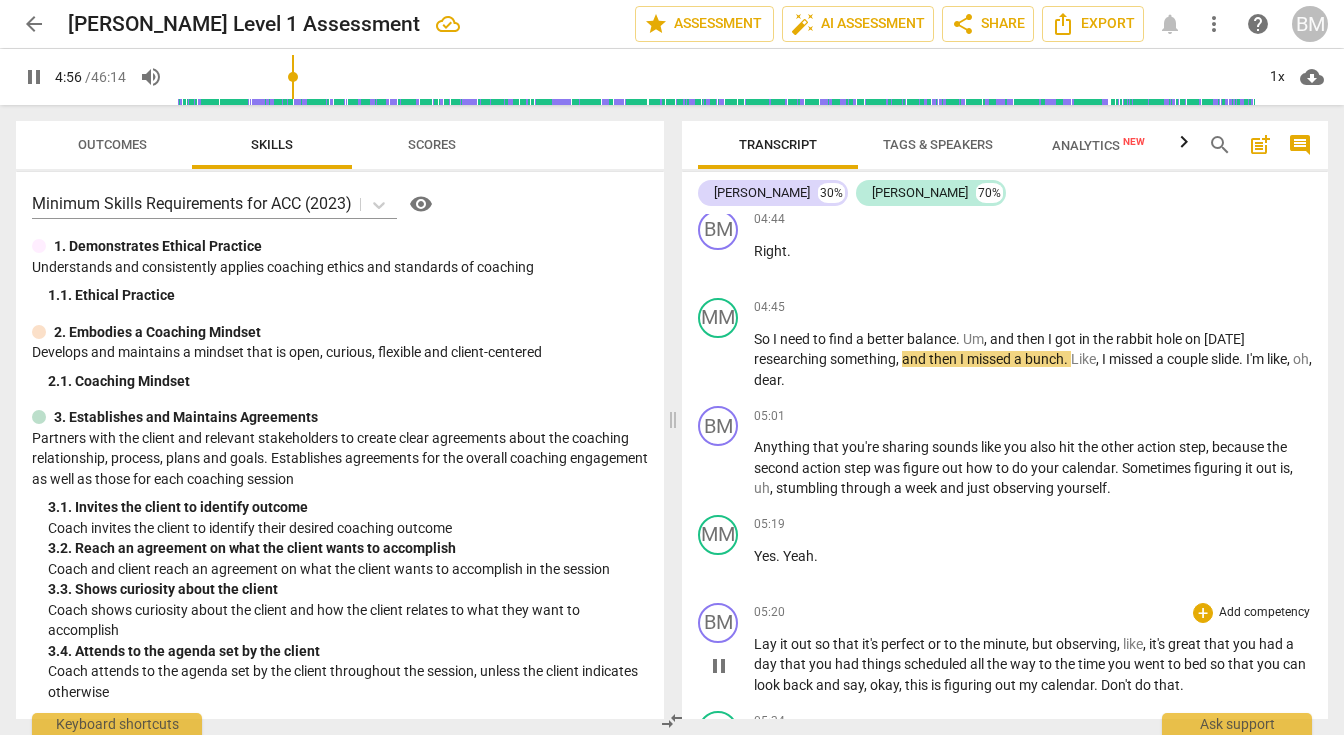 scroll, scrollTop: 3583, scrollLeft: 0, axis: vertical 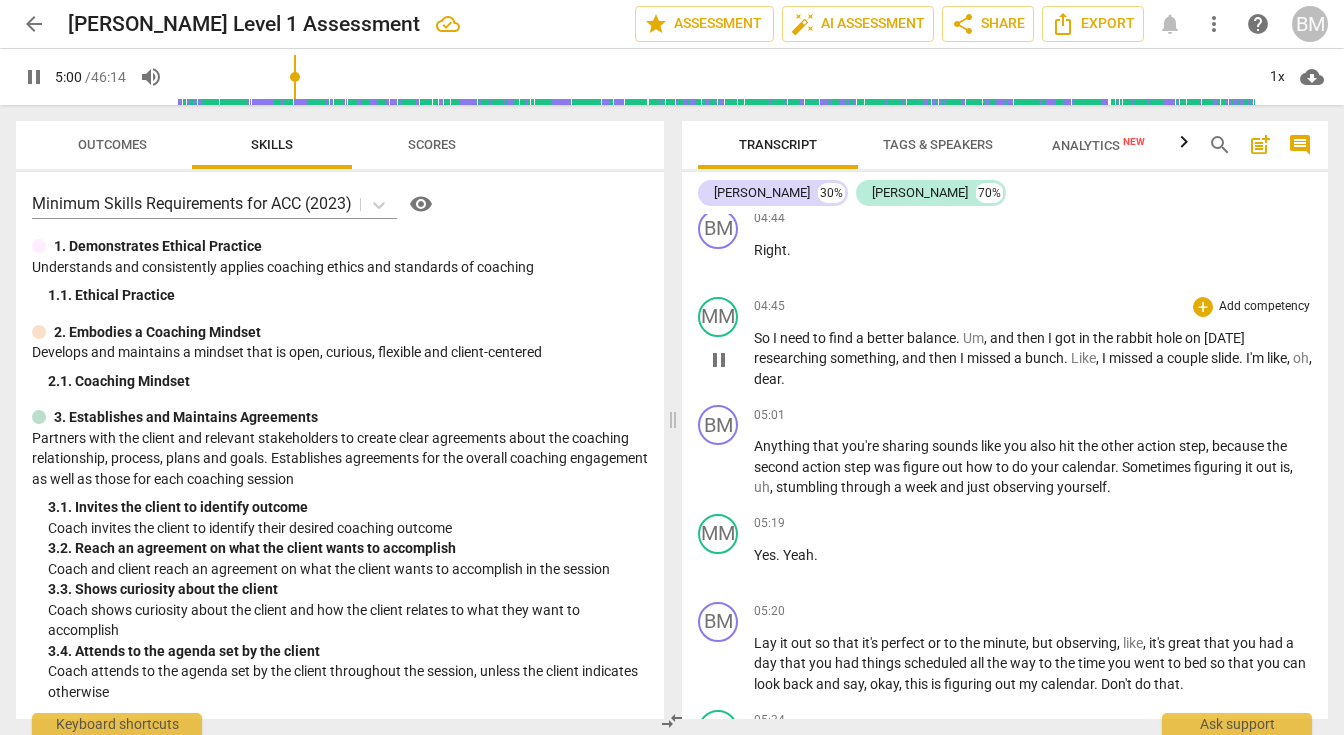 click on "pause" at bounding box center [719, 360] 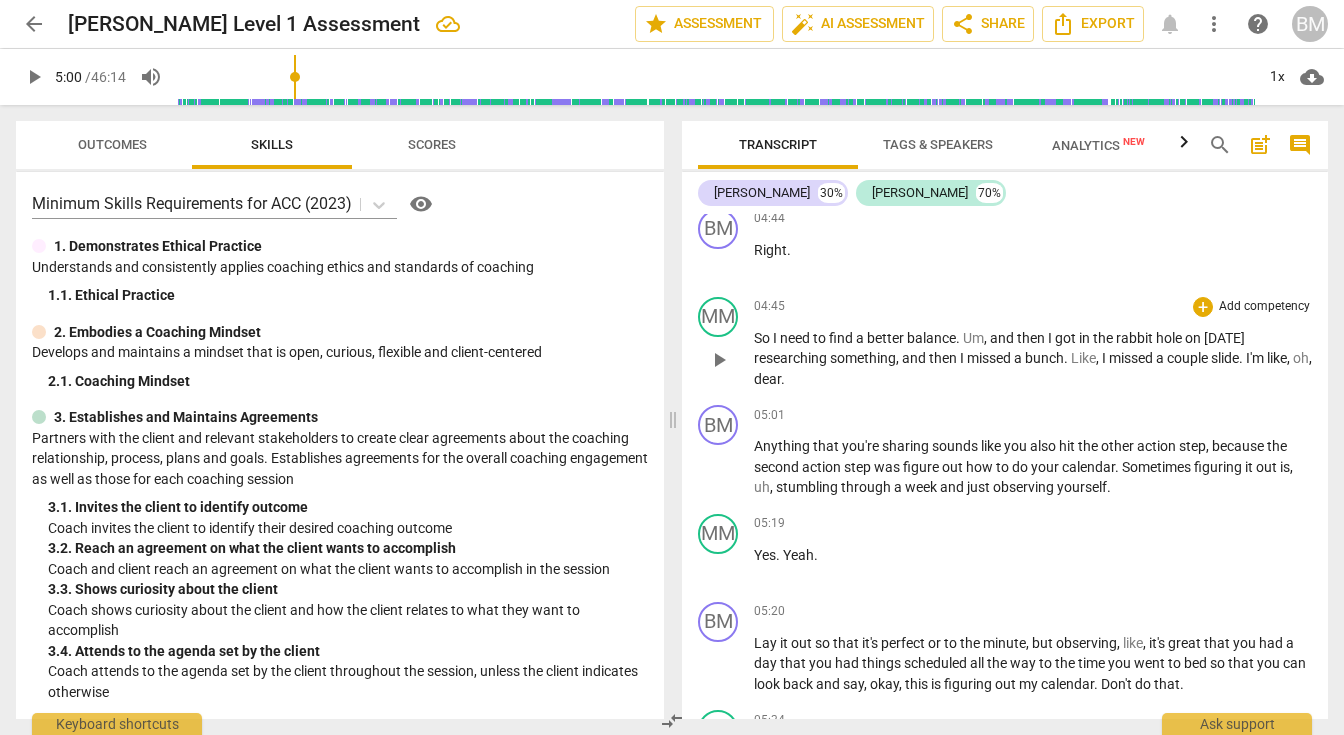 click on "slide" at bounding box center (1225, 358) 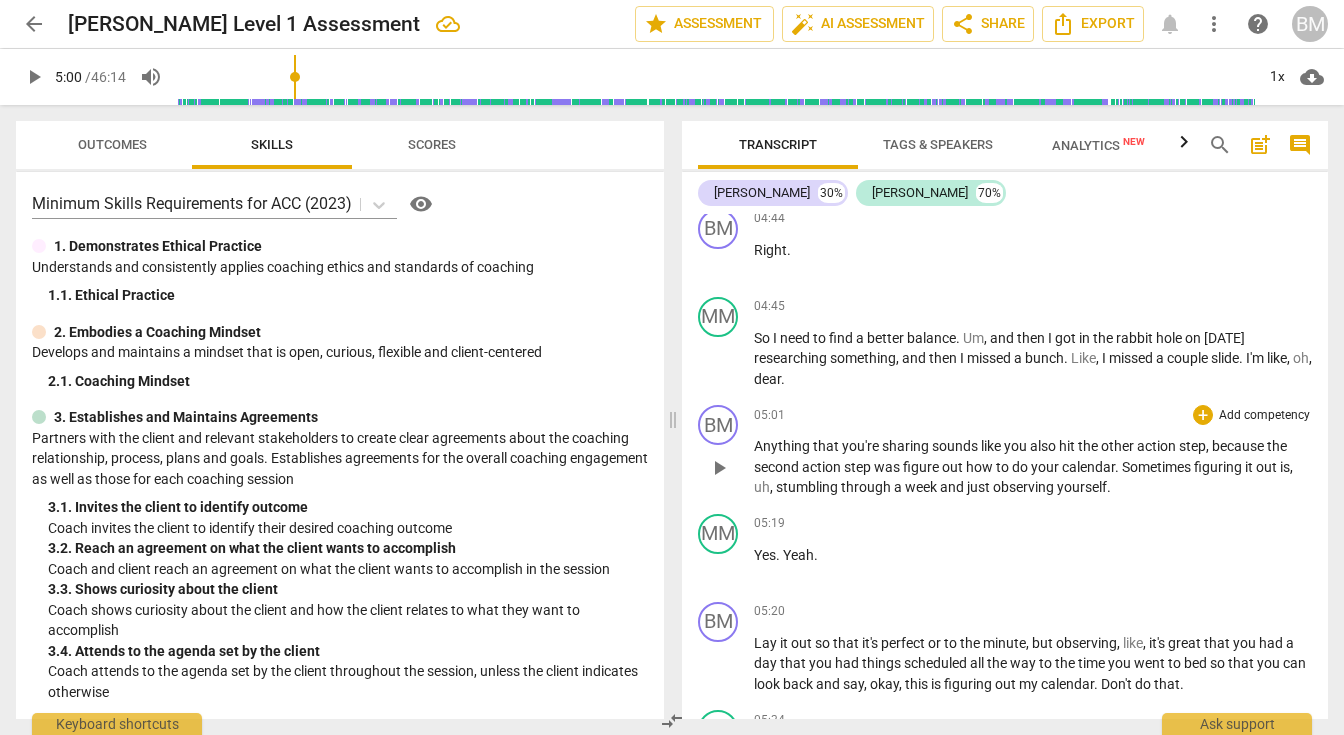 type 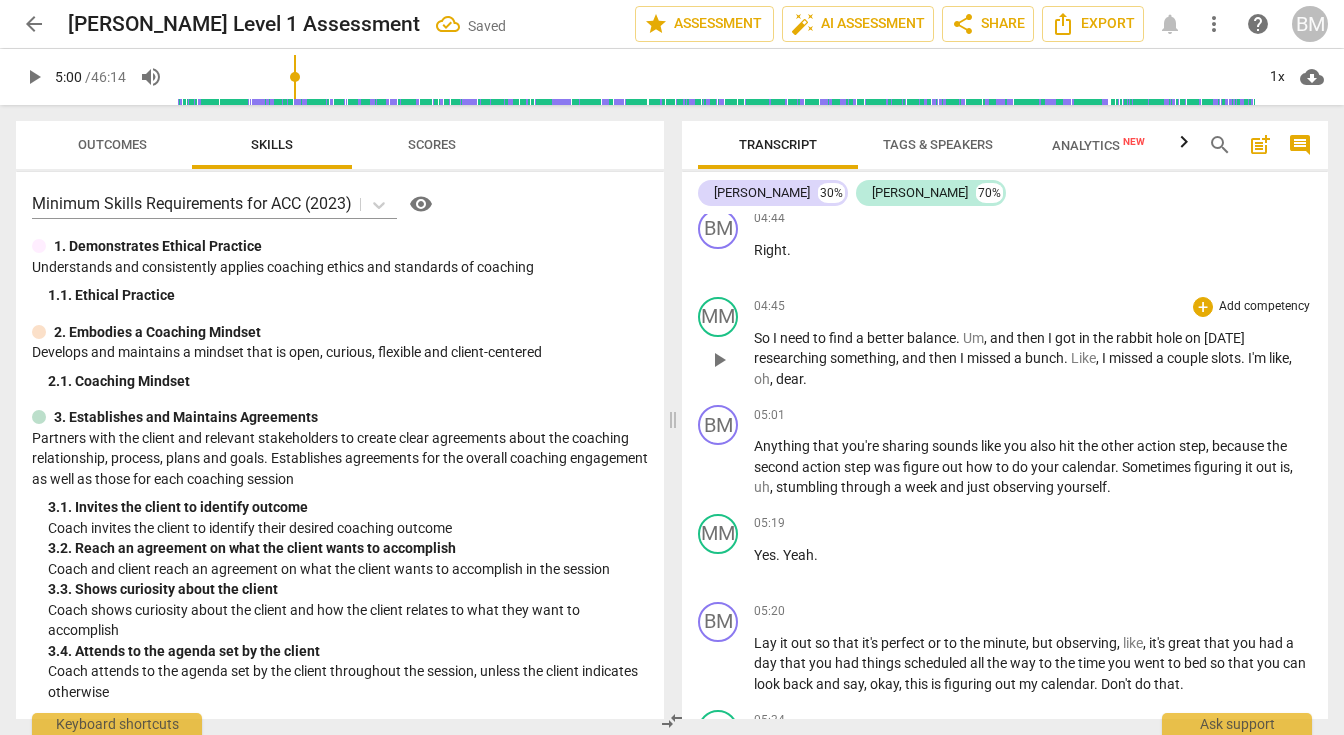 click on "researching" at bounding box center [792, 358] 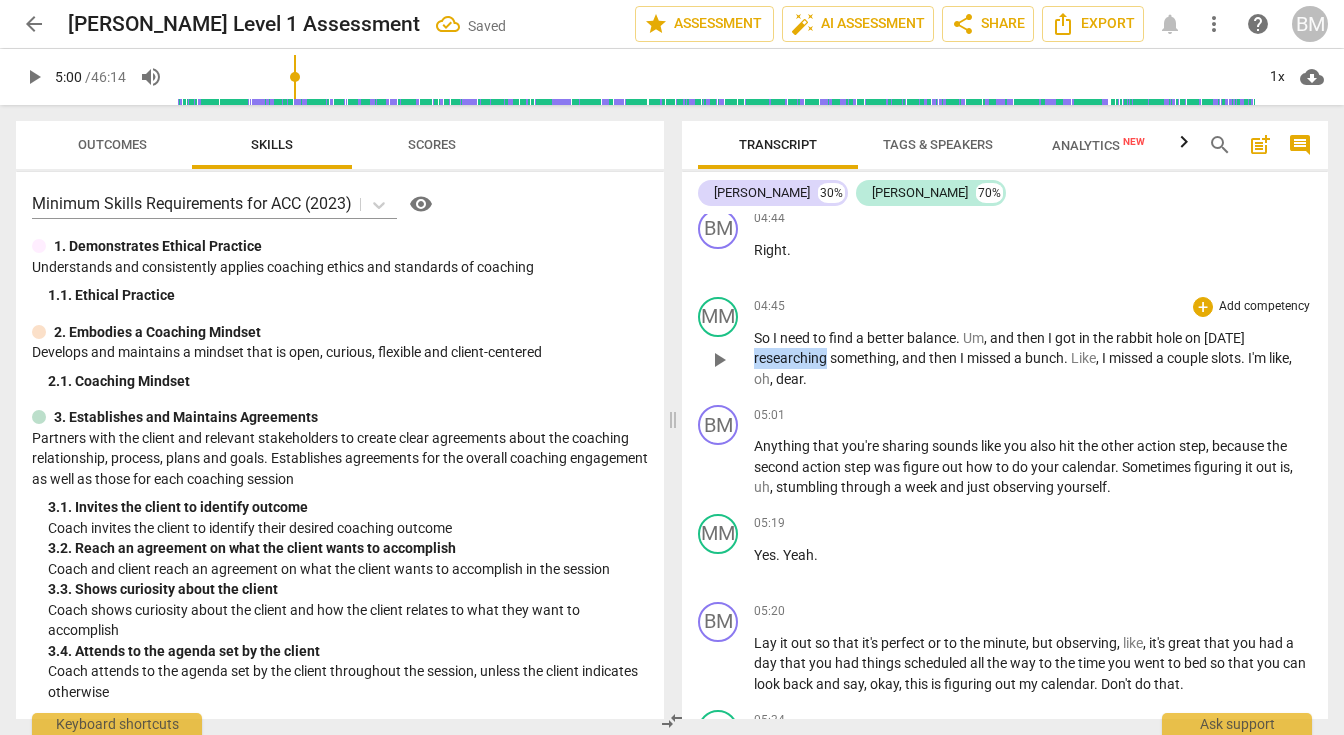 click on "researching" at bounding box center (792, 358) 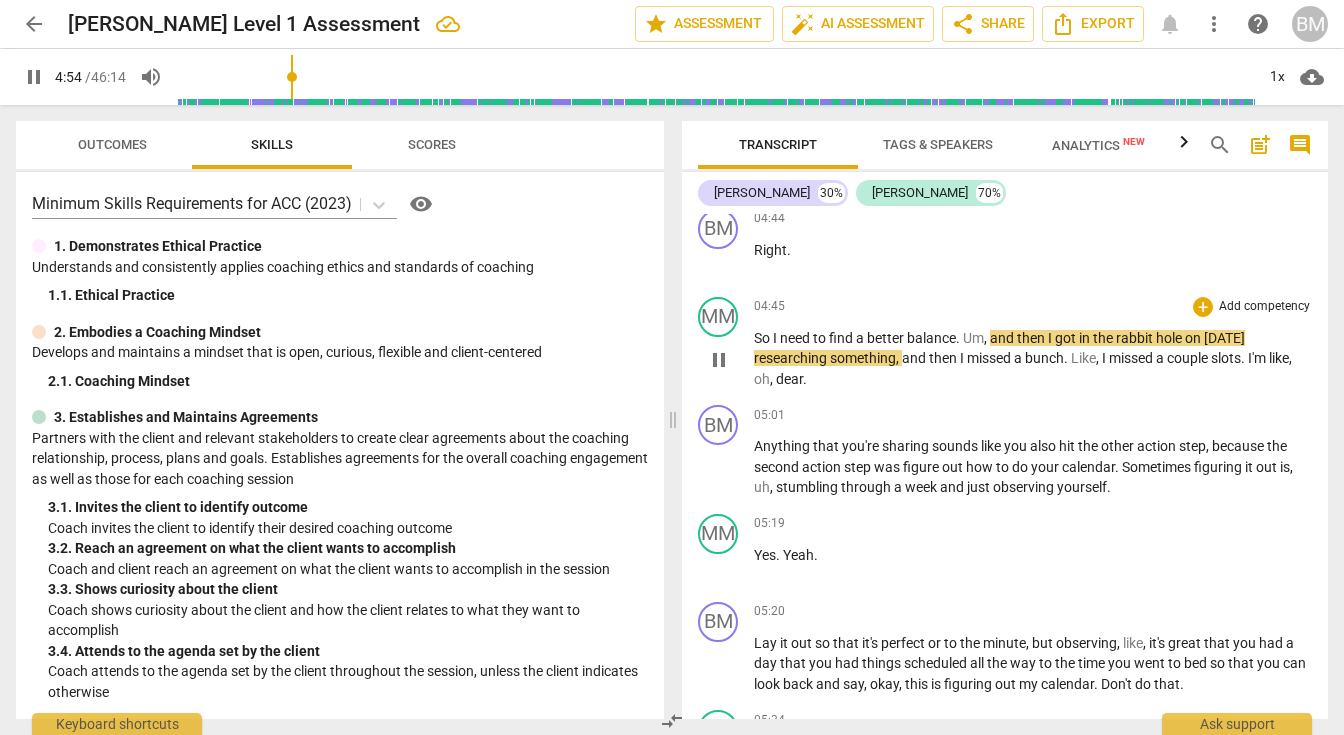 click on "pause" at bounding box center [719, 360] 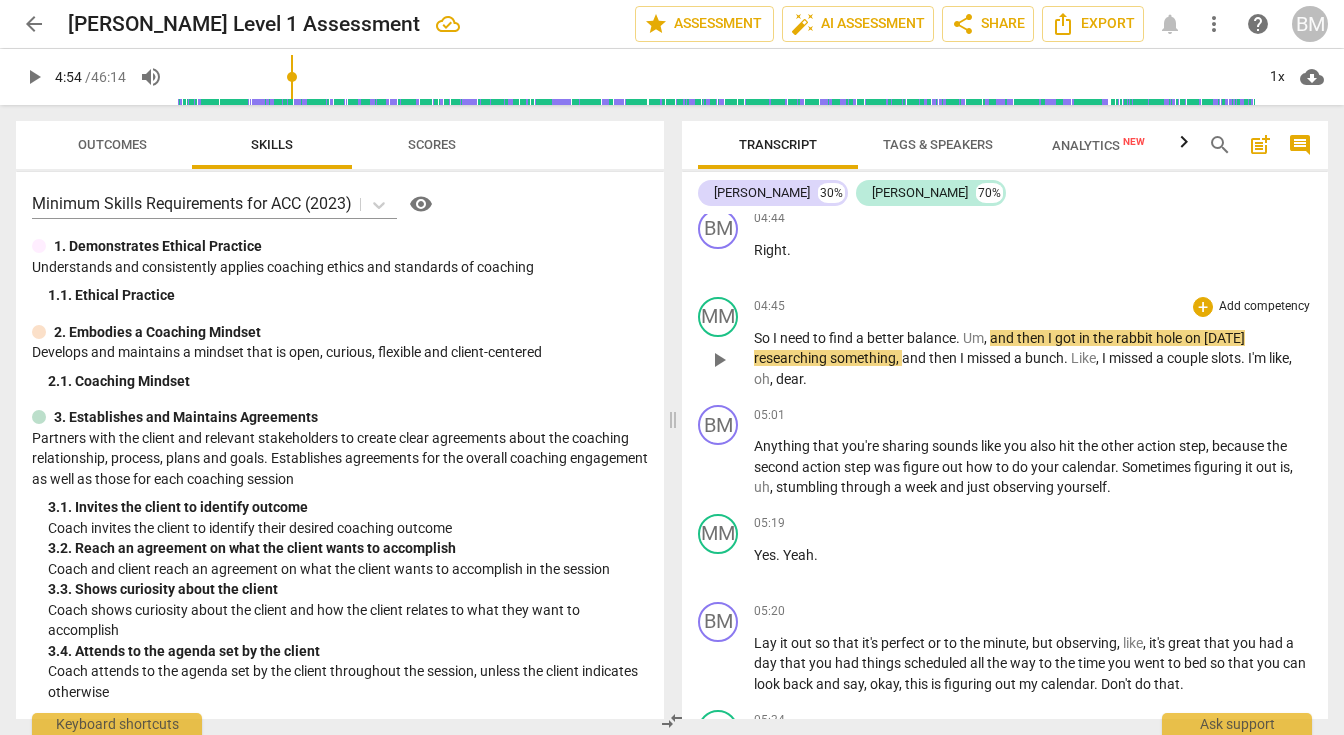 click on "play_arrow" at bounding box center (719, 360) 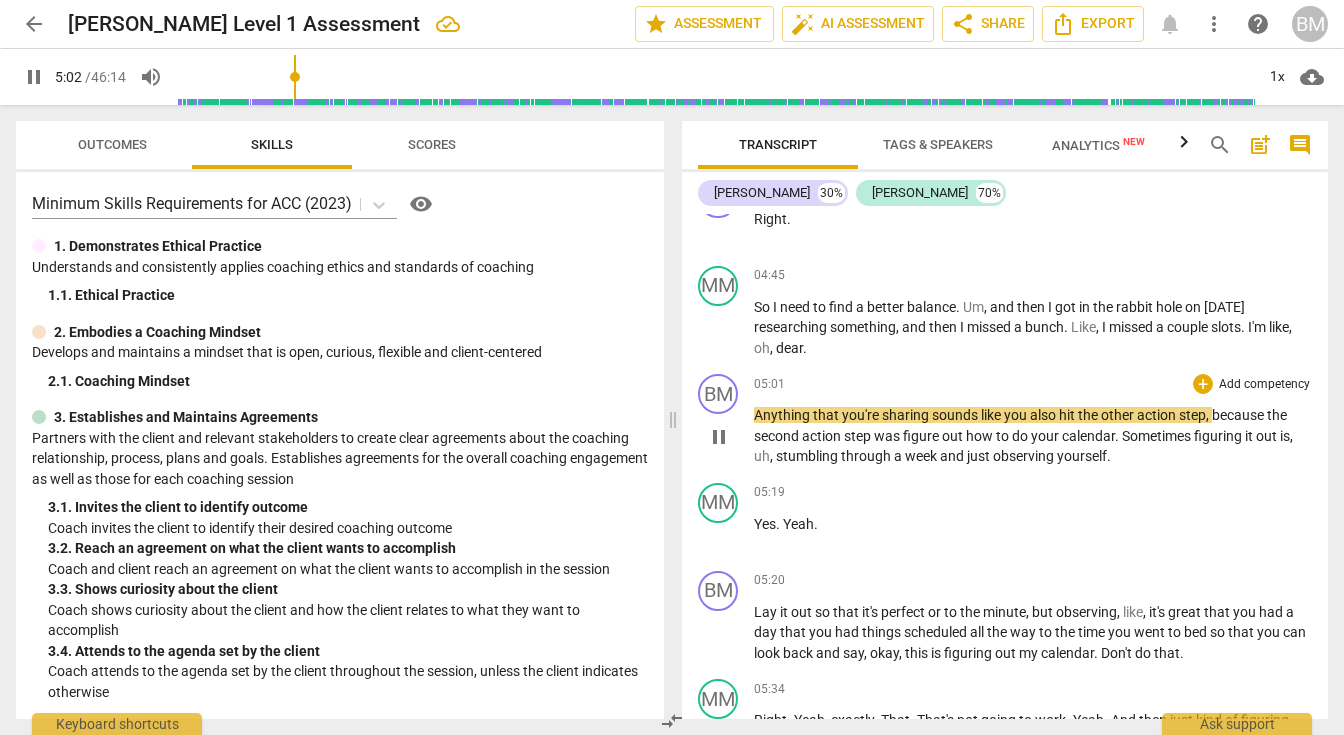 scroll, scrollTop: 3618, scrollLeft: 0, axis: vertical 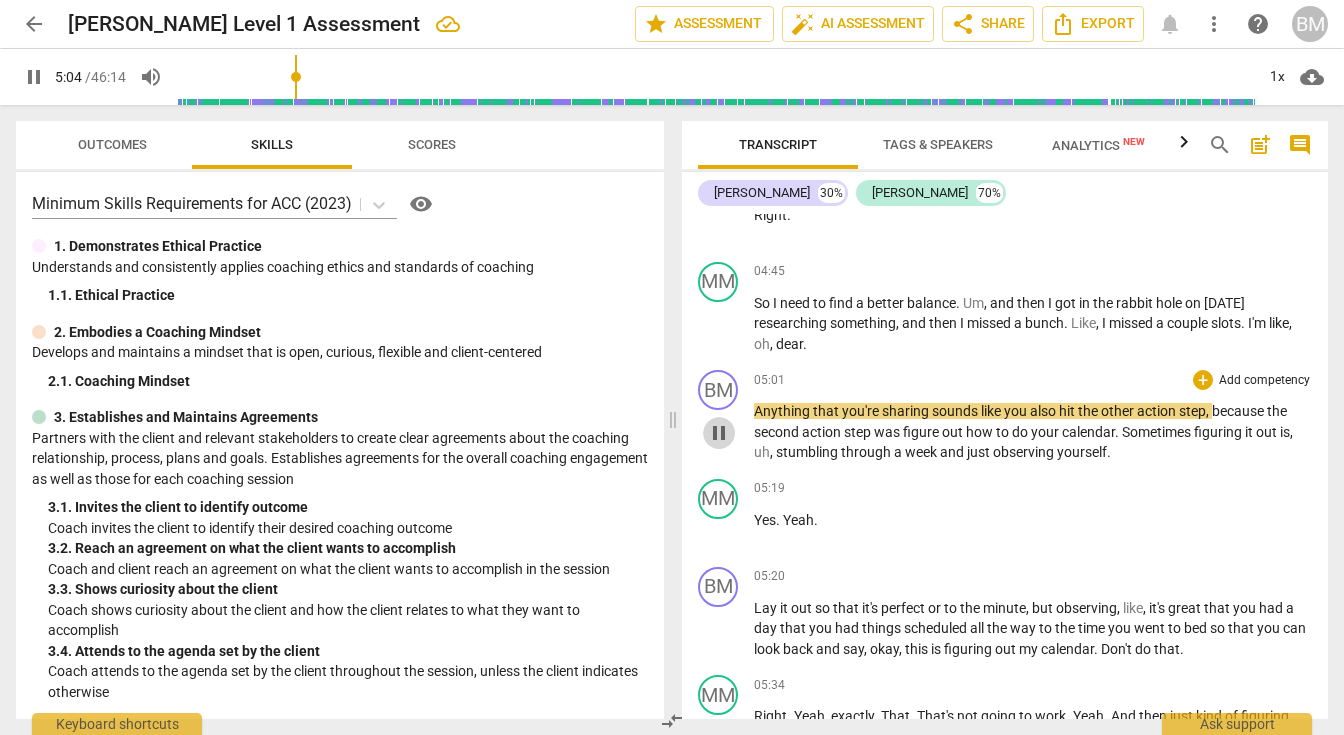 click on "pause" at bounding box center (719, 433) 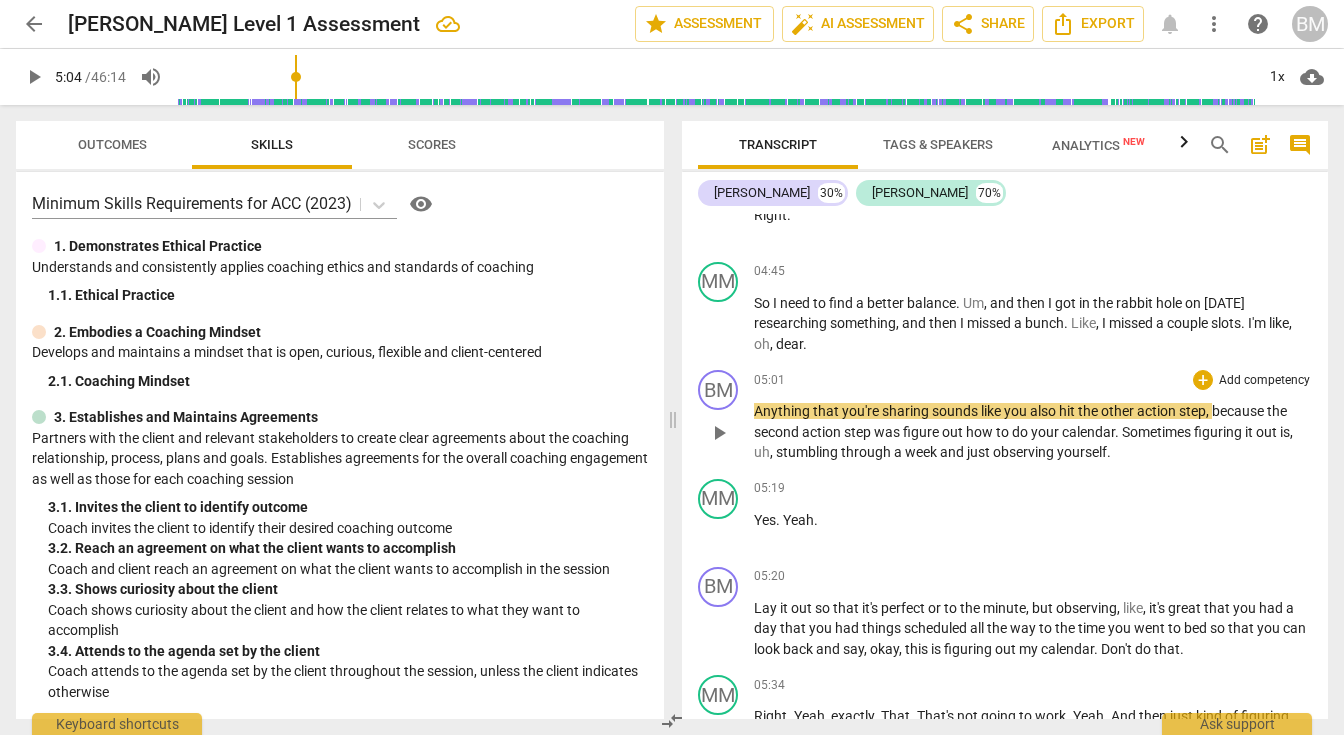 click on "Anything" at bounding box center (783, 411) 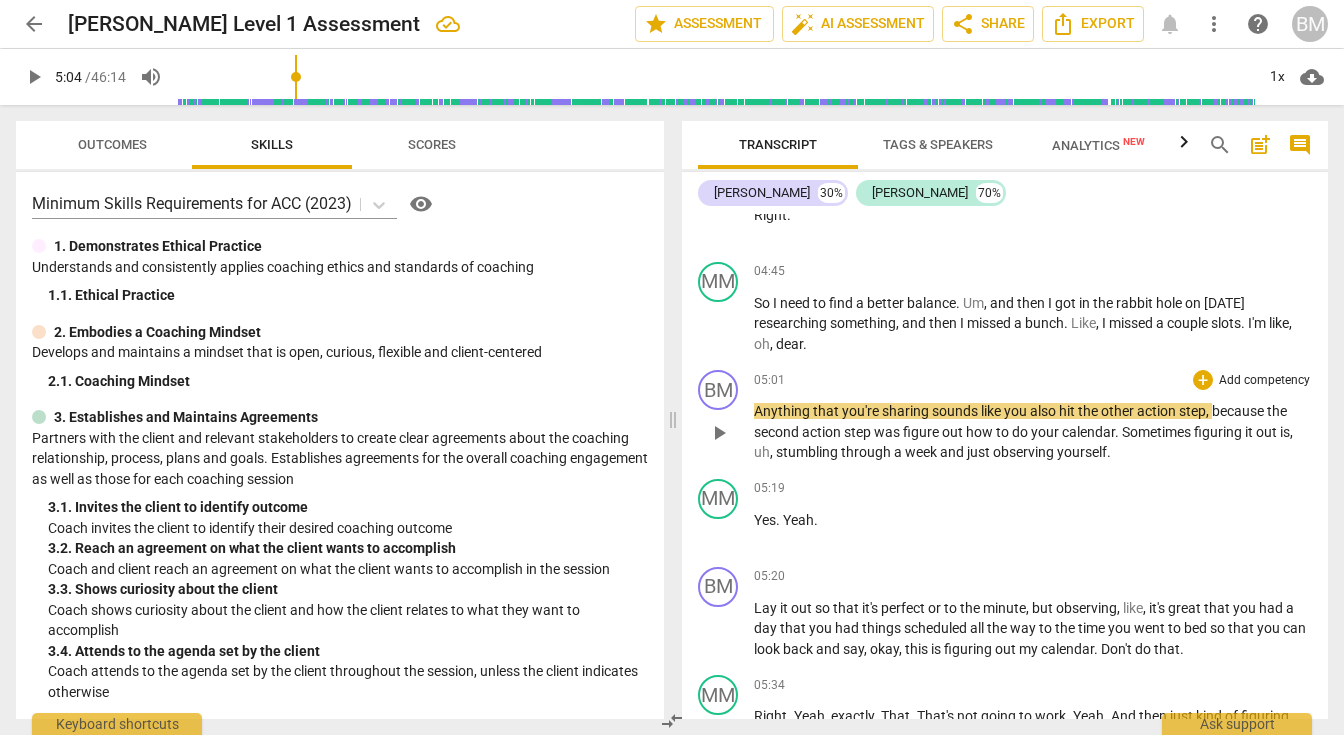 type 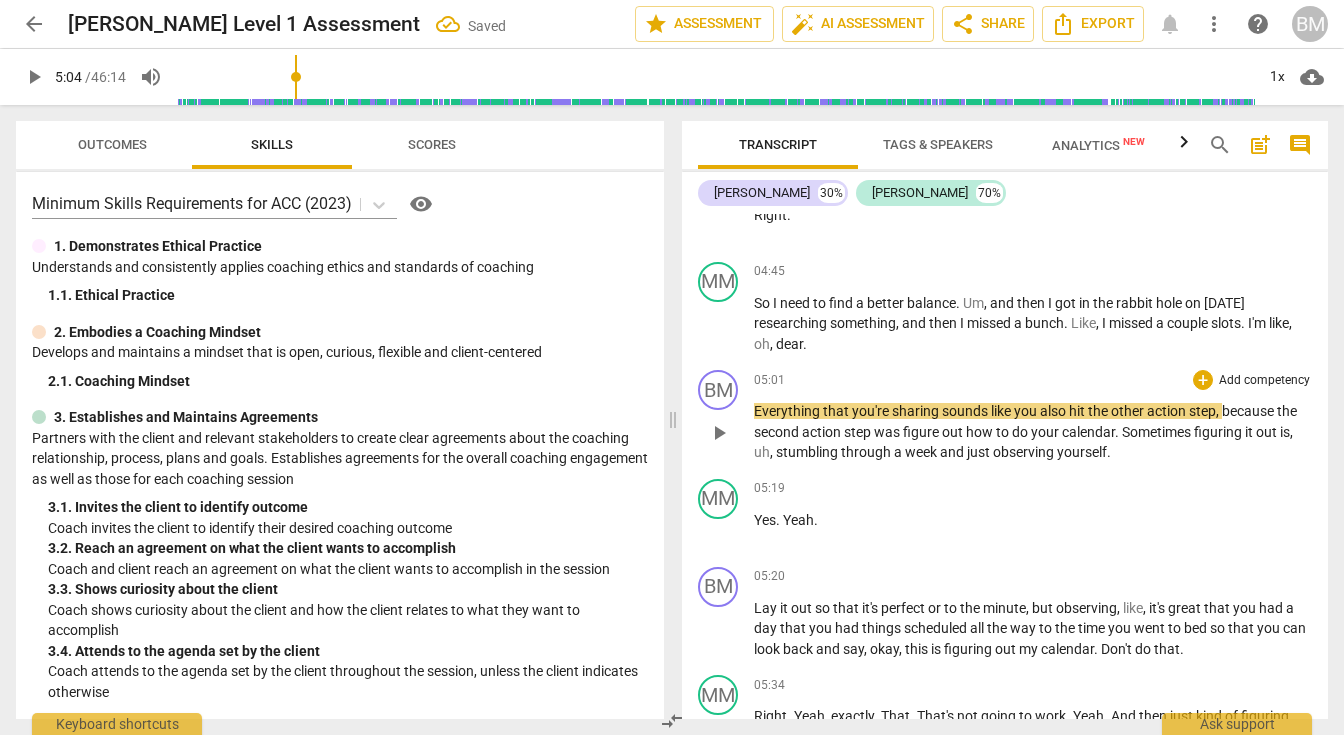 click on "play_arrow" at bounding box center [719, 433] 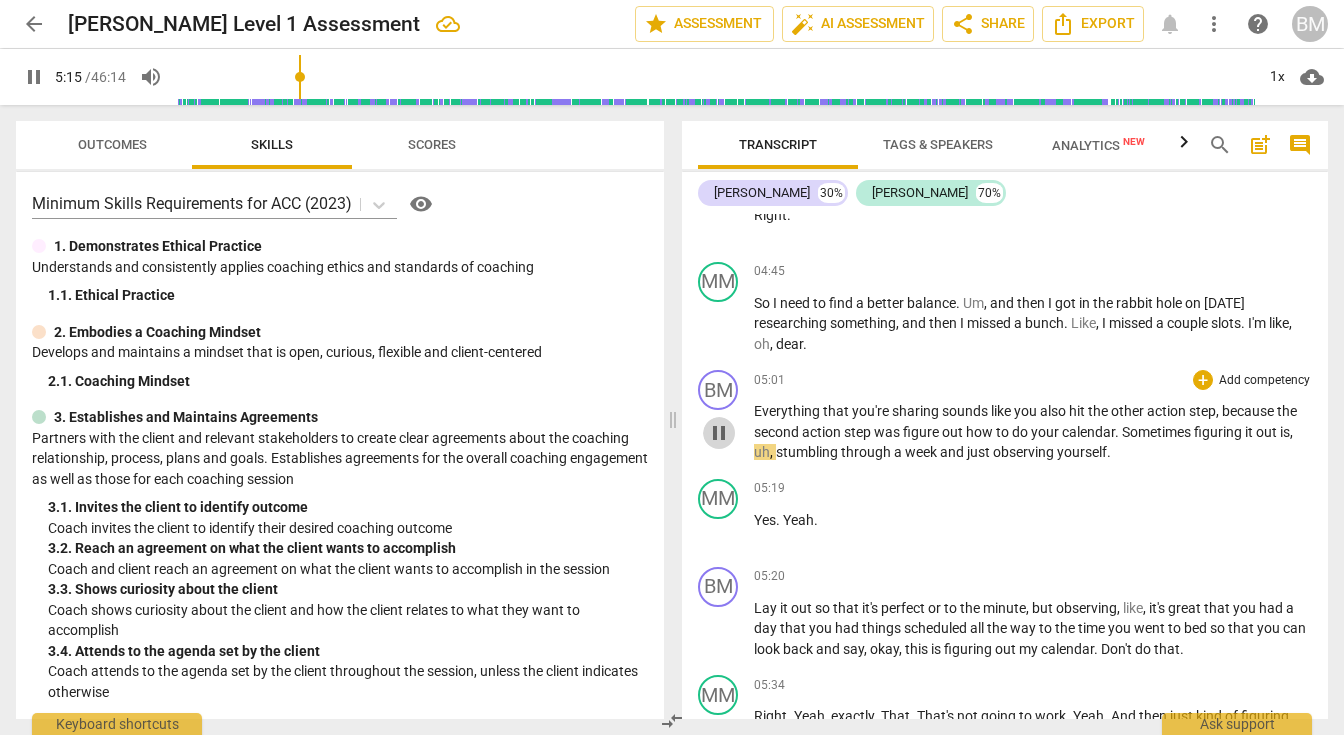 click on "pause" at bounding box center [719, 433] 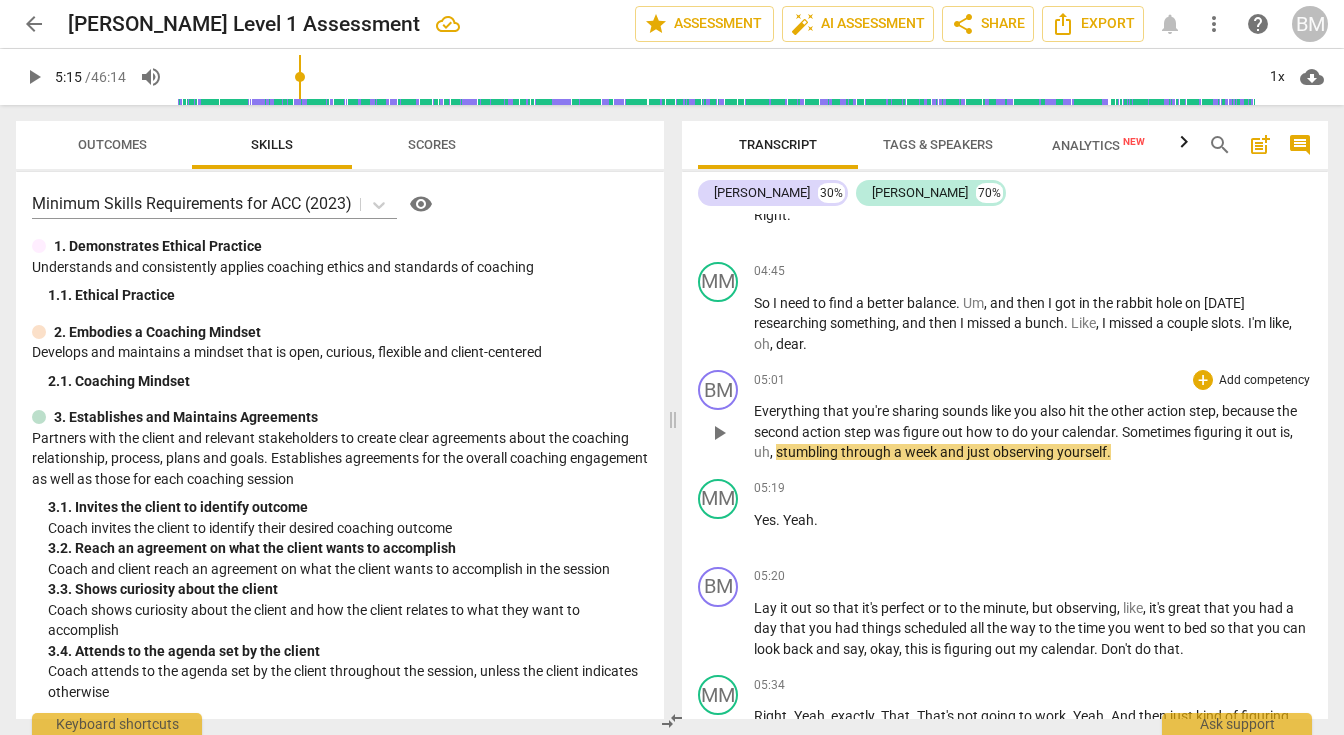 click on "figure" at bounding box center [922, 432] 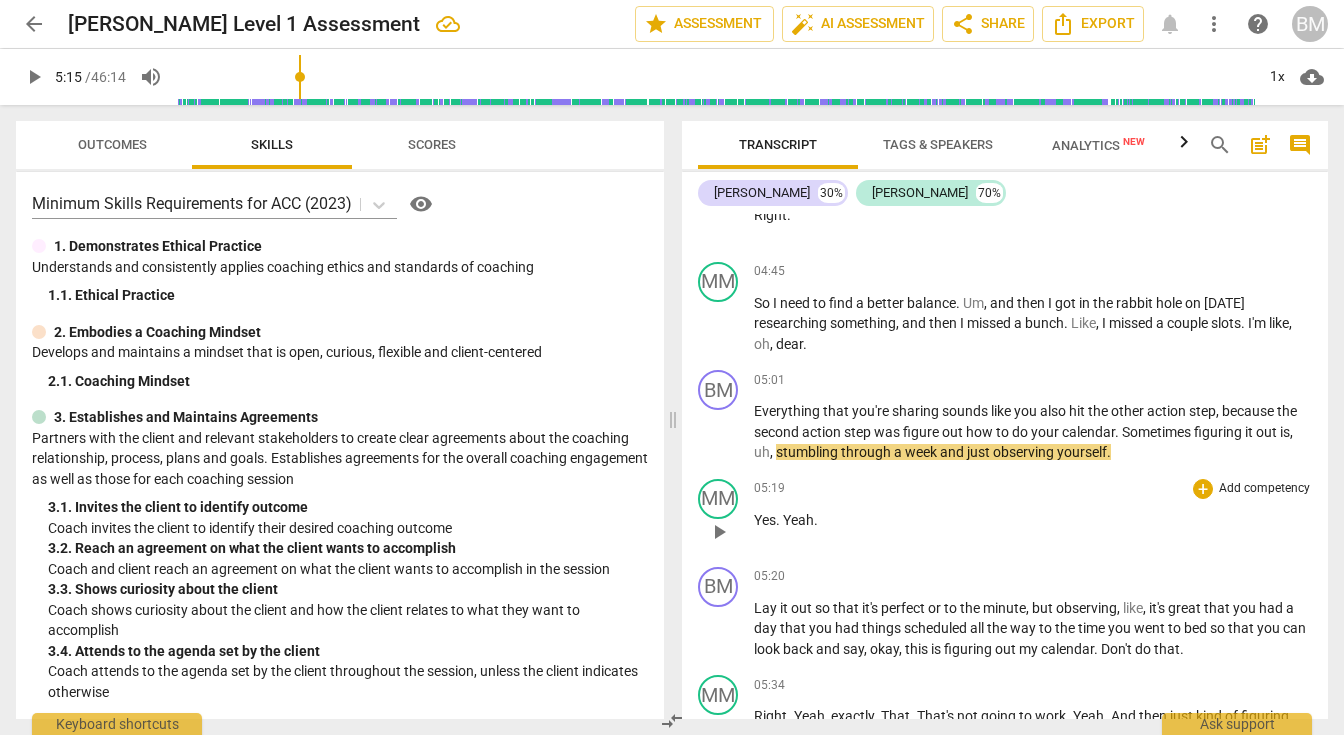 type 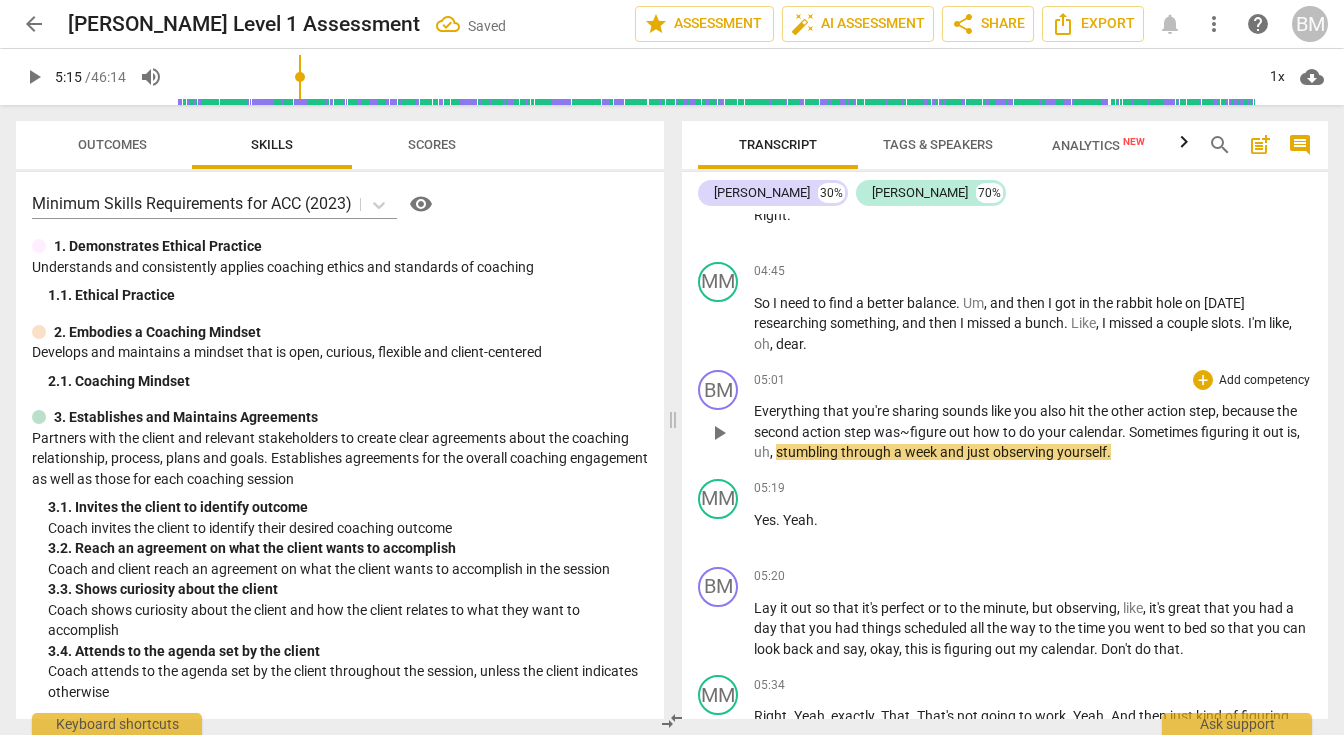 click on "play_arrow" at bounding box center [719, 433] 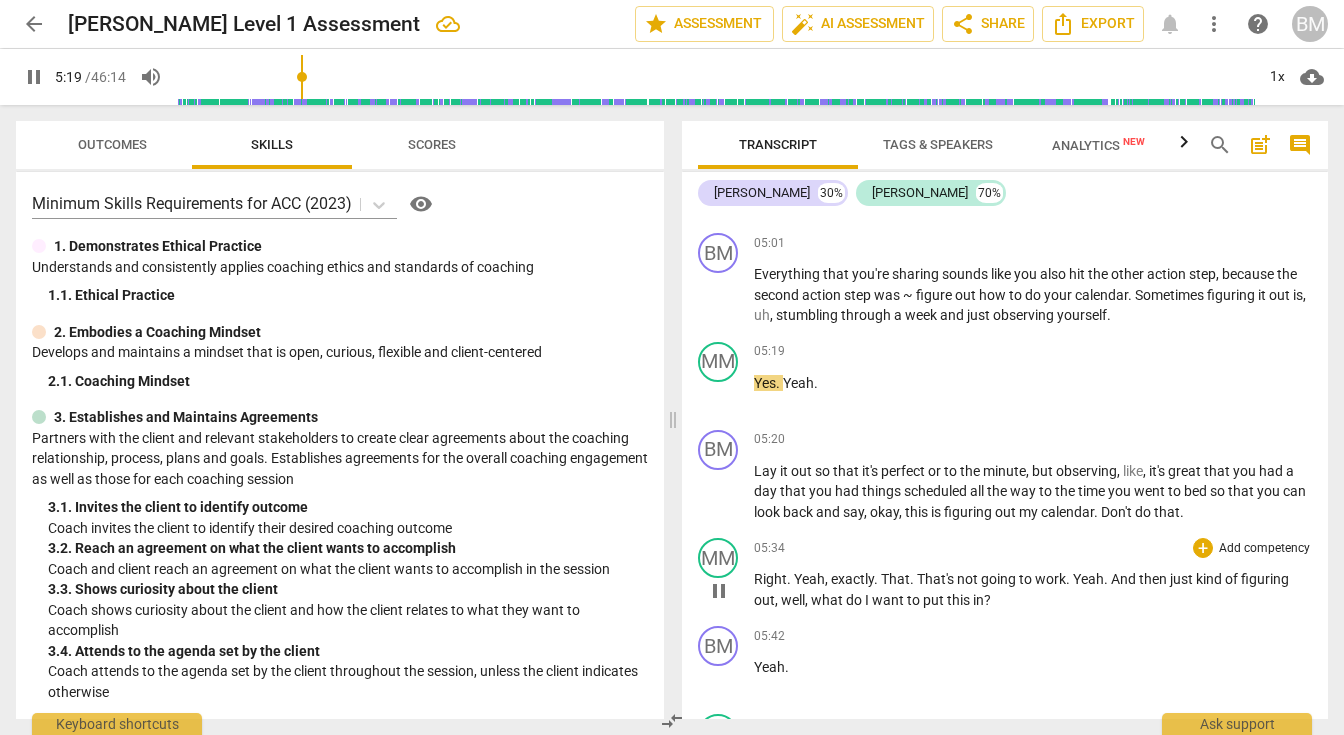 scroll, scrollTop: 3756, scrollLeft: 0, axis: vertical 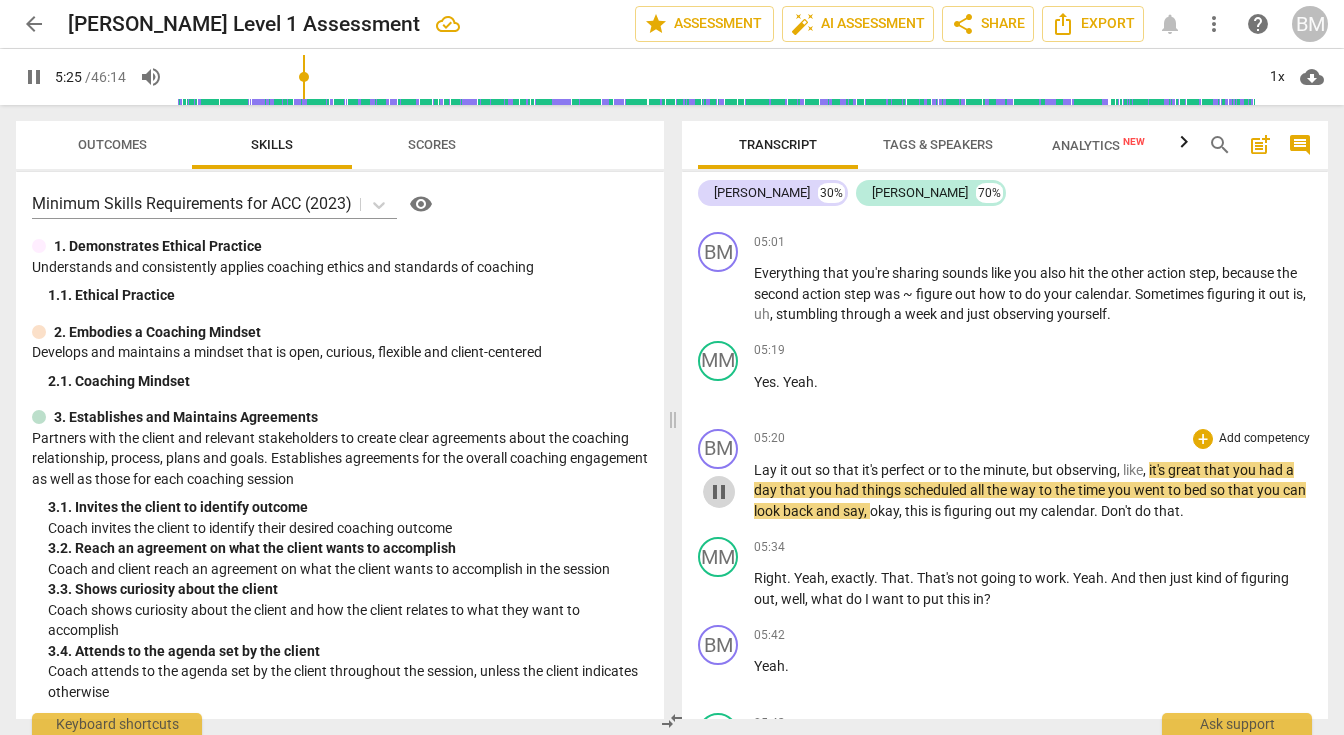 click on "pause" at bounding box center (719, 492) 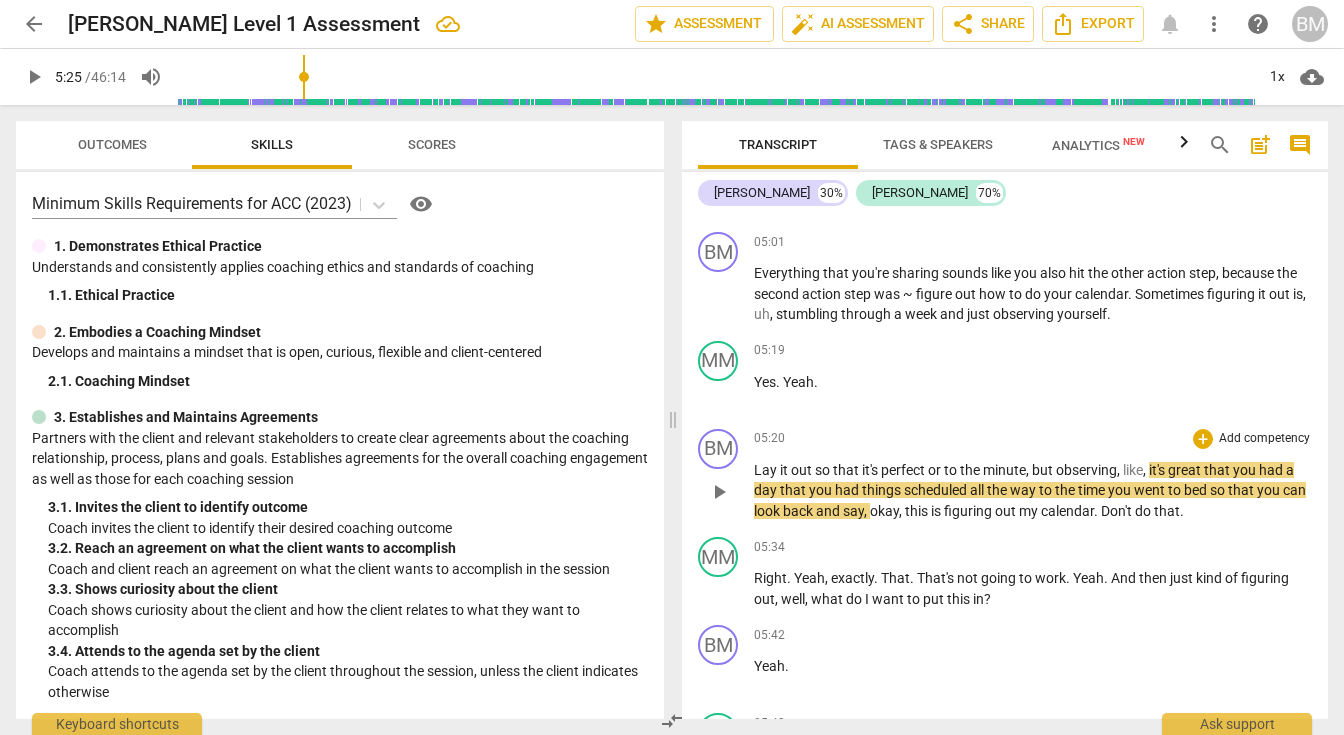 click on "Lay" at bounding box center (767, 470) 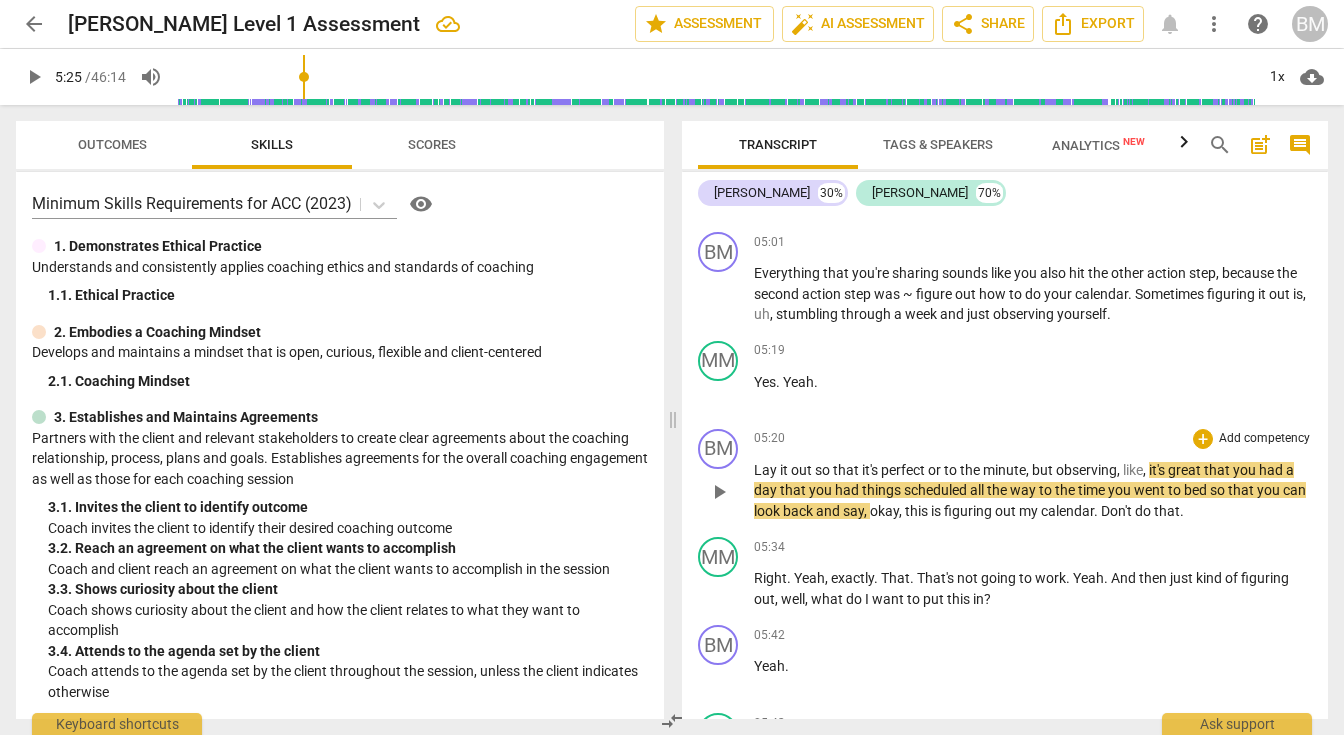 type 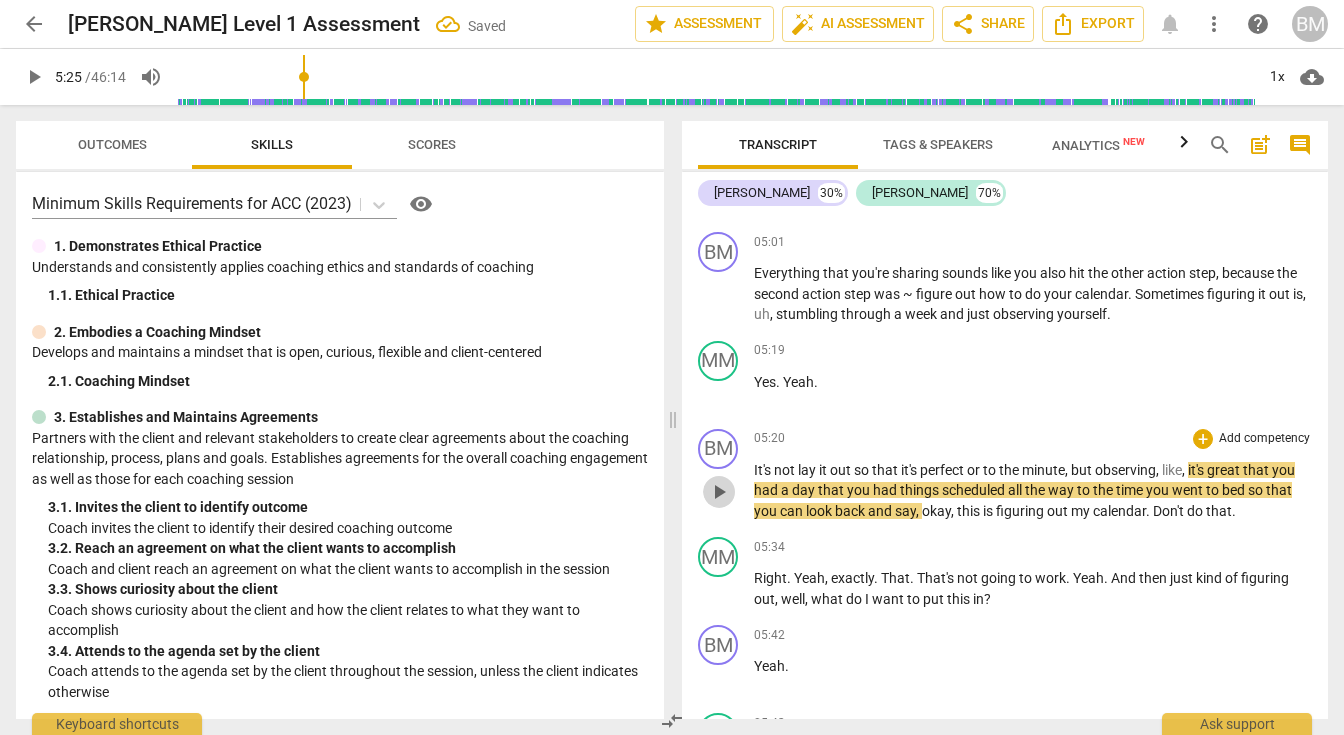 click on "play_arrow" at bounding box center (719, 492) 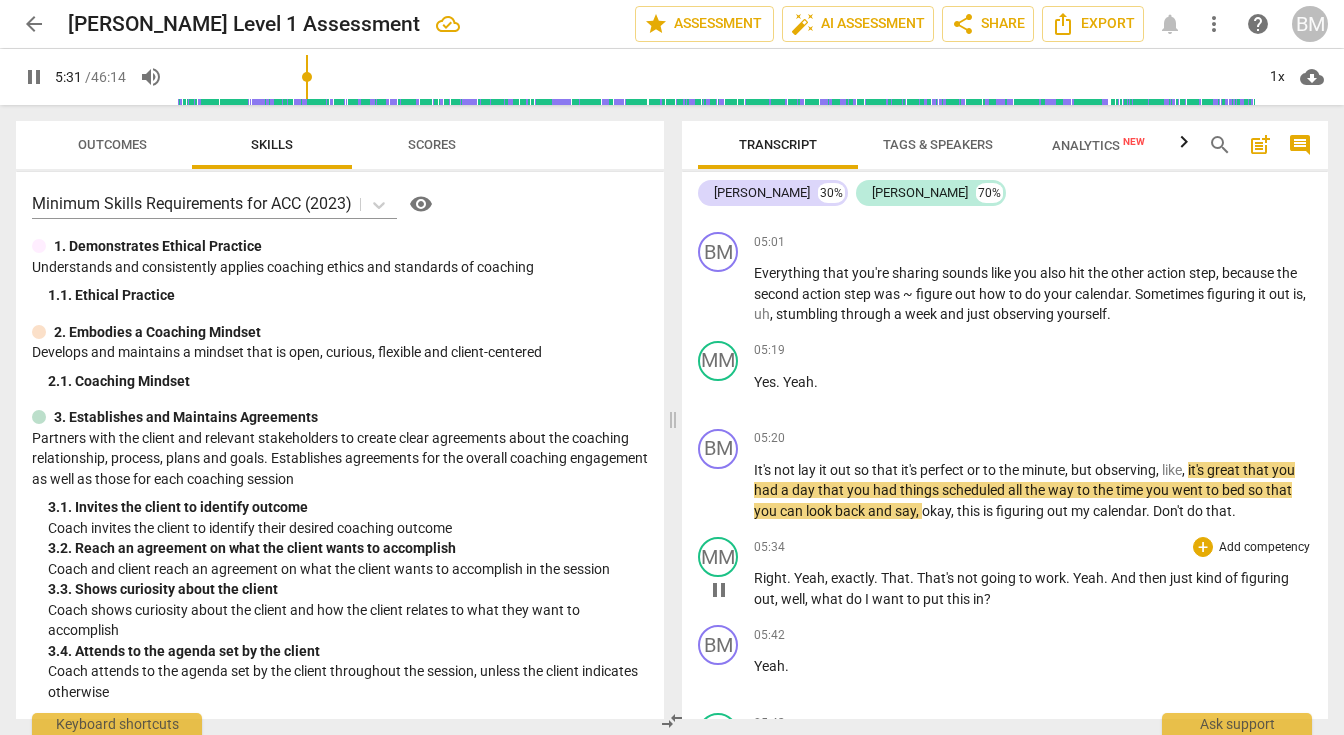scroll, scrollTop: 3773, scrollLeft: 0, axis: vertical 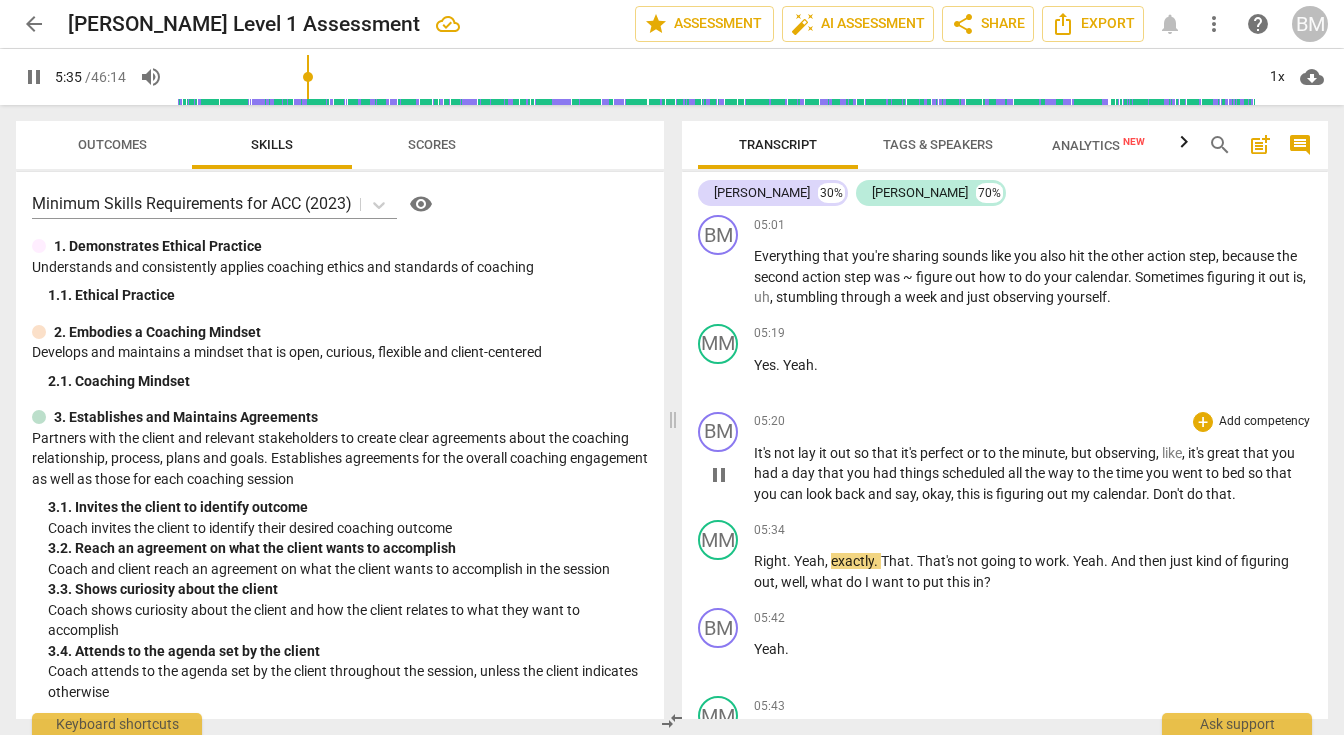 click on "pause" at bounding box center [719, 475] 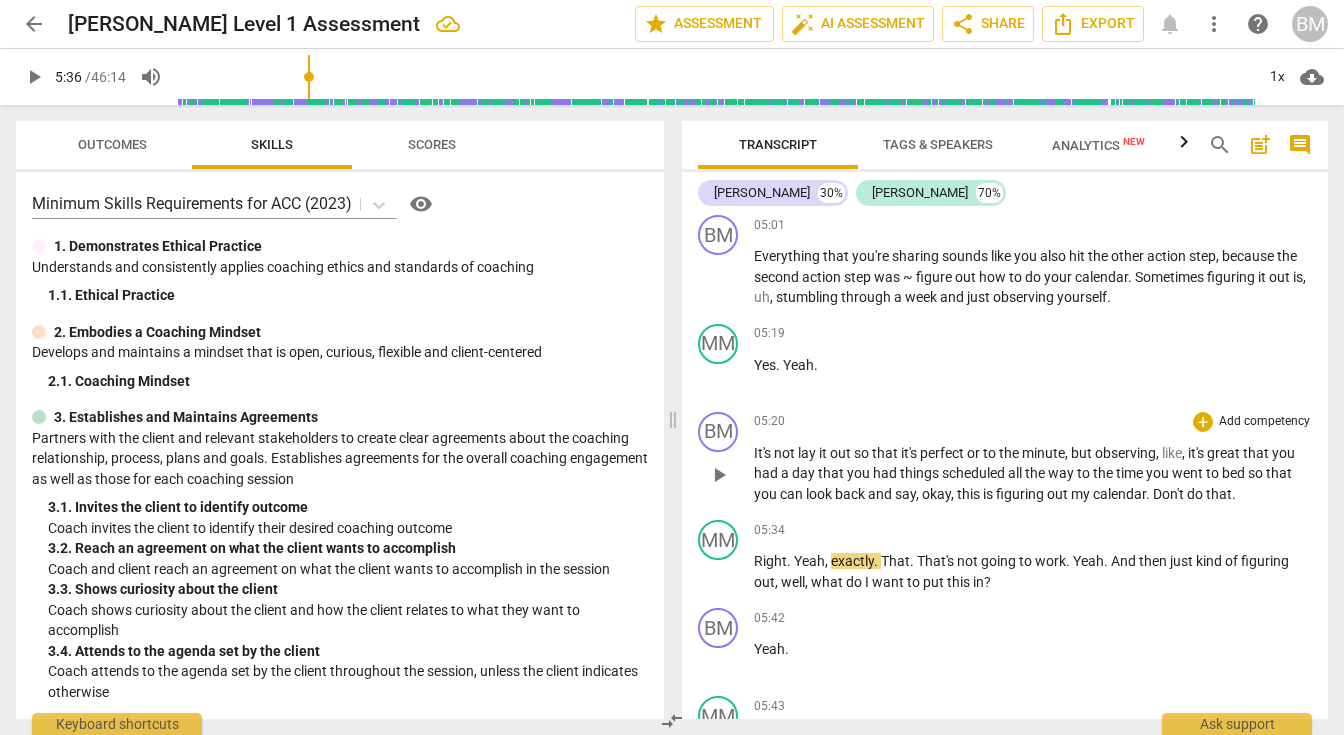 click on "and" at bounding box center (881, 494) 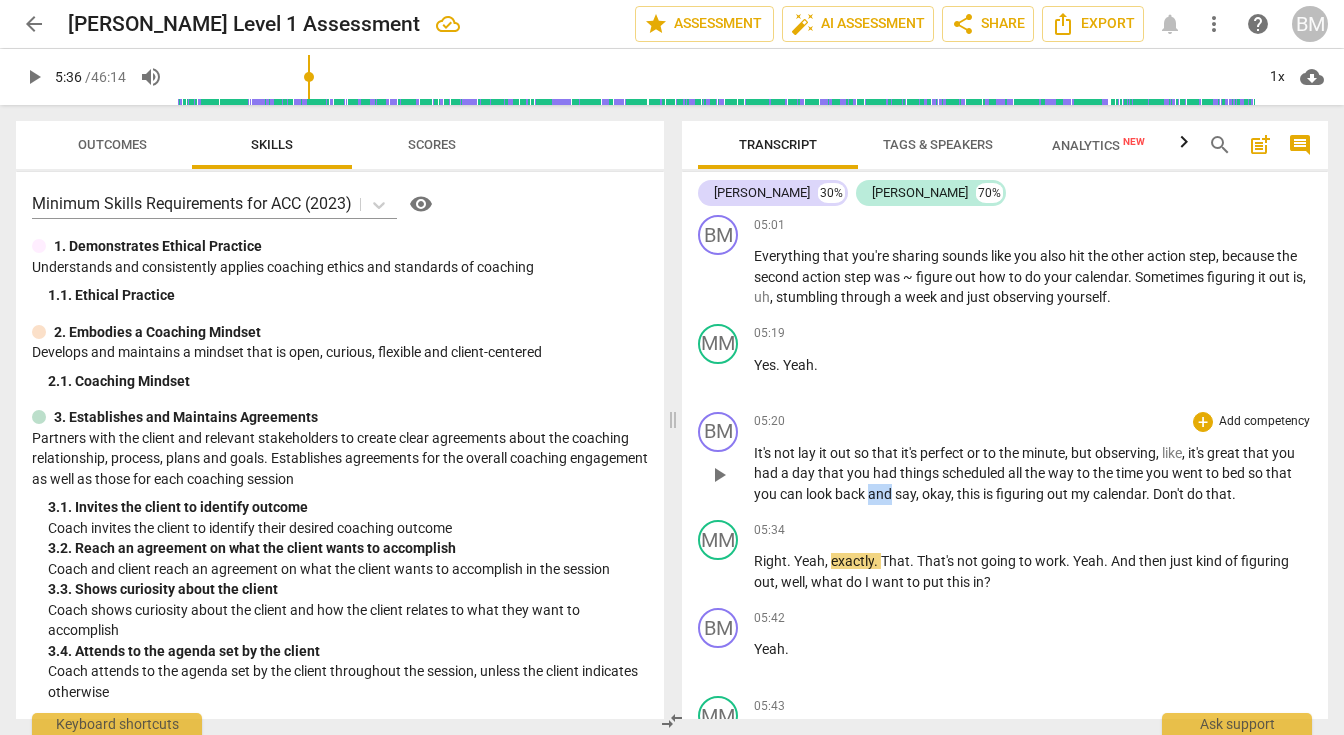 click on "and" at bounding box center (881, 494) 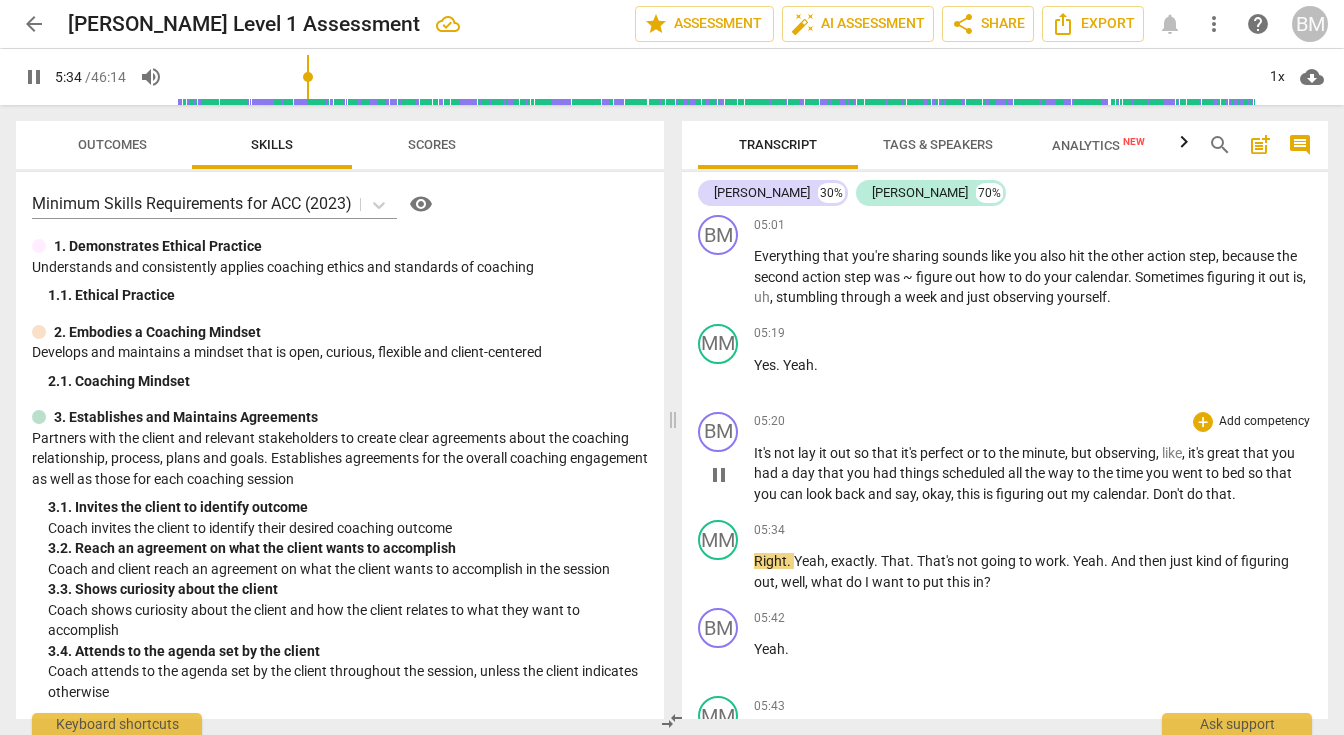 click on "okay" at bounding box center [936, 494] 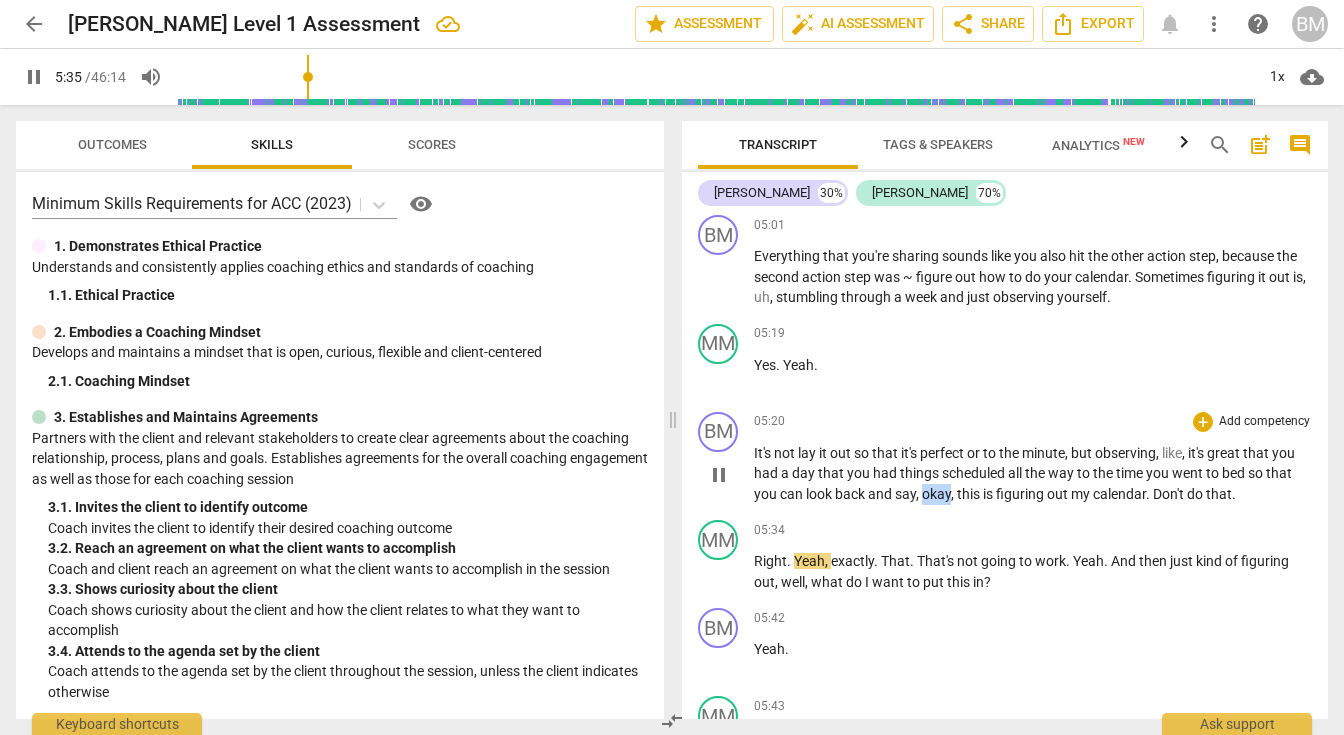 click on "okay" at bounding box center (936, 494) 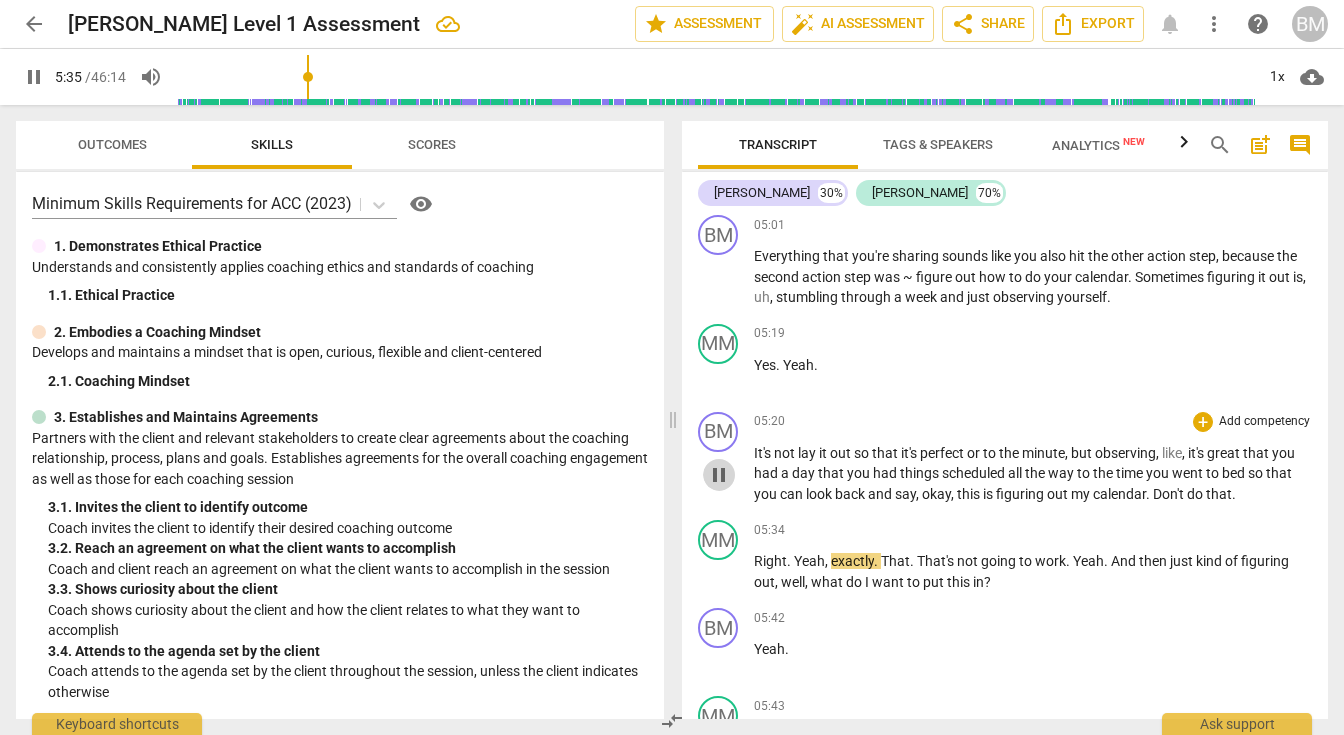 click on "pause" at bounding box center [719, 475] 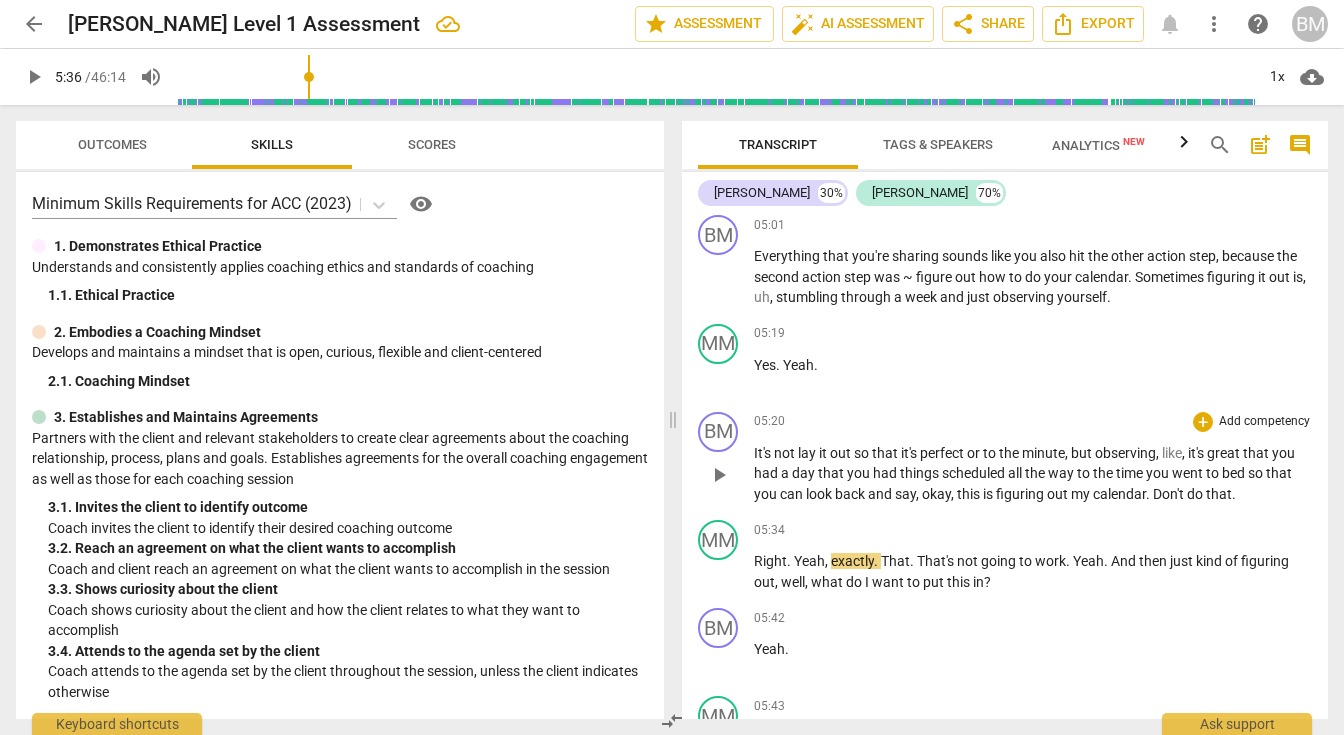 click on "is" at bounding box center (989, 494) 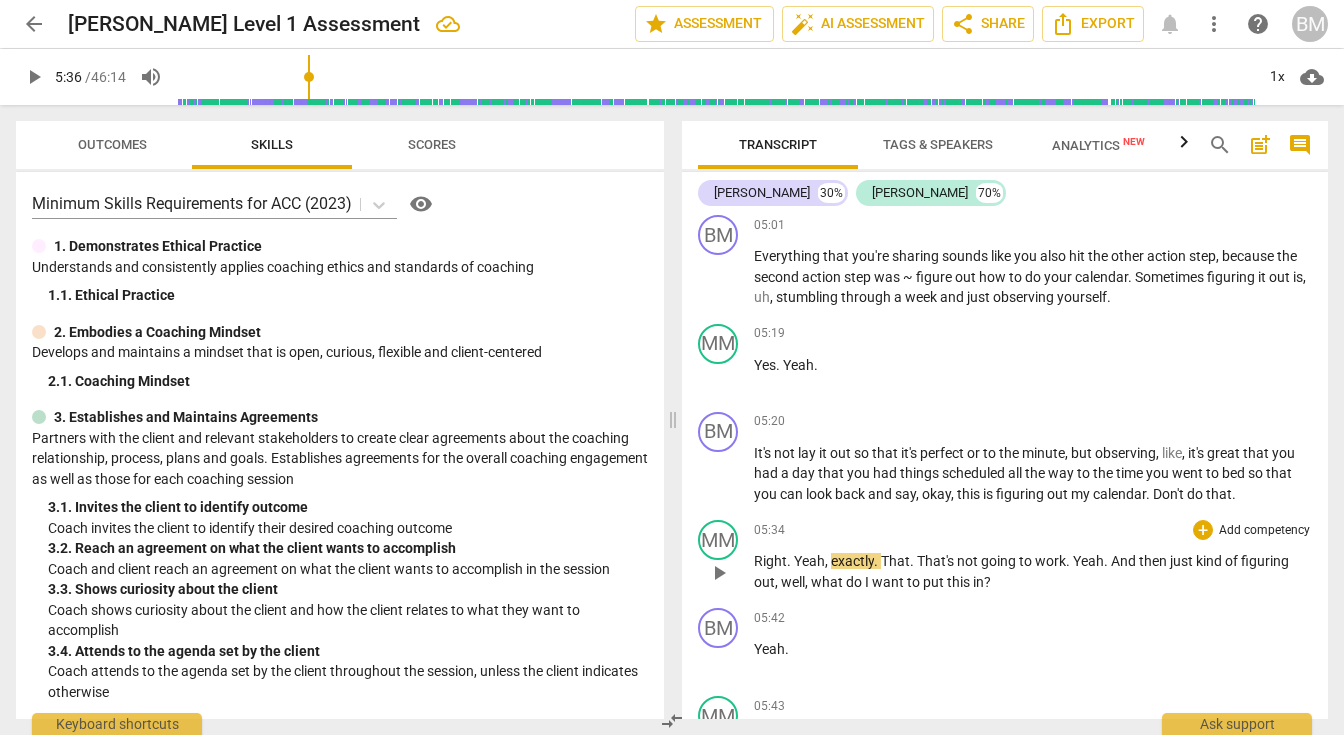 type 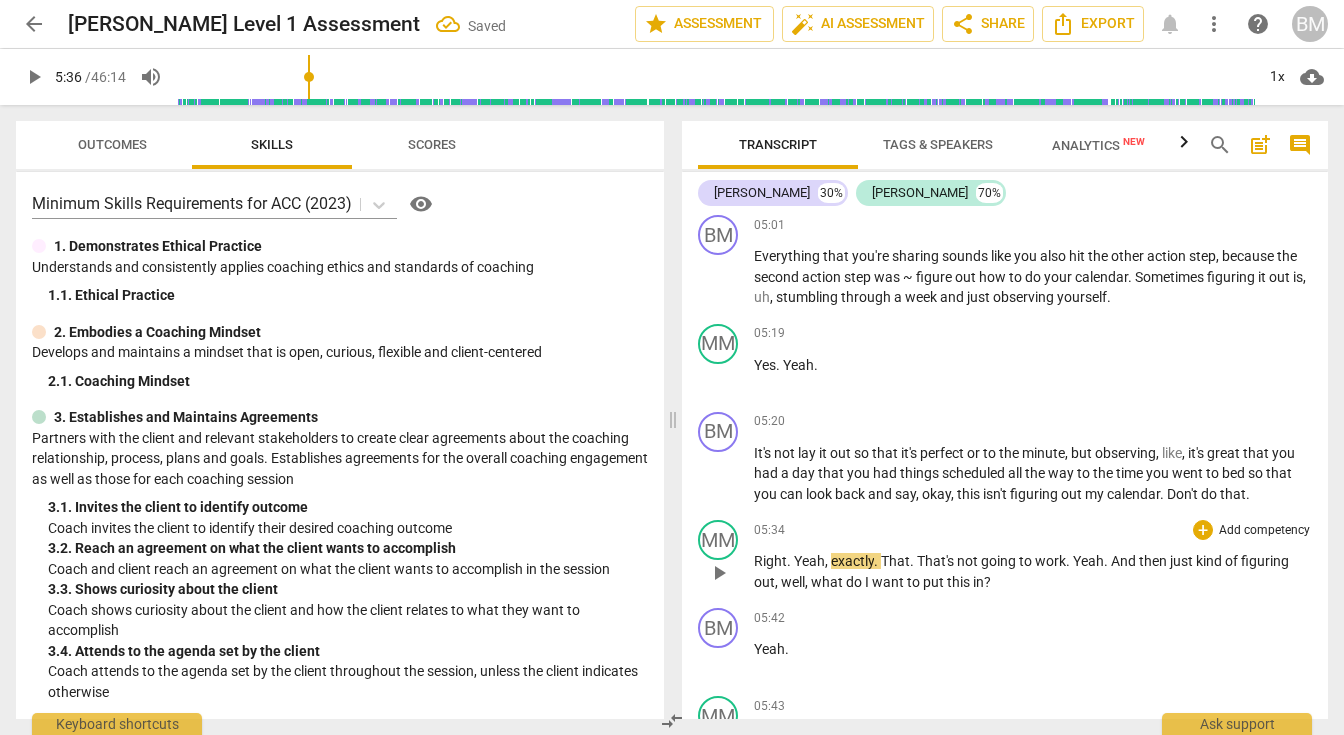 click on "play_arrow" at bounding box center [719, 573] 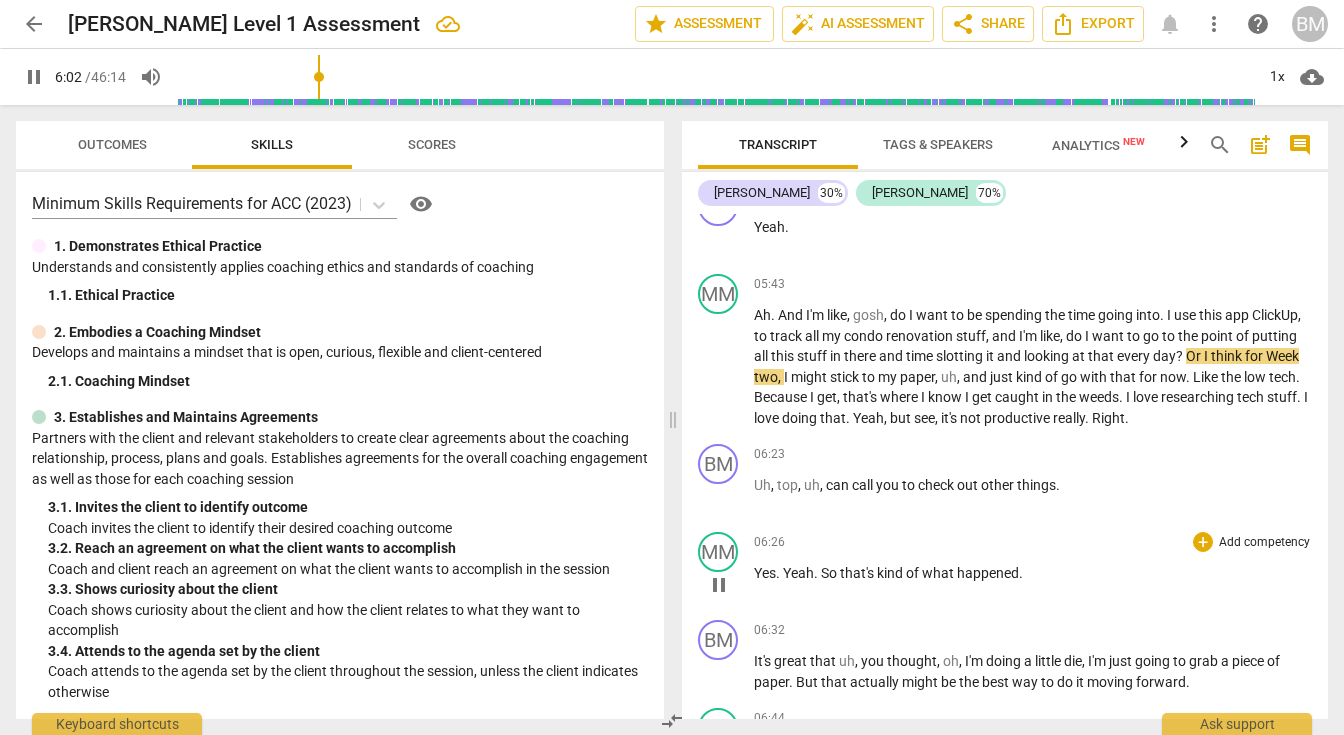 scroll, scrollTop: 4198, scrollLeft: 0, axis: vertical 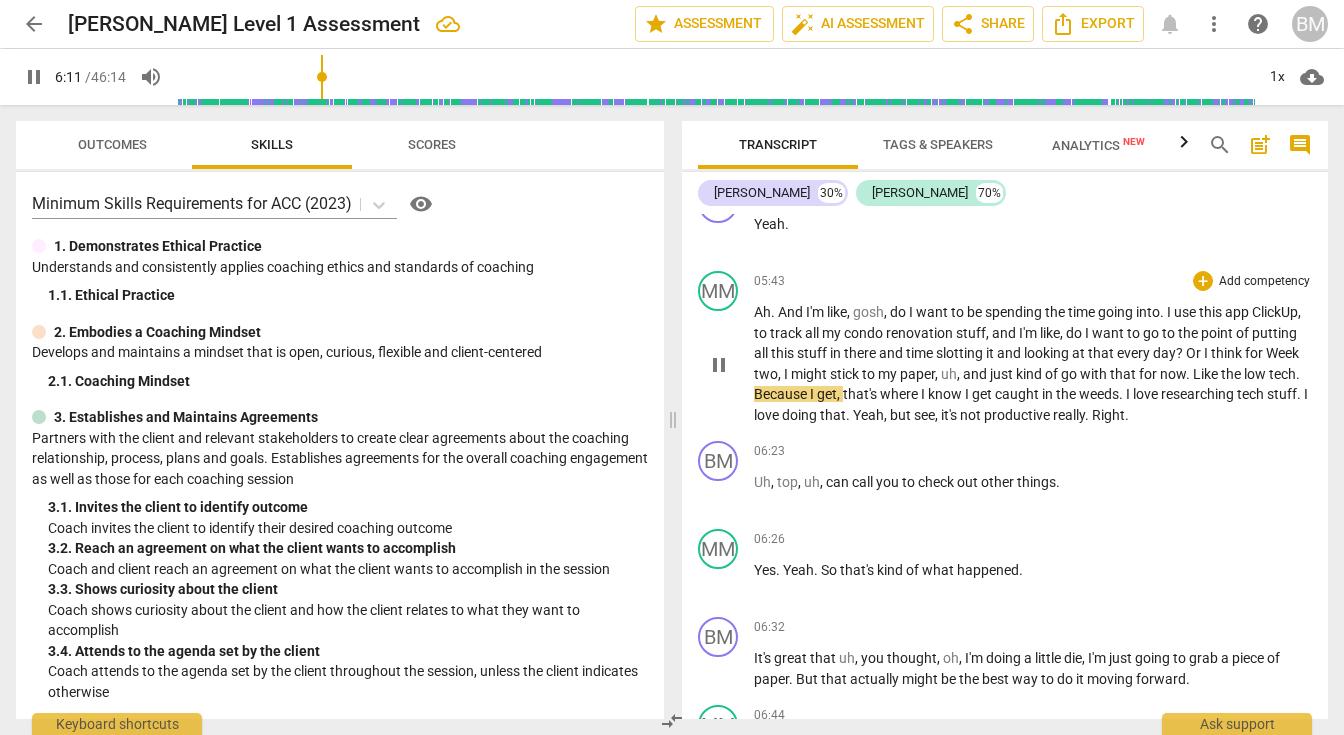 click on "pause" at bounding box center (719, 365) 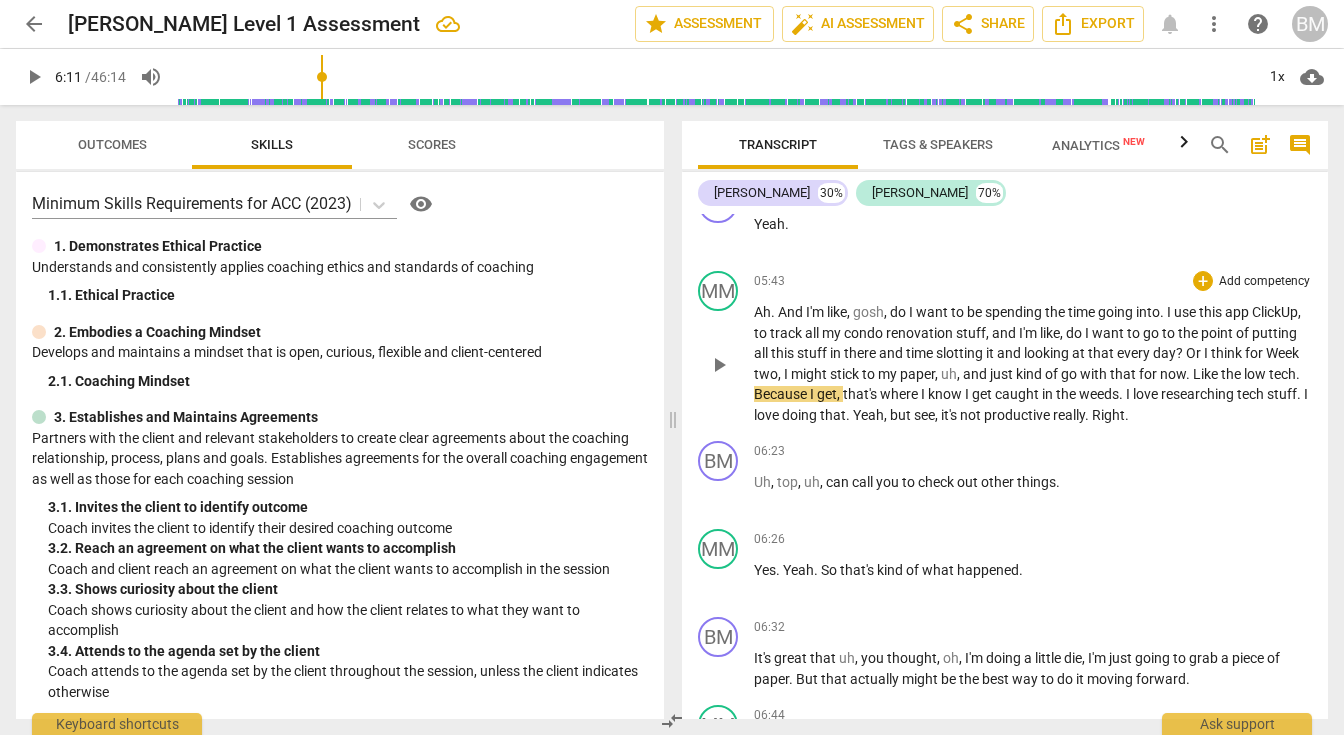 click on "," at bounding box center [938, 374] 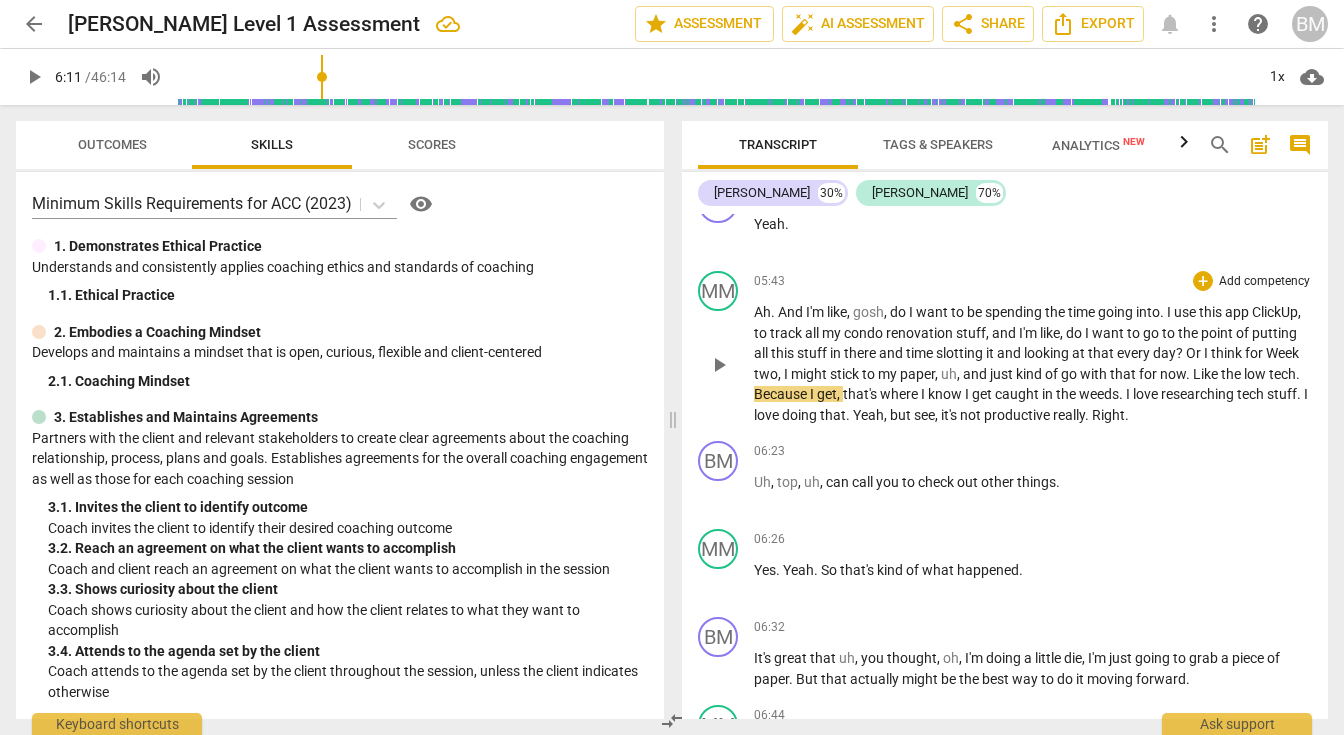type 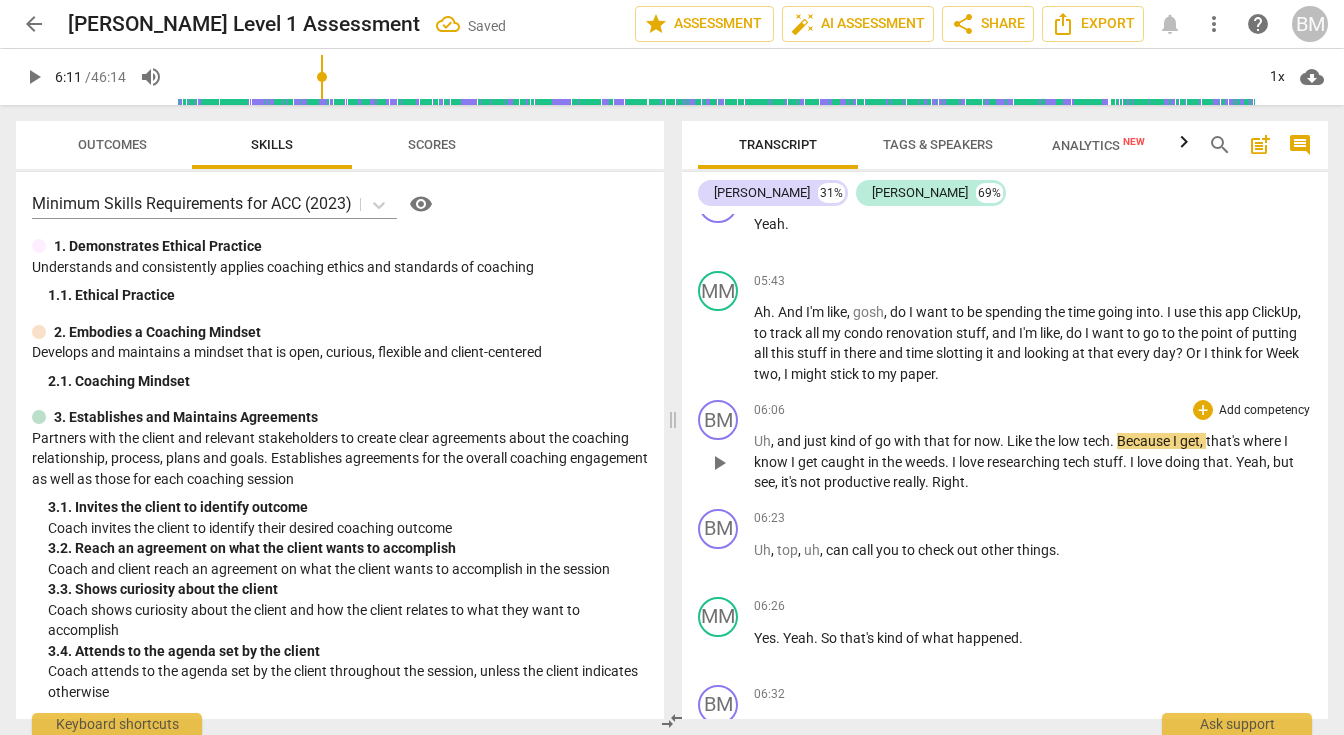 click on "Uh" at bounding box center (762, 441) 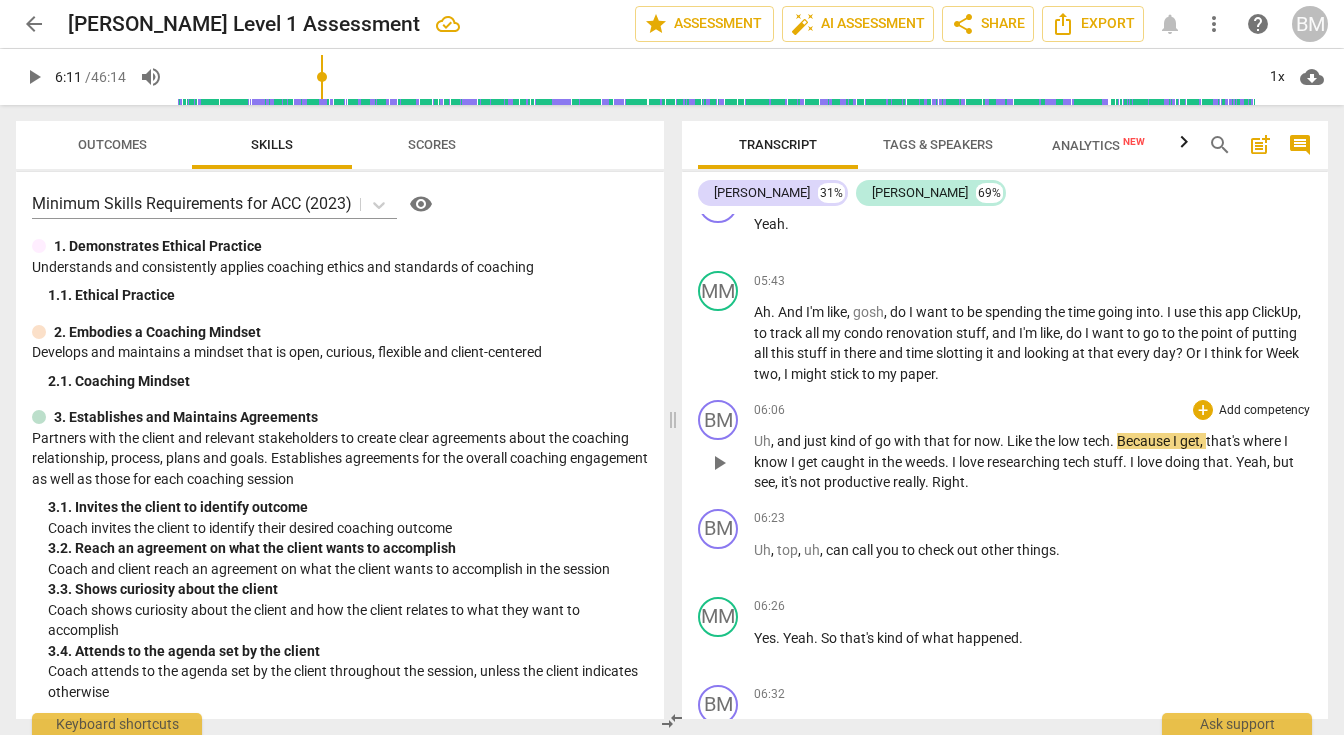 type 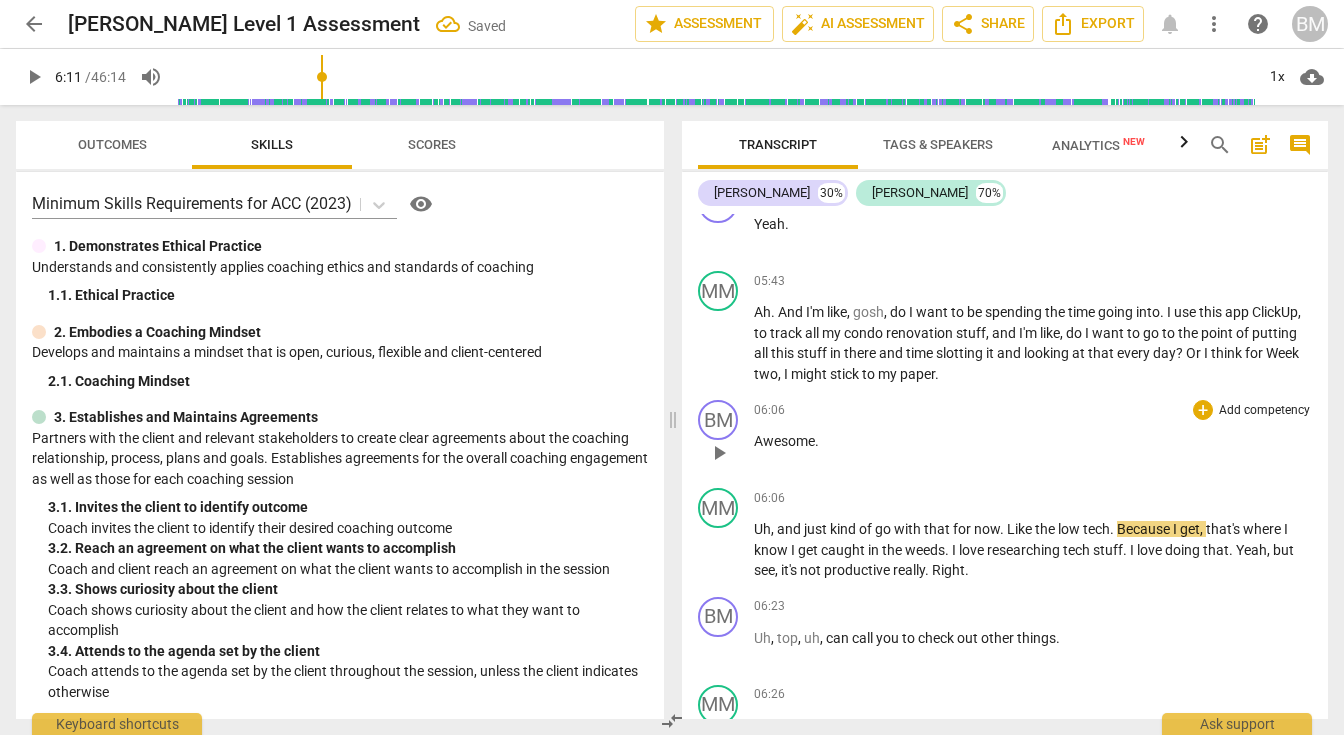 click on "Awesome" at bounding box center (784, 441) 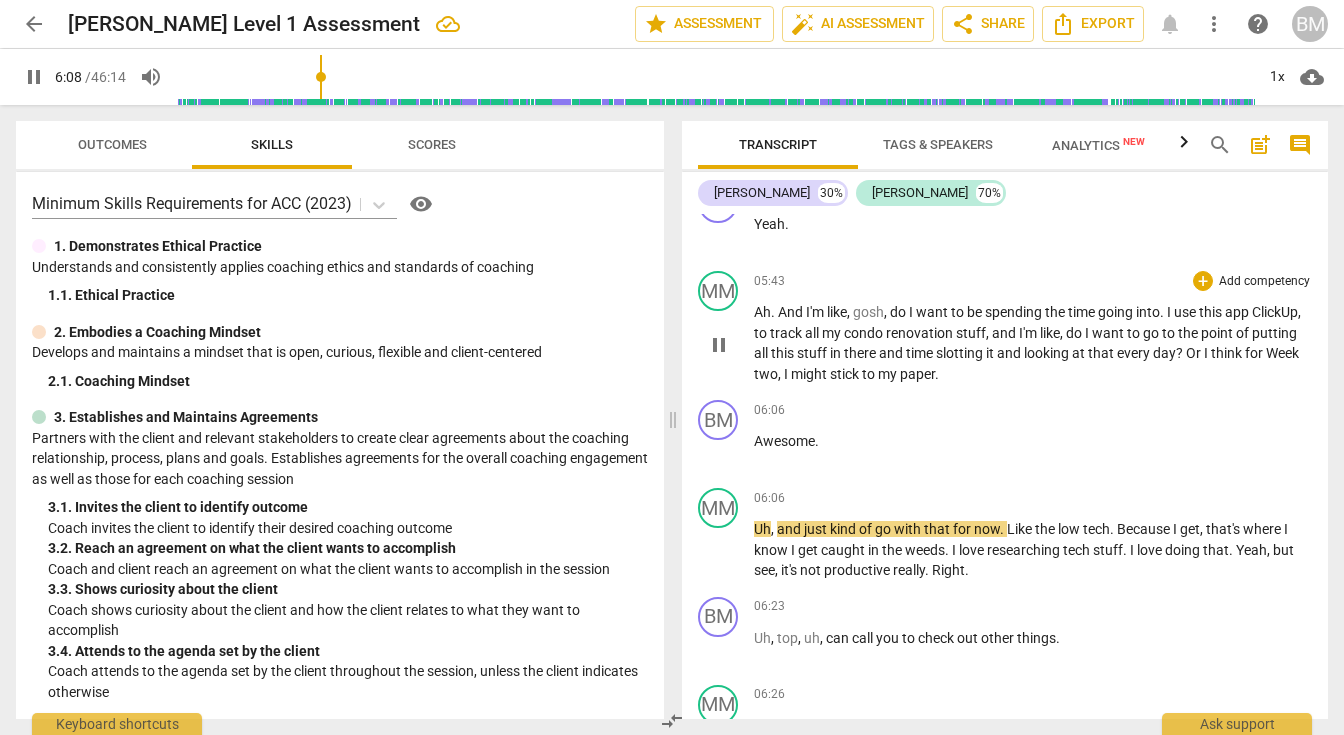click on "might" at bounding box center [810, 374] 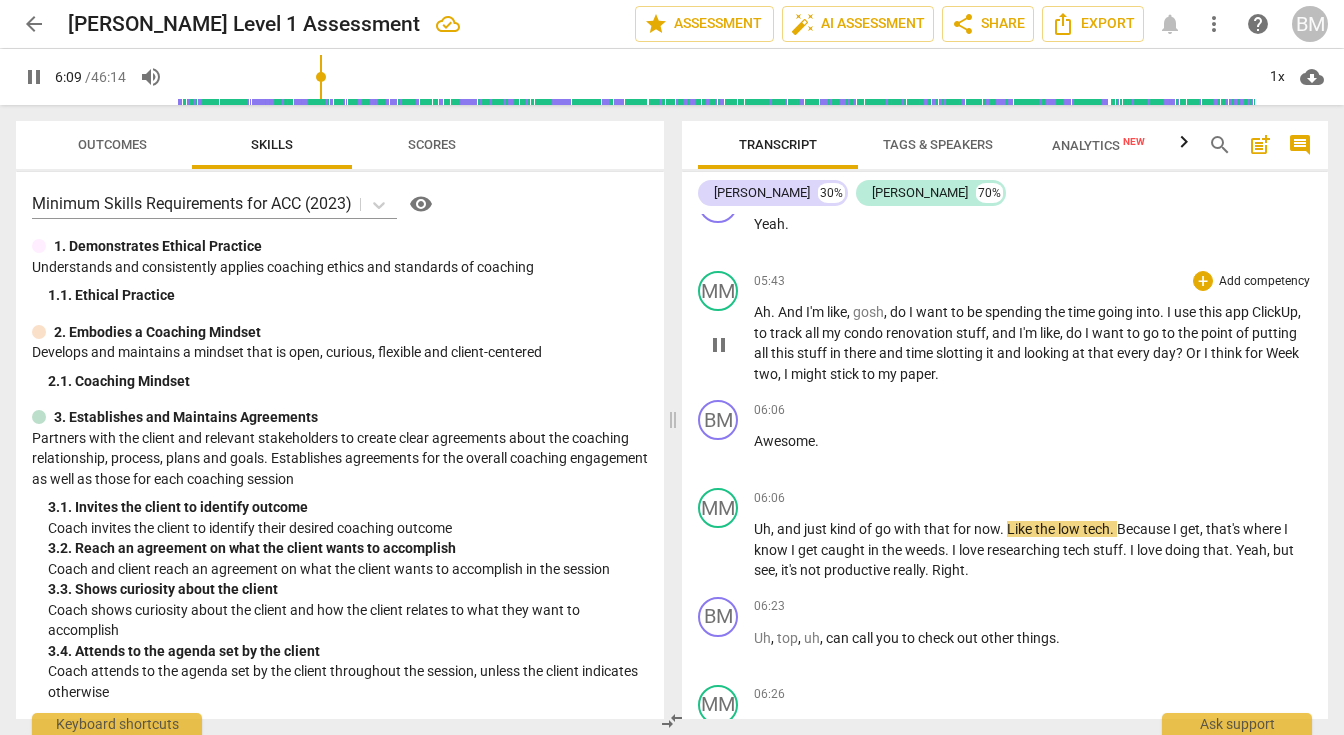 click on "might" at bounding box center (810, 374) 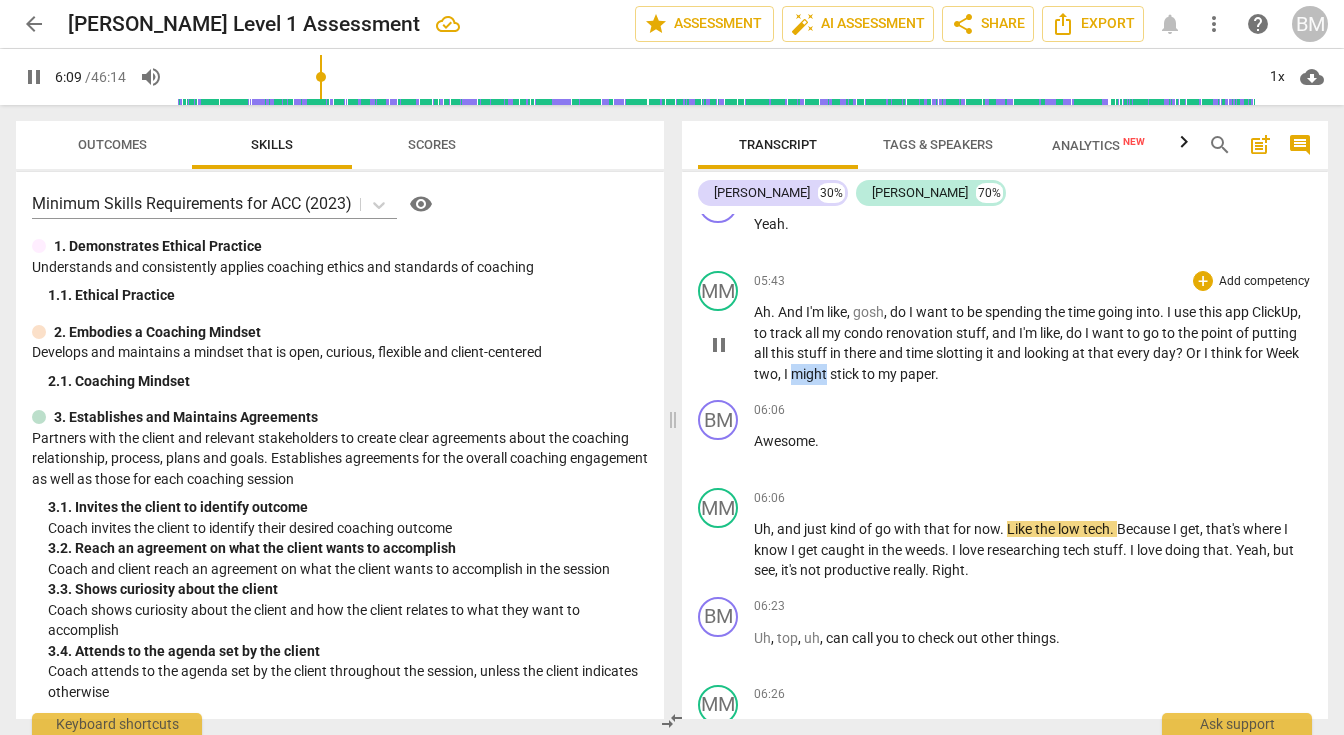 click on "might" at bounding box center [810, 374] 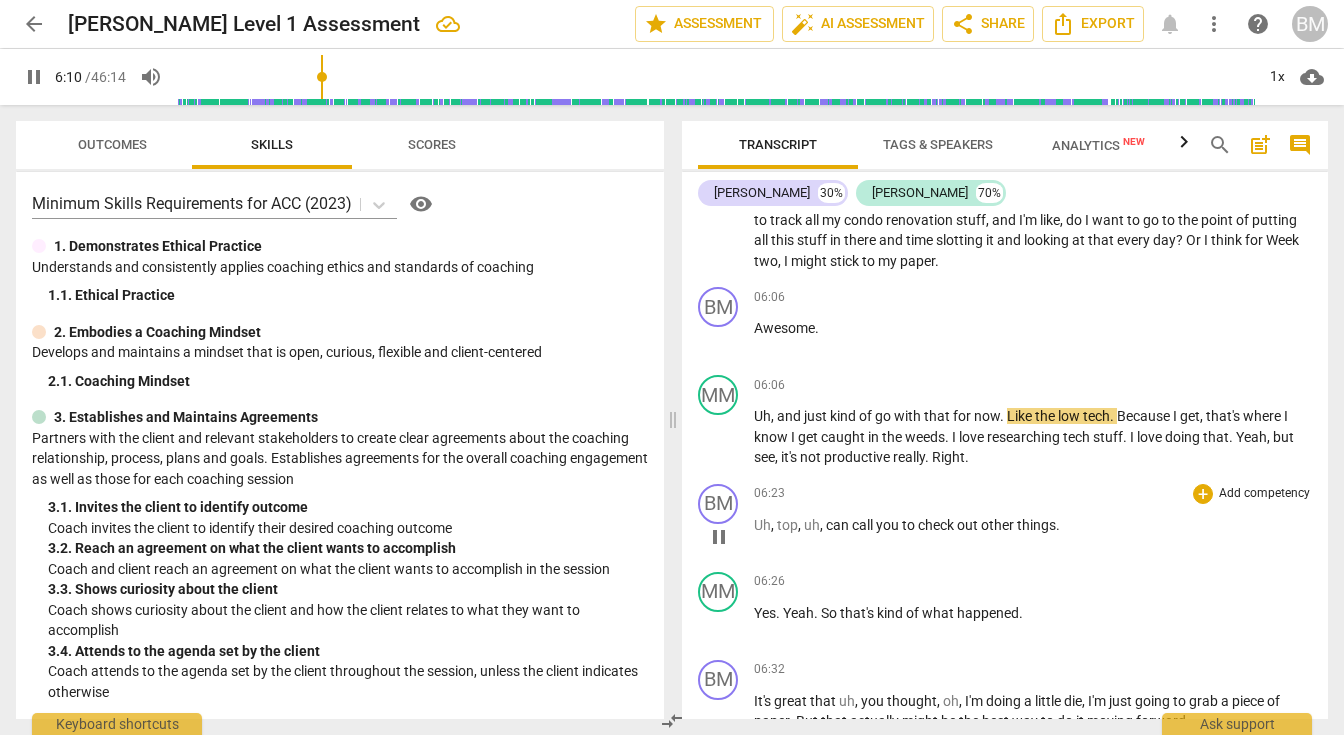 scroll, scrollTop: 4314, scrollLeft: 0, axis: vertical 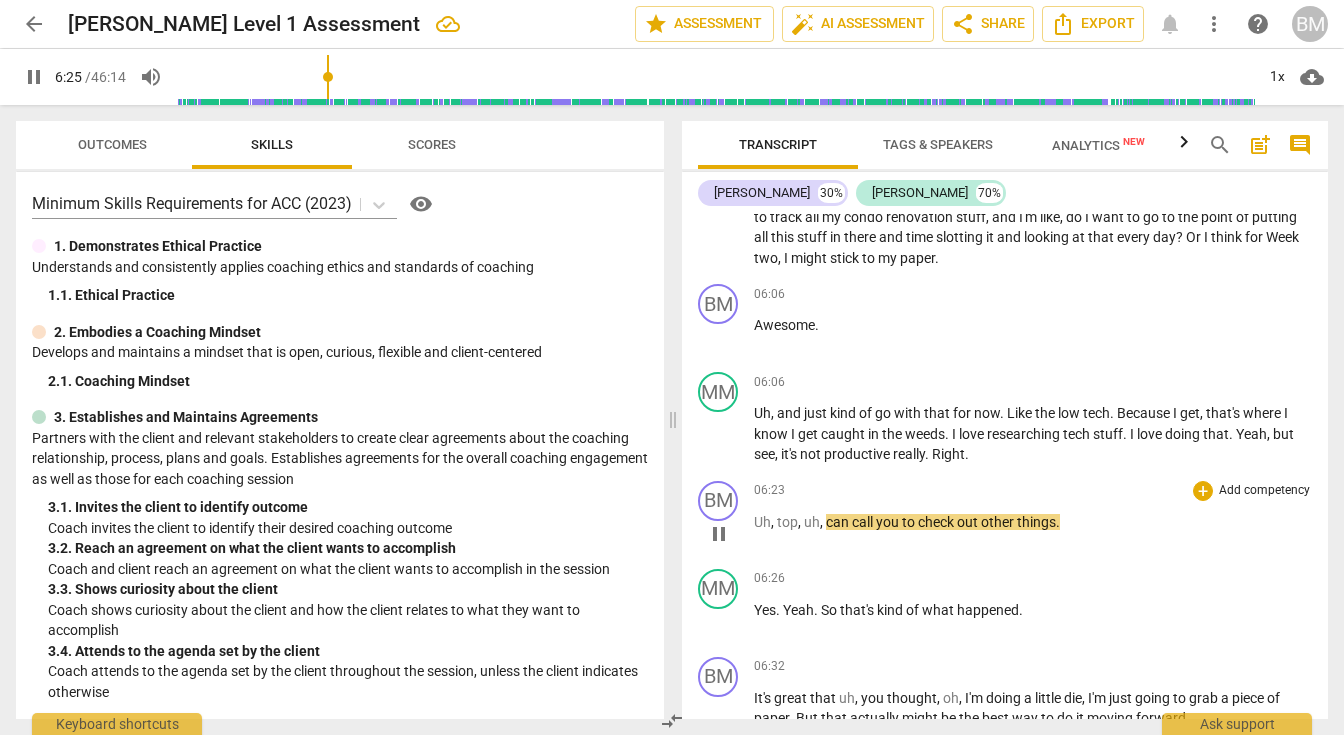 click on "pause" at bounding box center [719, 534] 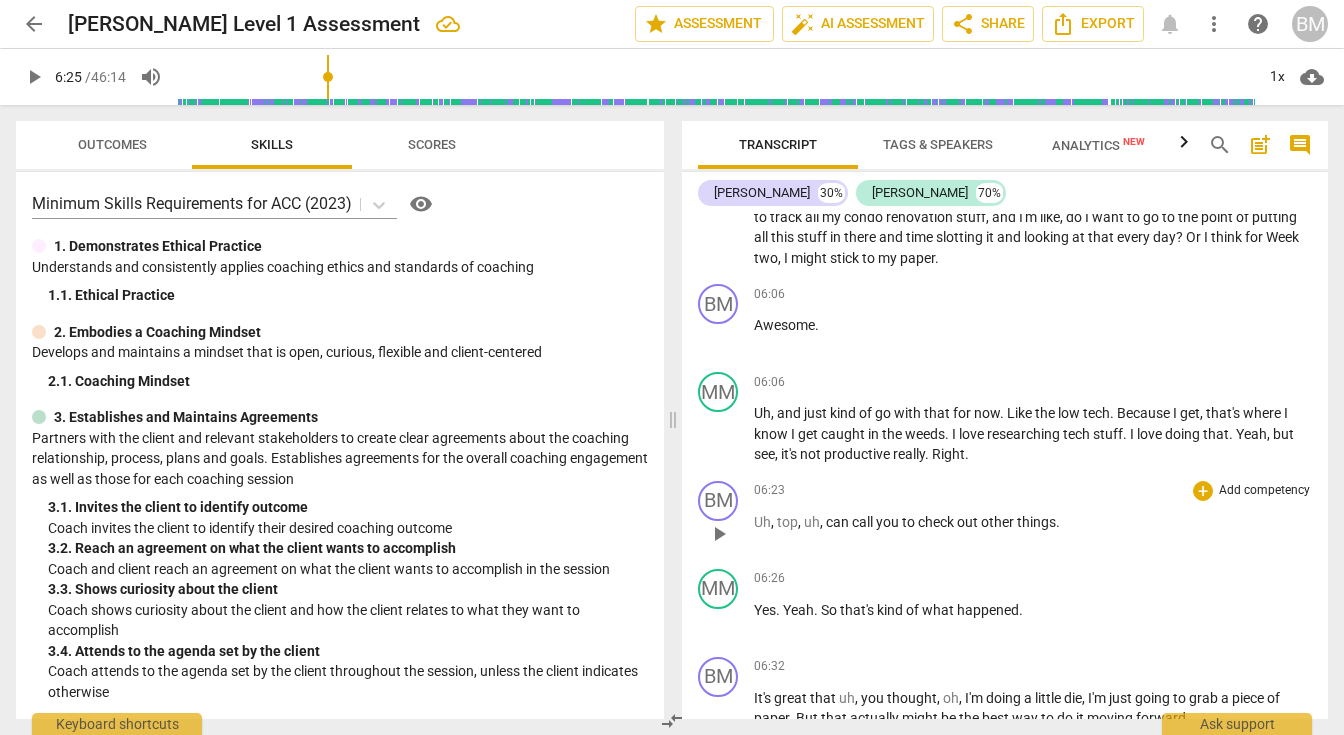 click on "top" at bounding box center [787, 522] 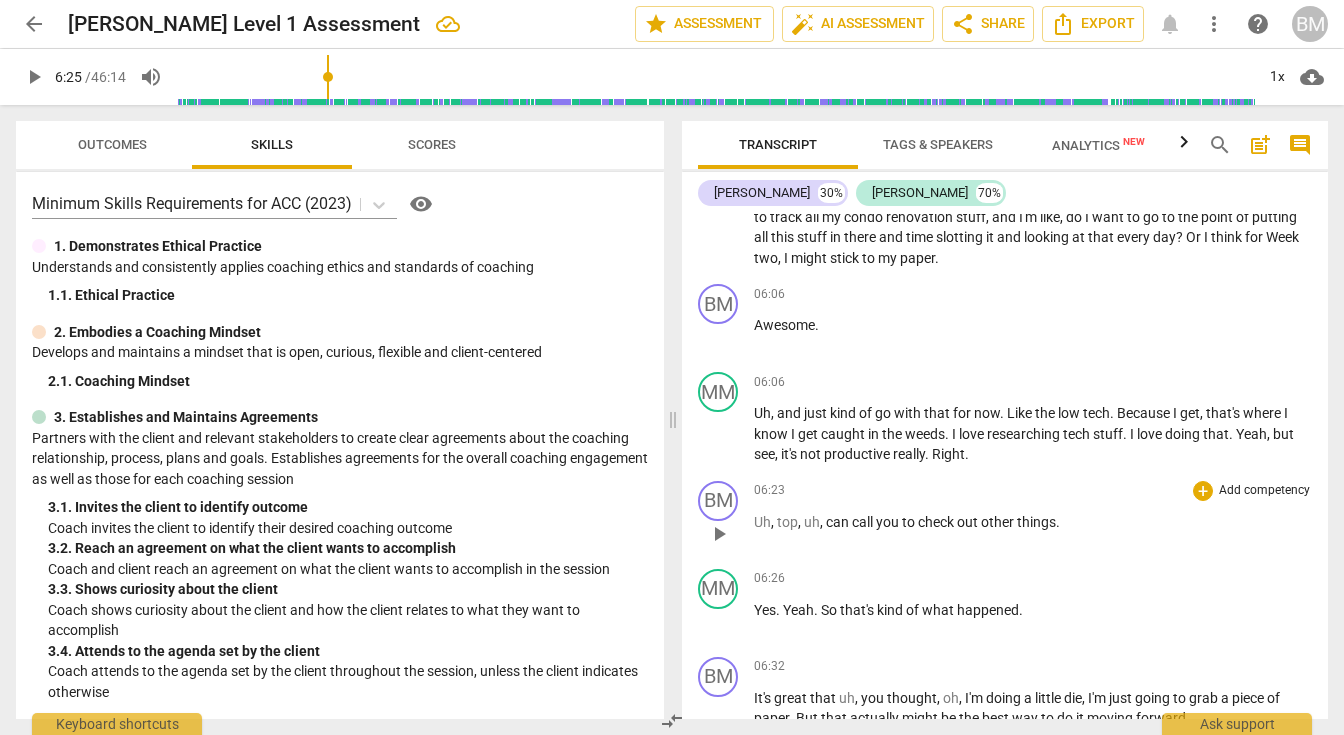 type 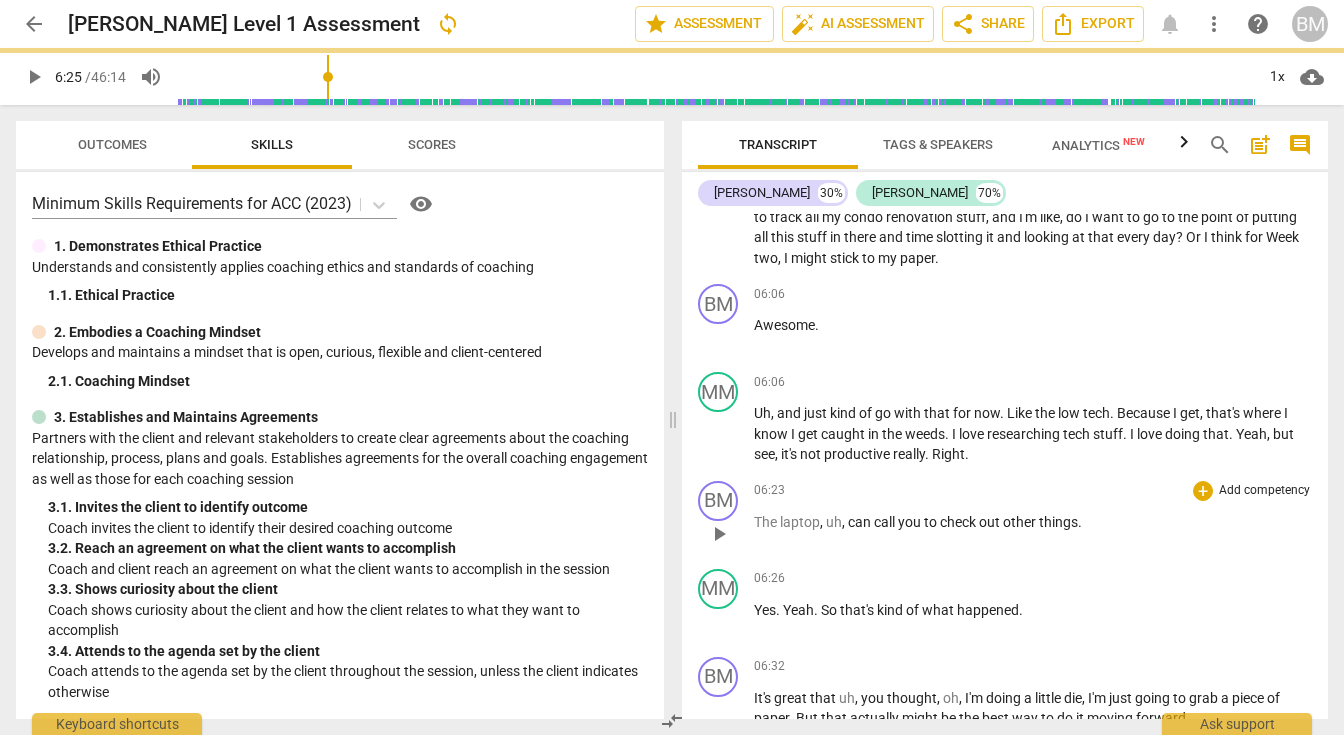 click on "uh" at bounding box center [834, 522] 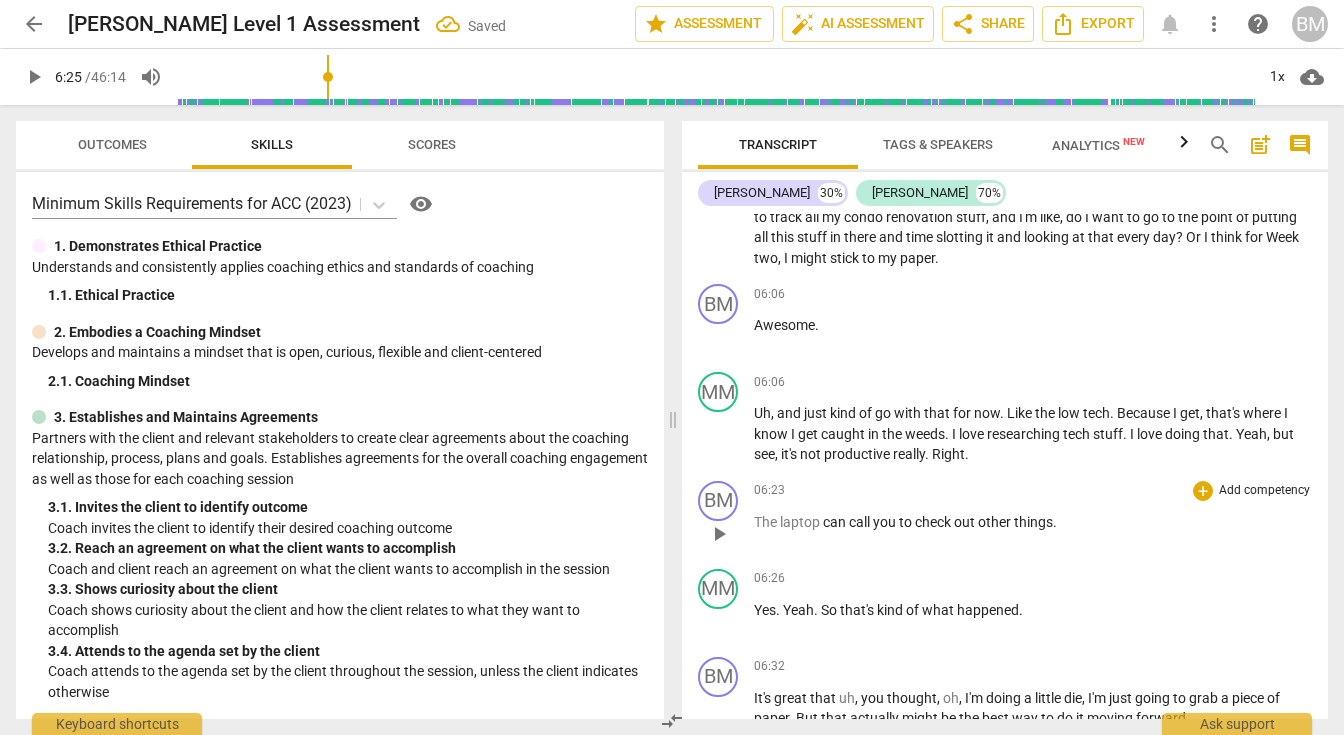 click on "play_arrow" at bounding box center [719, 534] 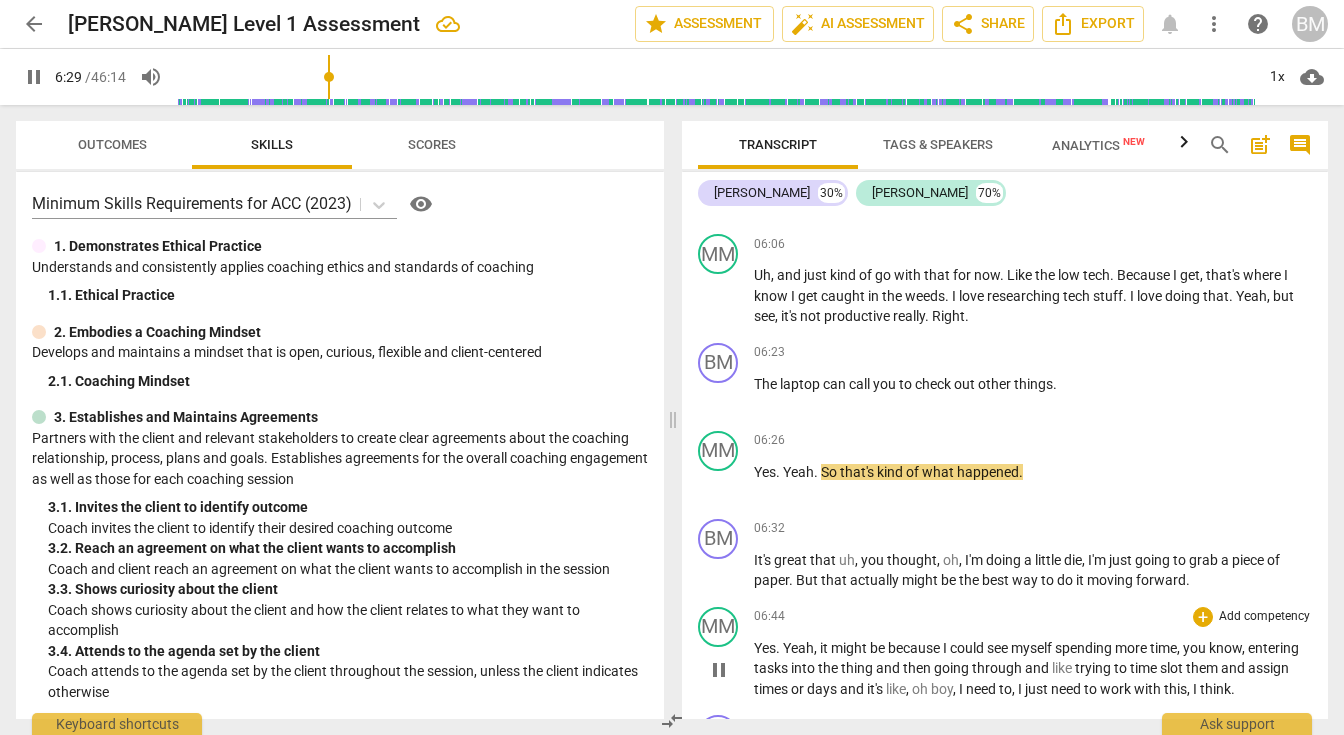 scroll, scrollTop: 4478, scrollLeft: 0, axis: vertical 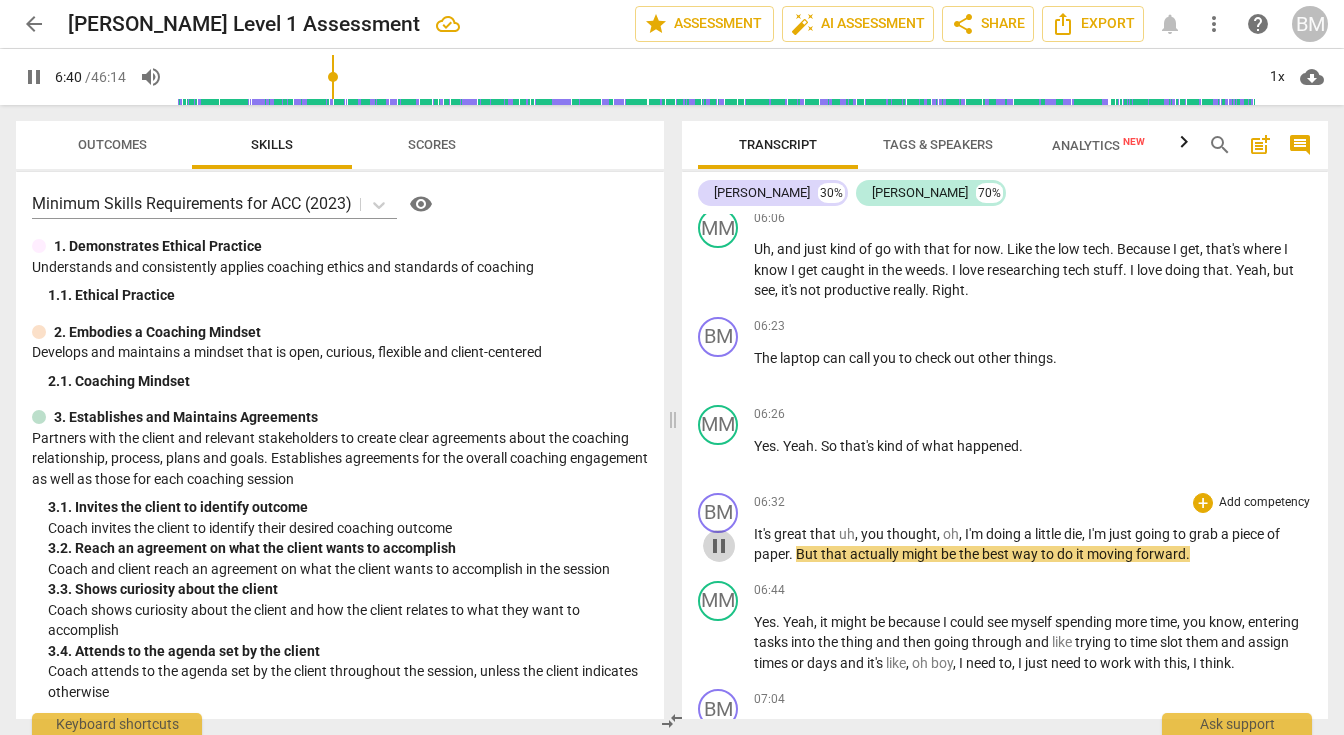 click on "pause" at bounding box center (719, 546) 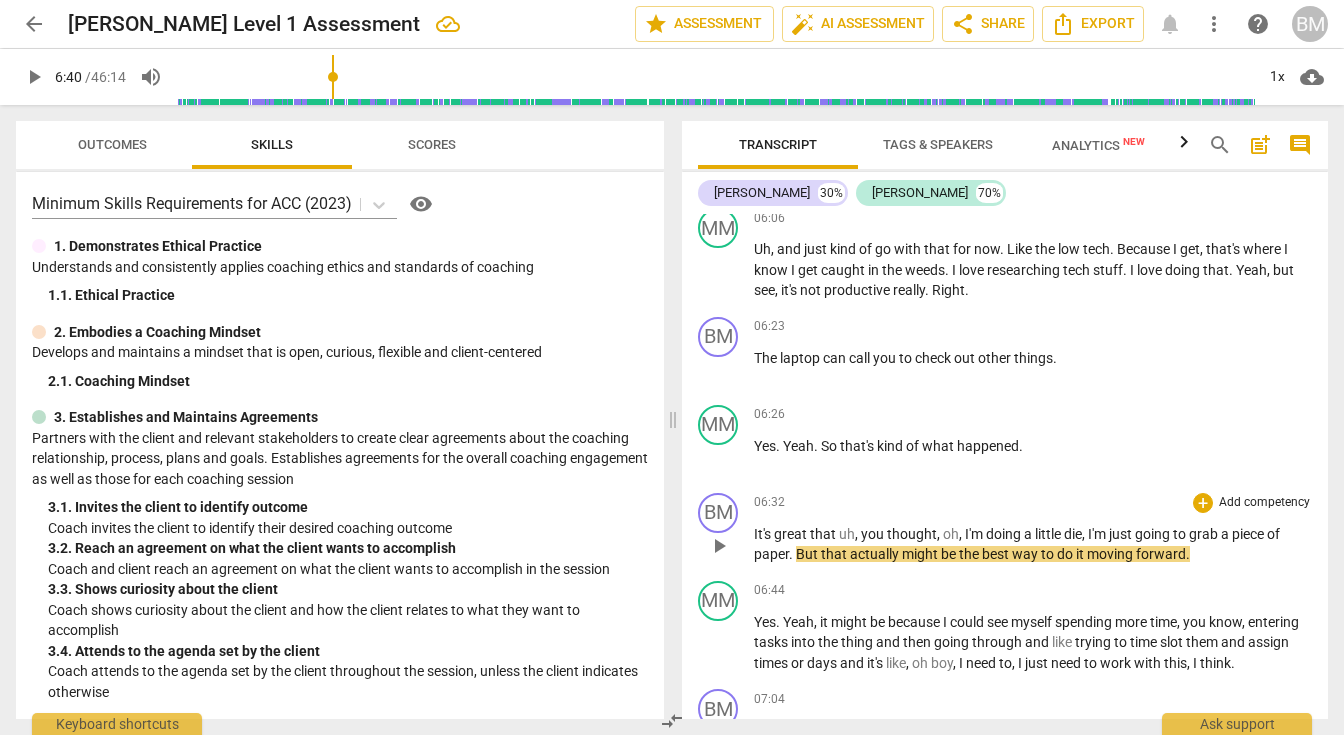 click on "thought" at bounding box center [912, 534] 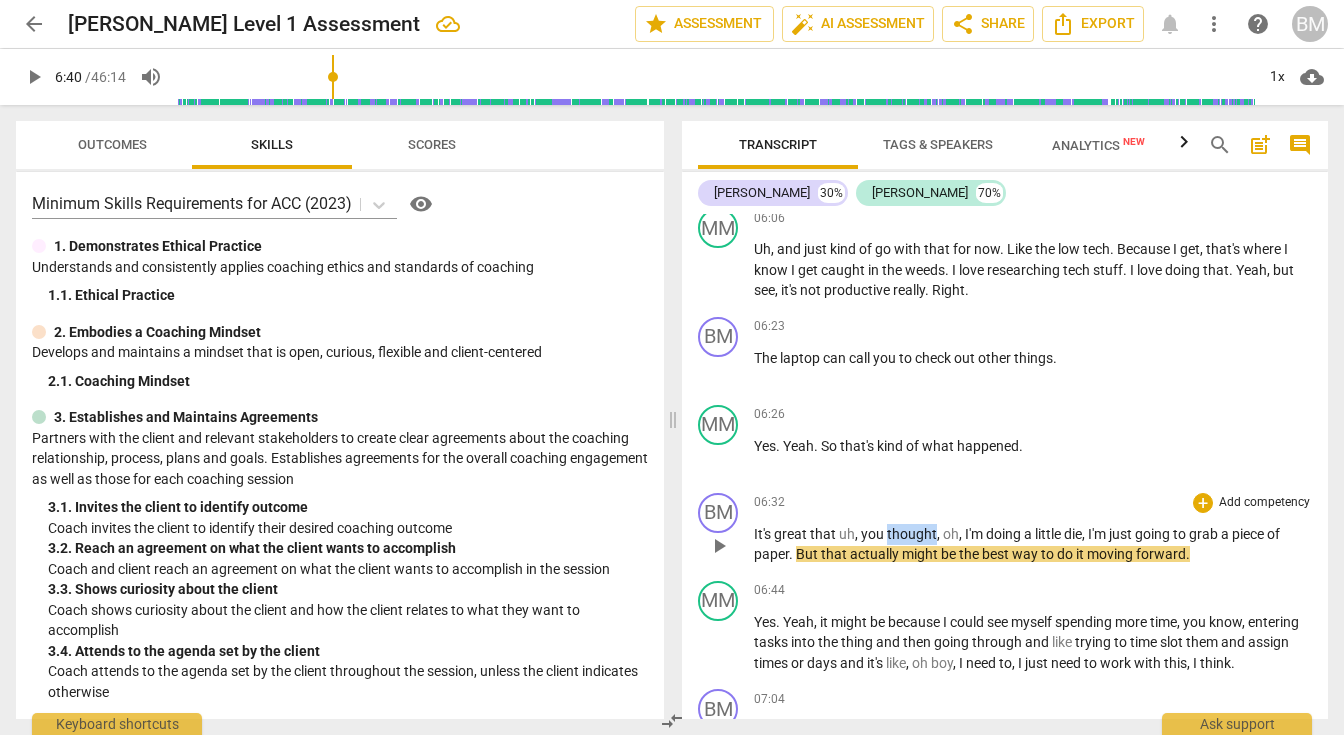 click on "thought" at bounding box center [912, 534] 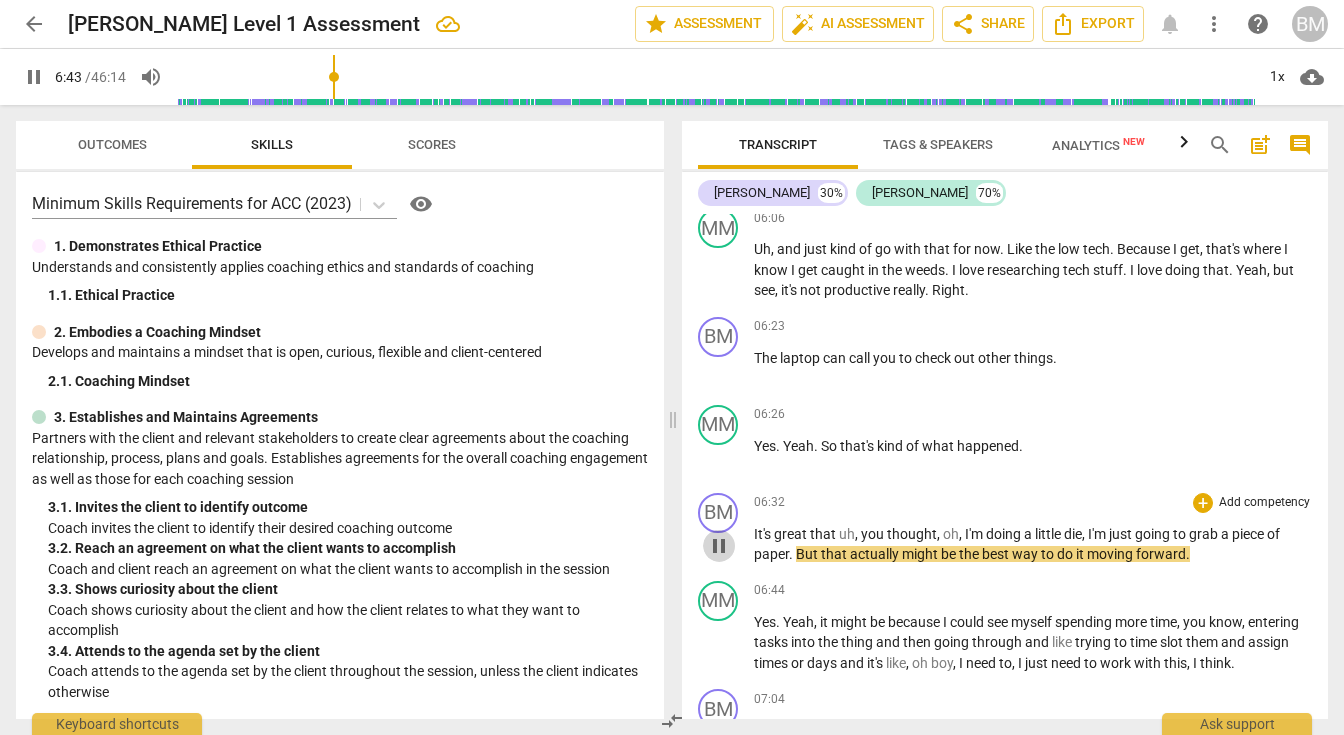 click on "pause" at bounding box center [719, 546] 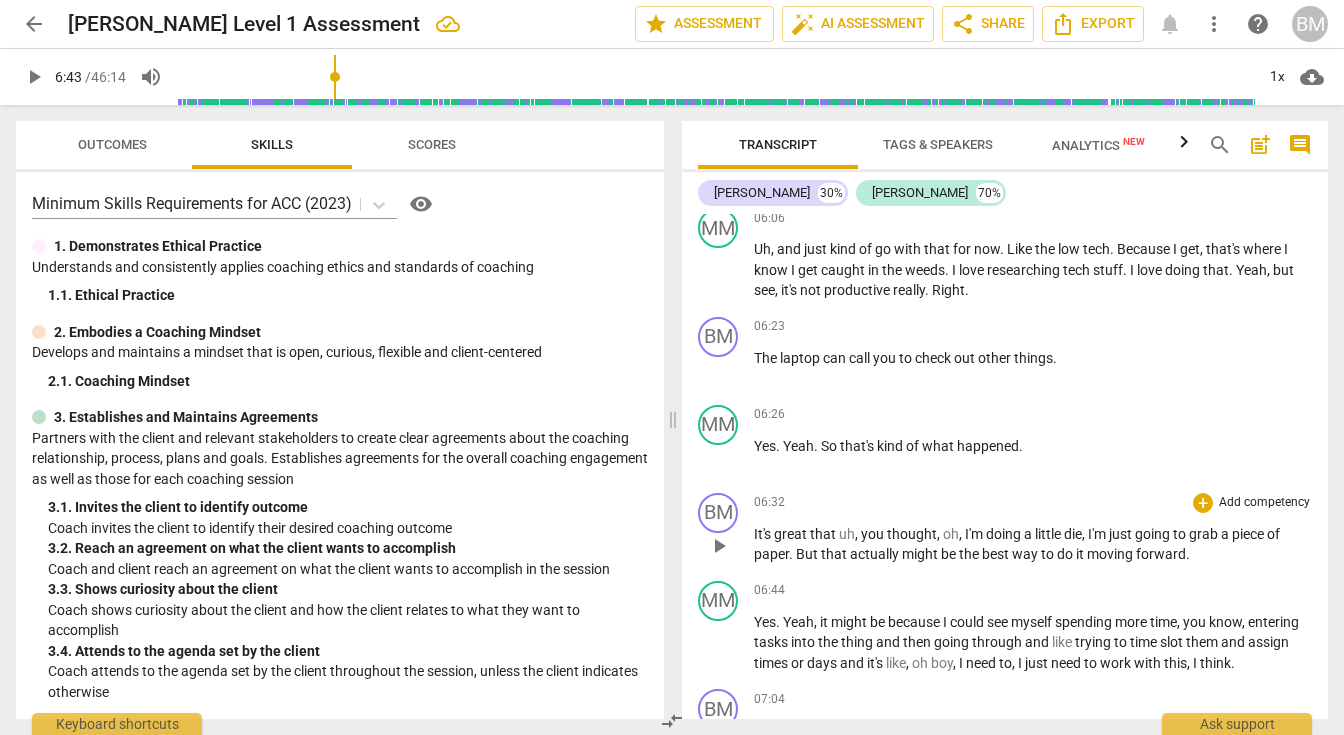 click on "It's" at bounding box center (764, 534) 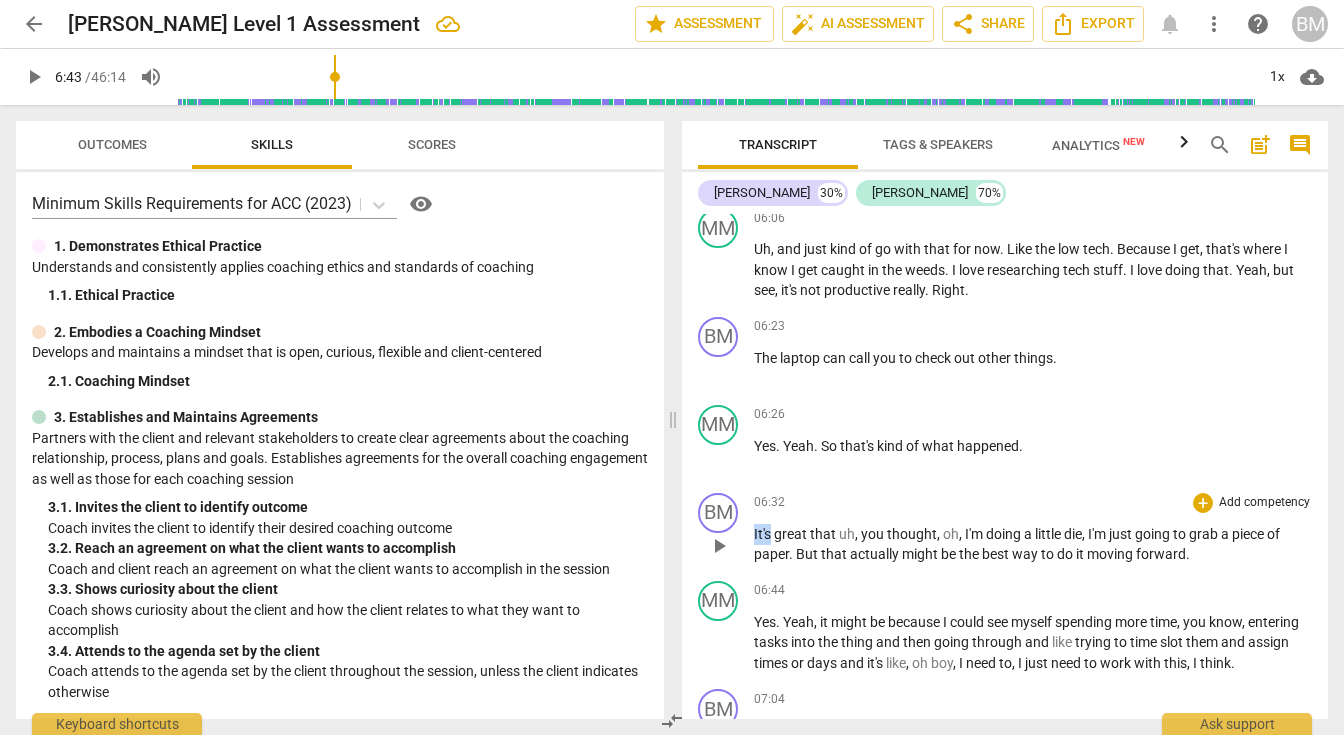click on "It's" at bounding box center [764, 534] 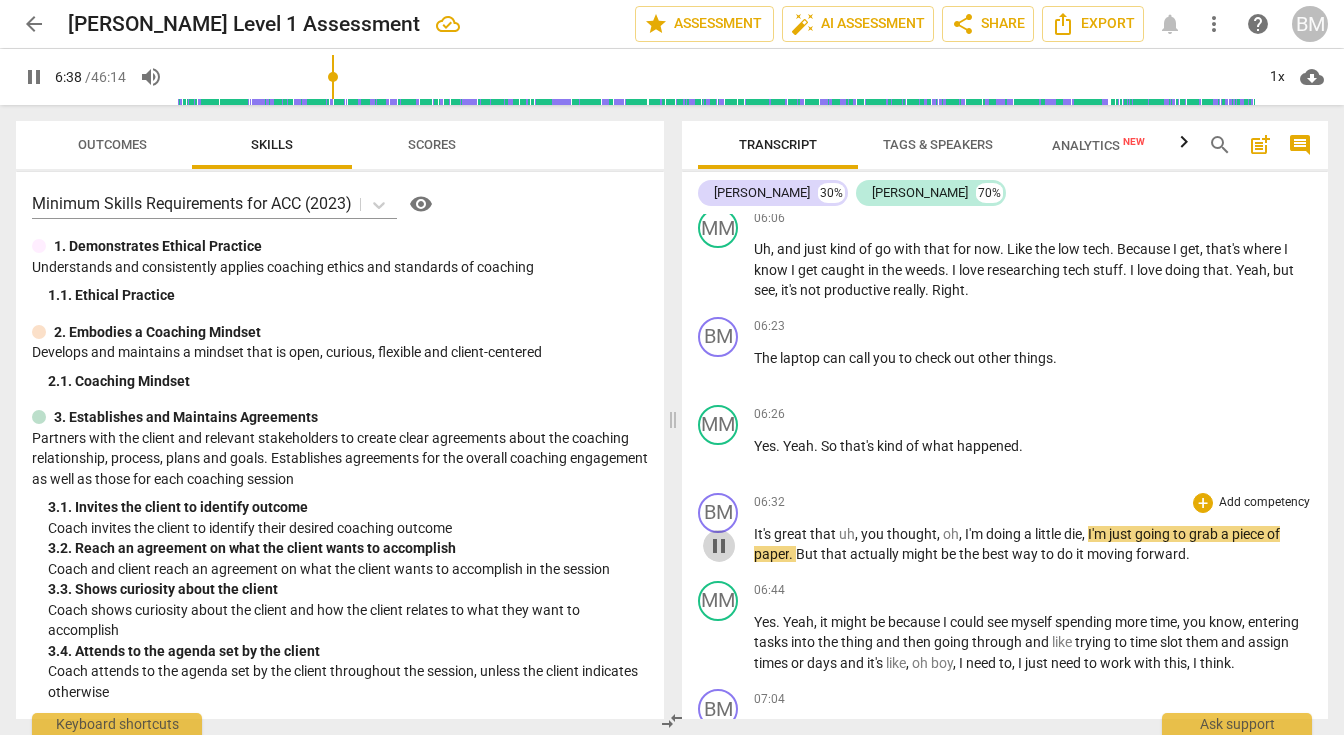 click on "pause" at bounding box center [719, 546] 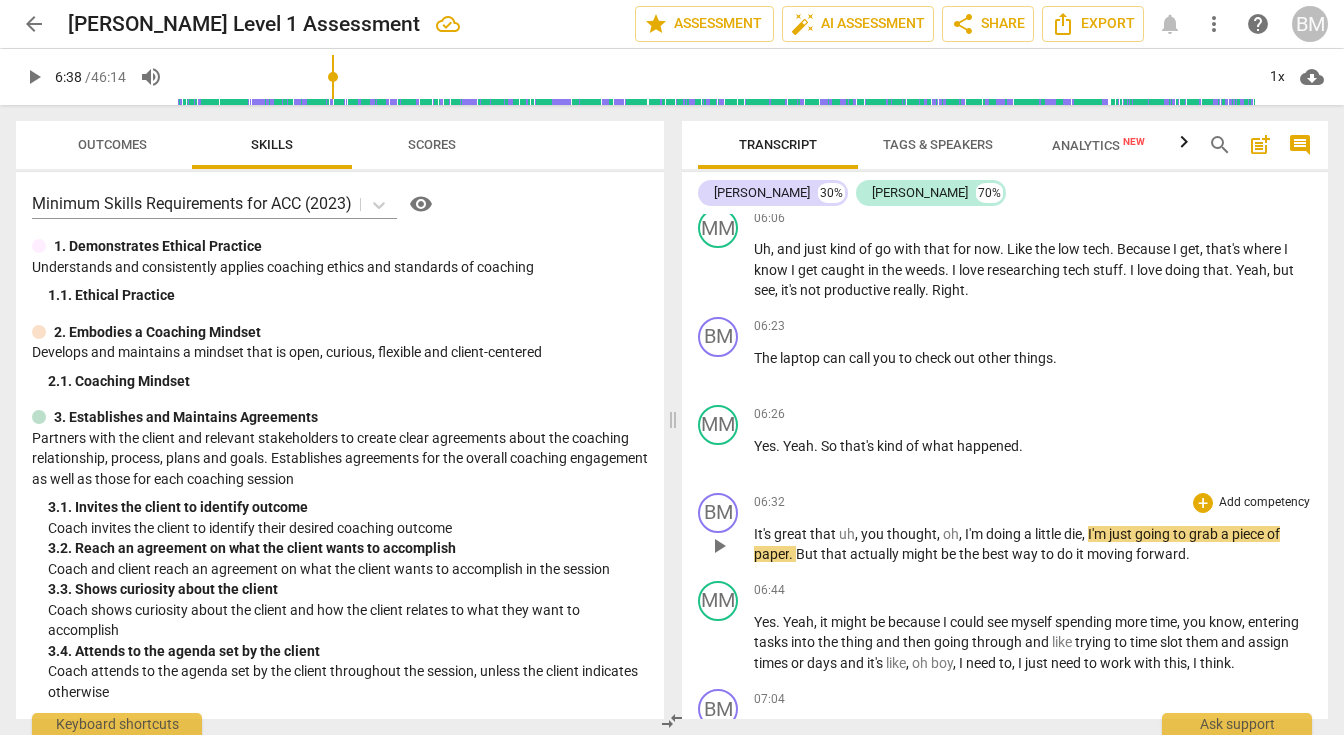 click on "," at bounding box center [1085, 534] 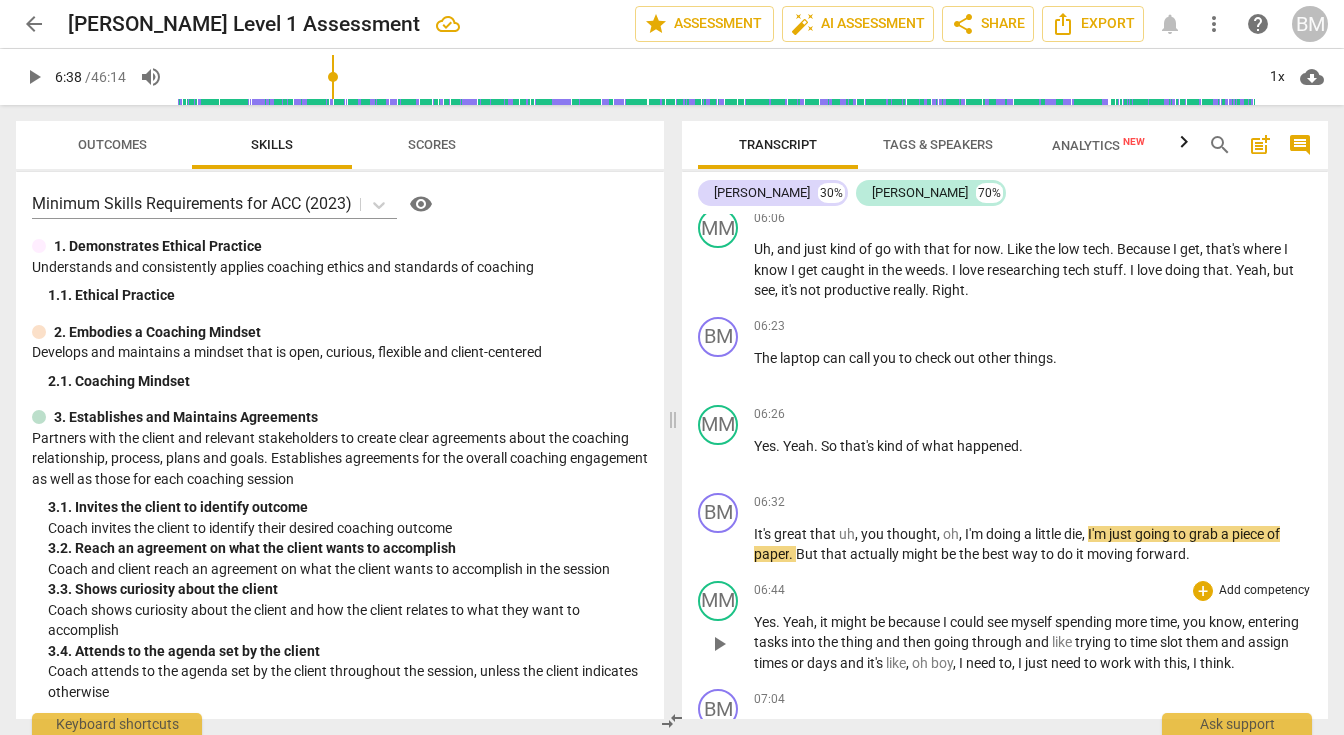 type 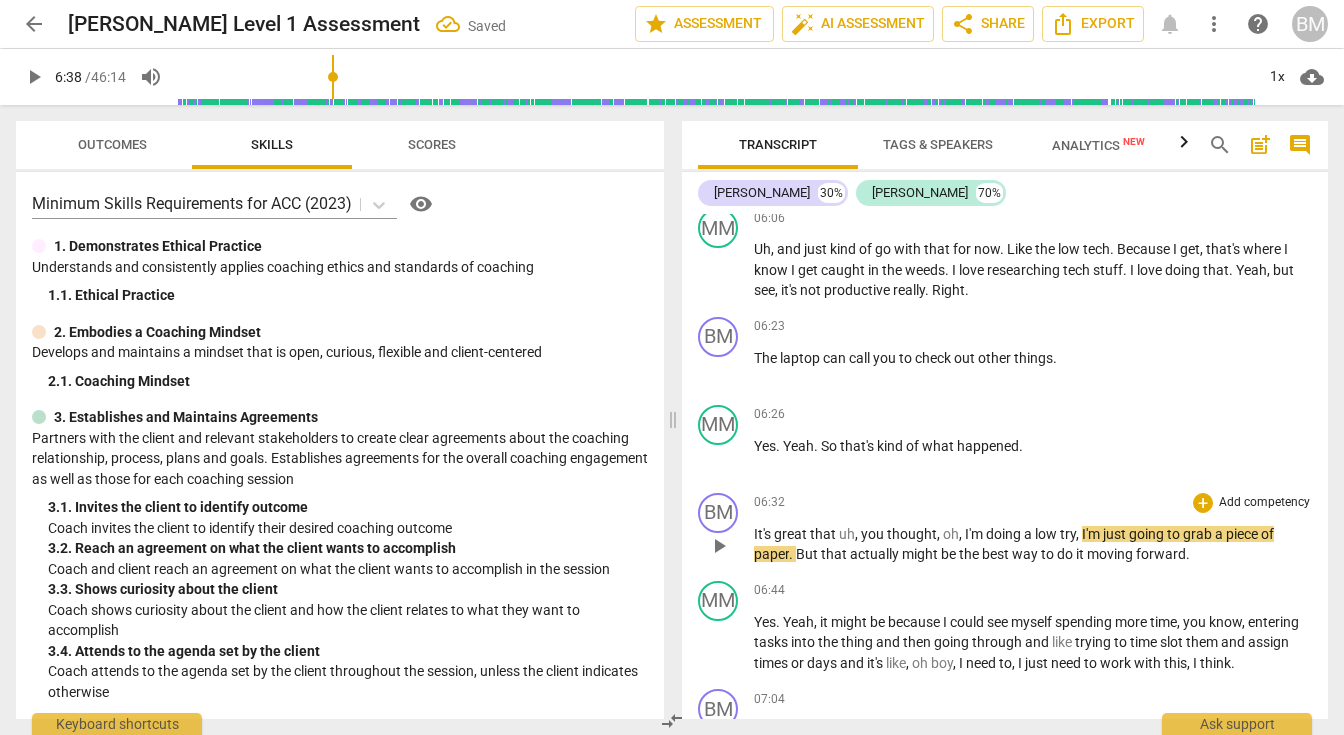 click on "It's" at bounding box center [764, 534] 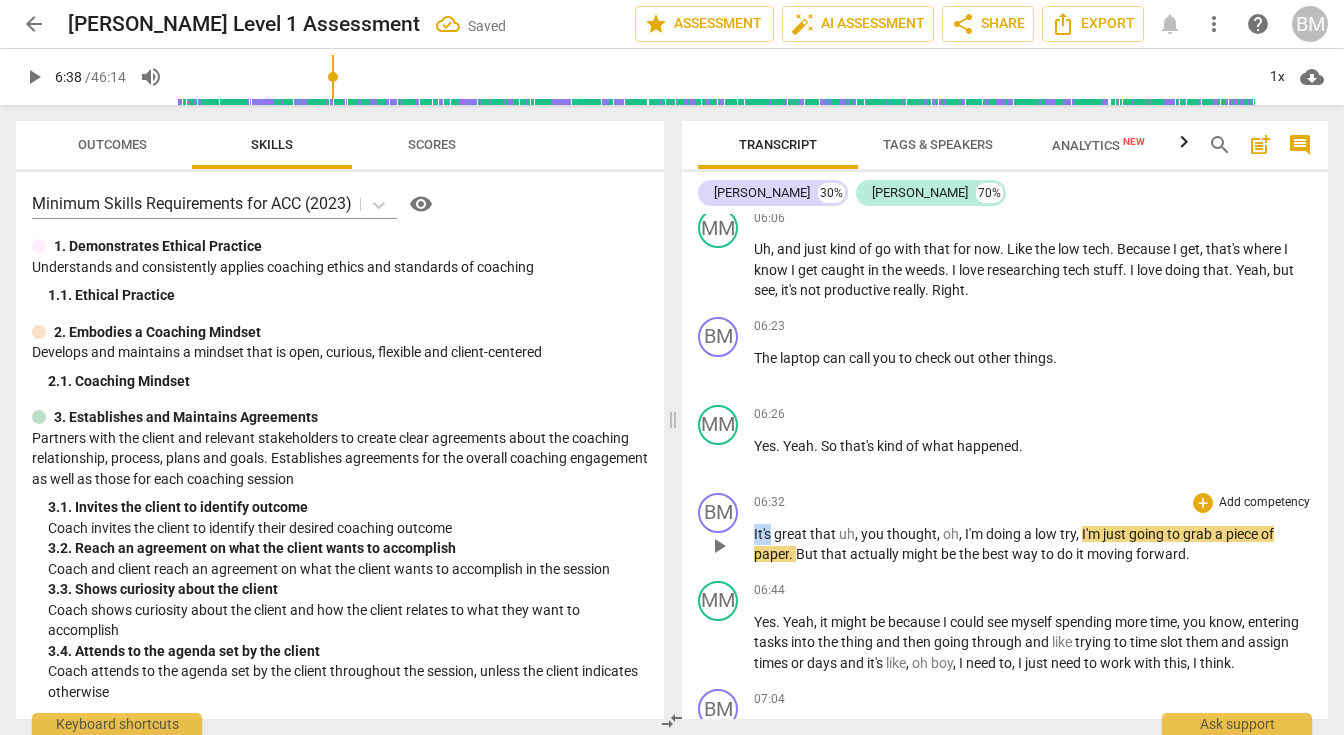 click on "It's" at bounding box center [764, 534] 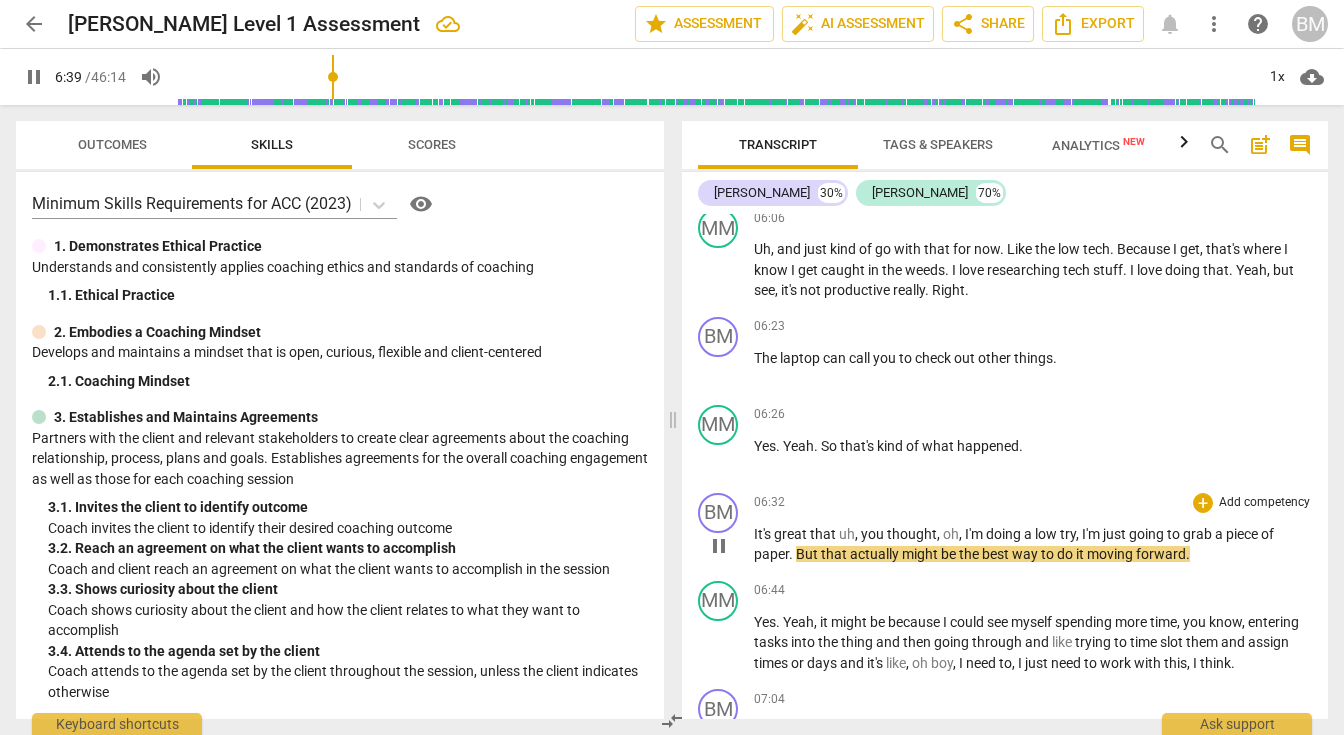click on "pause" at bounding box center (719, 546) 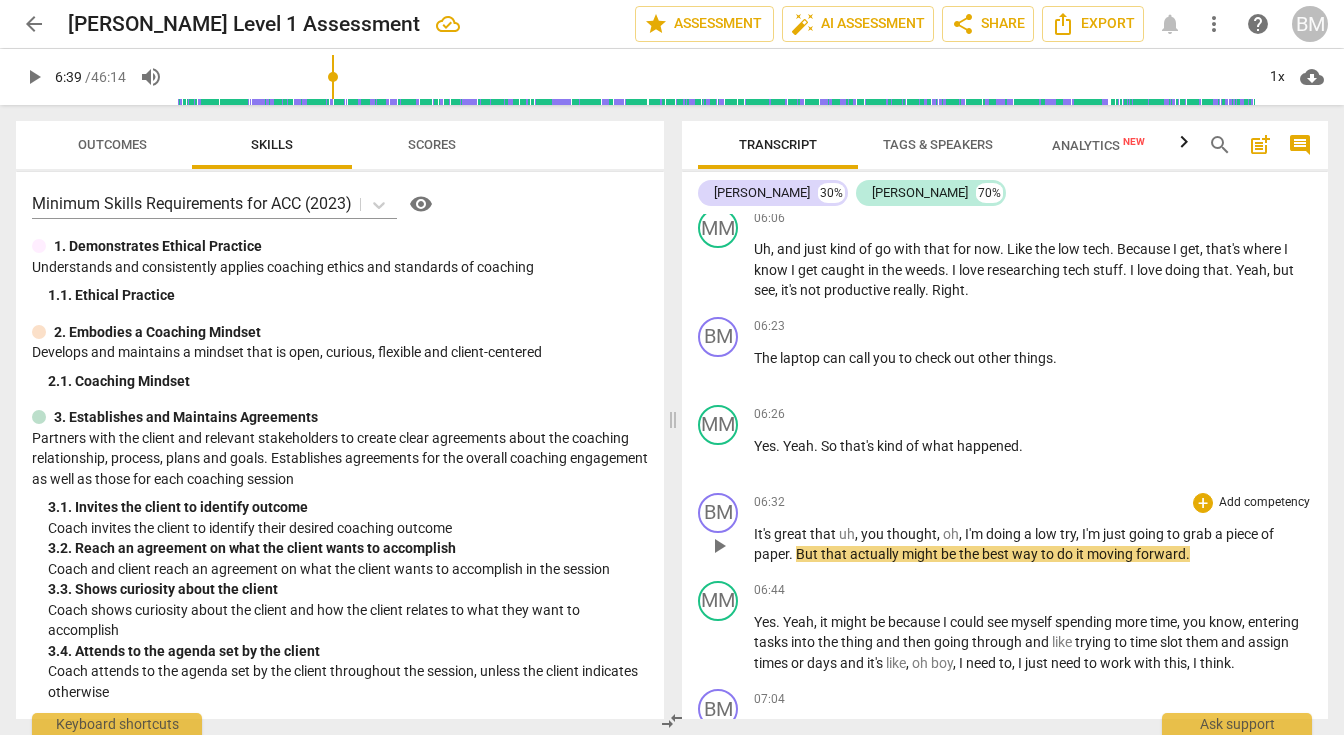 click on "," at bounding box center [1079, 534] 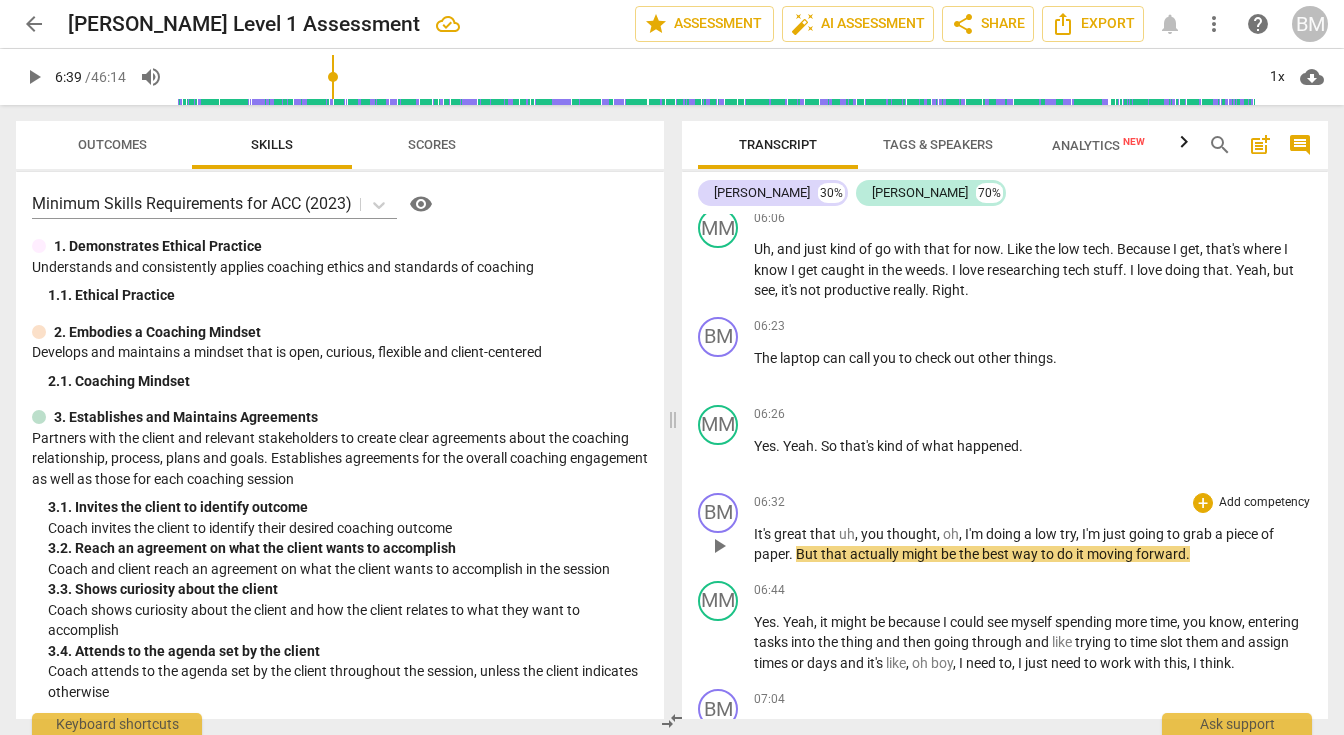 type 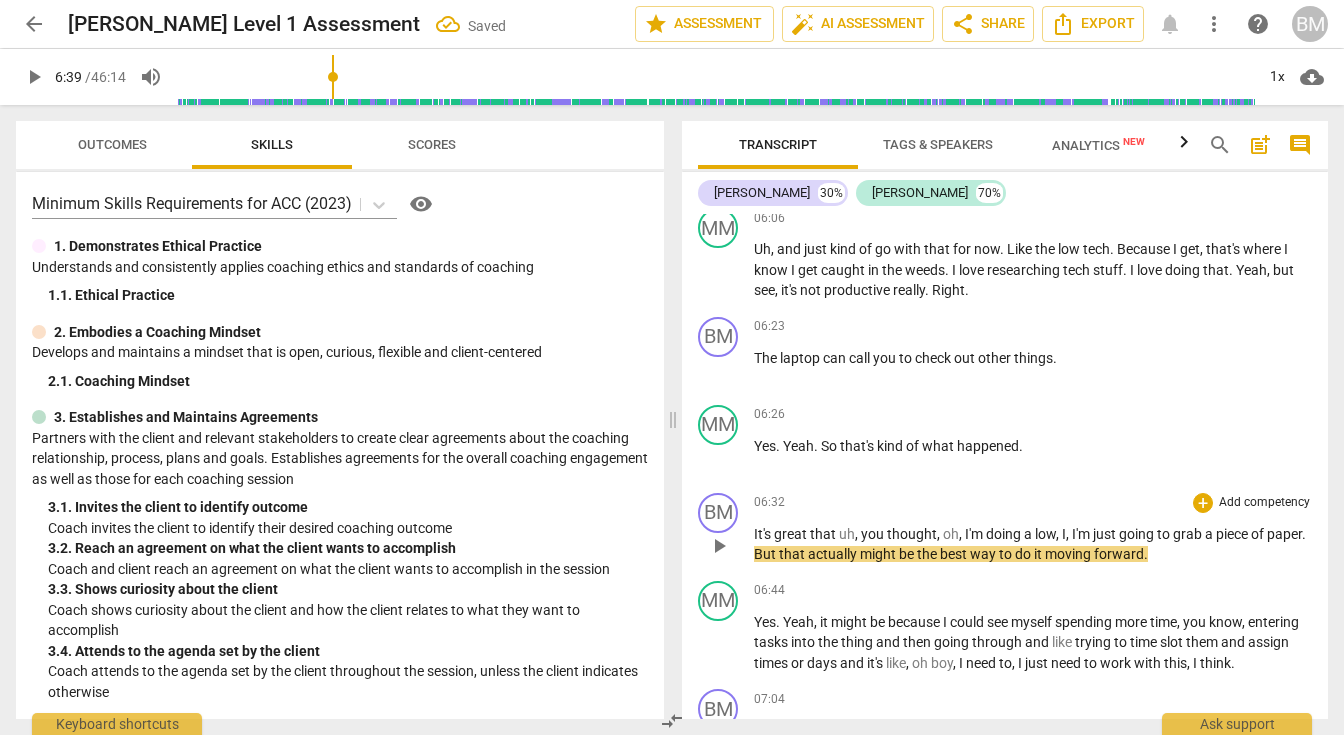 click on "It's" at bounding box center (764, 534) 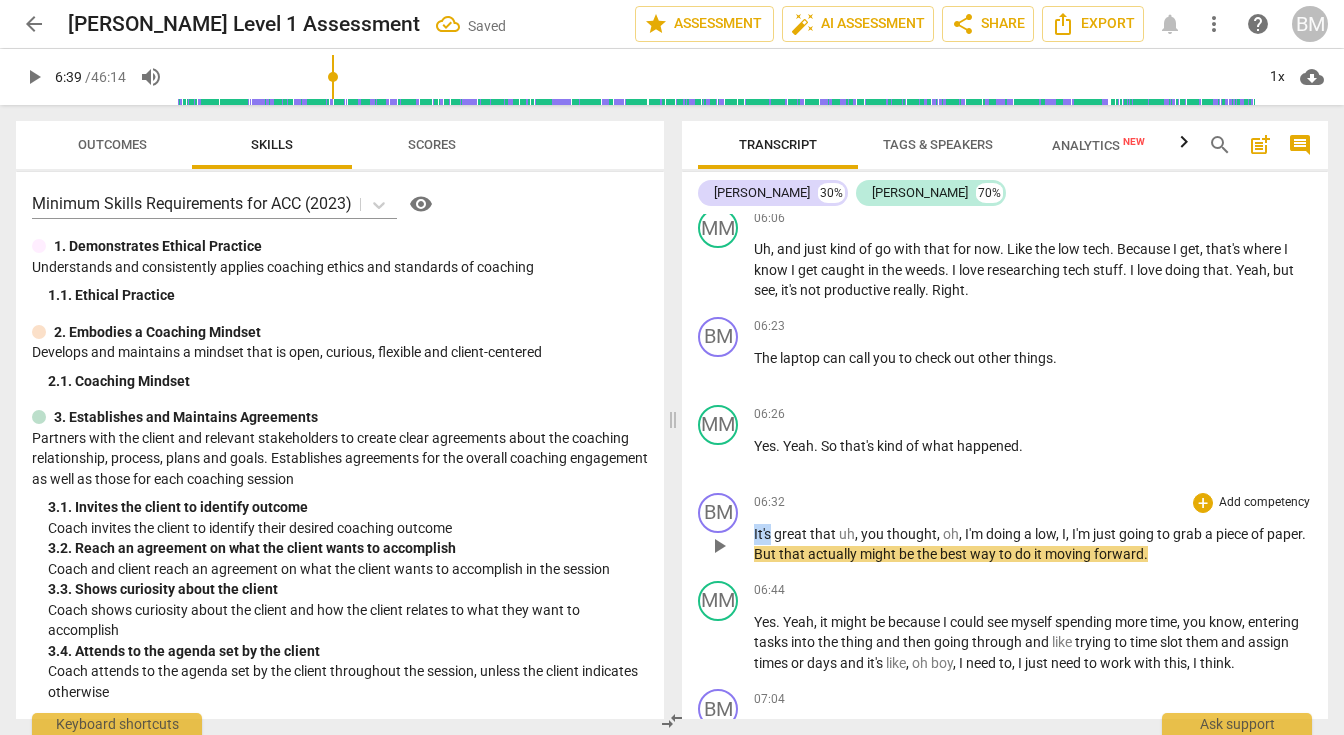 click on "It's" at bounding box center [764, 534] 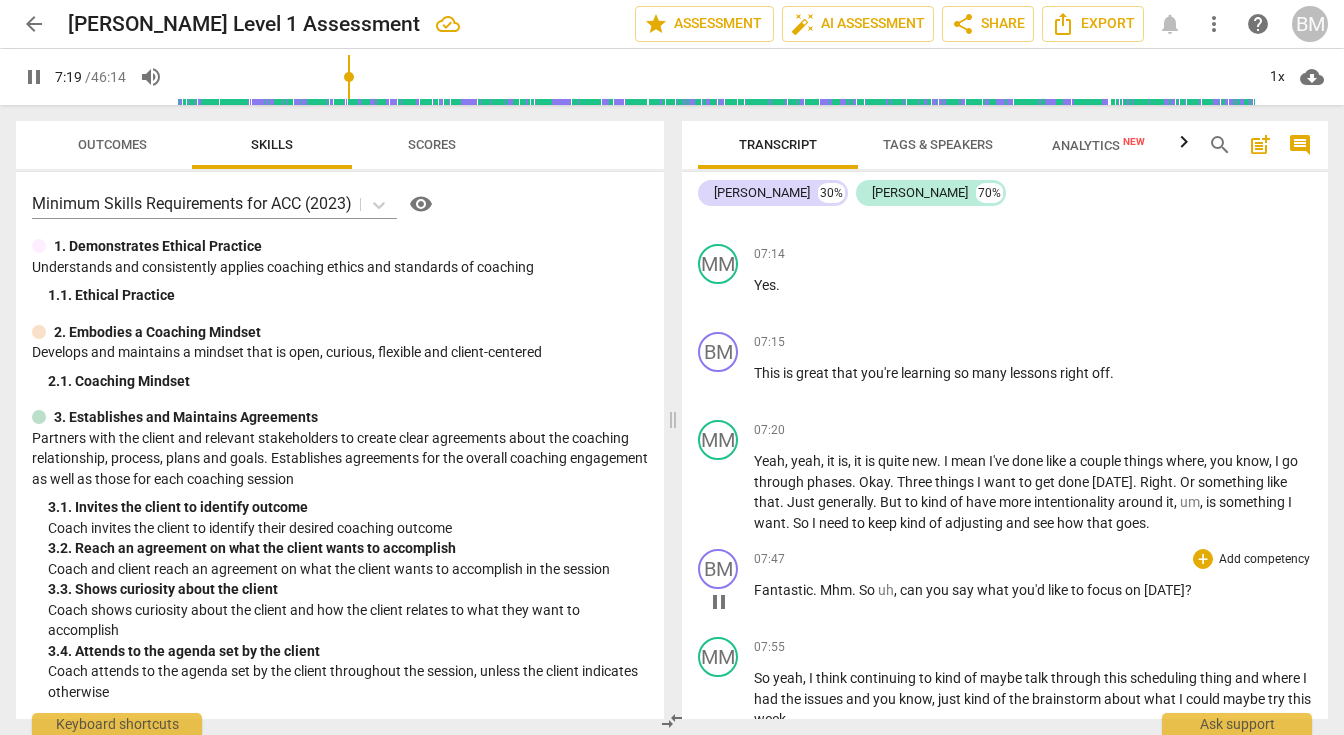 scroll, scrollTop: 5188, scrollLeft: 0, axis: vertical 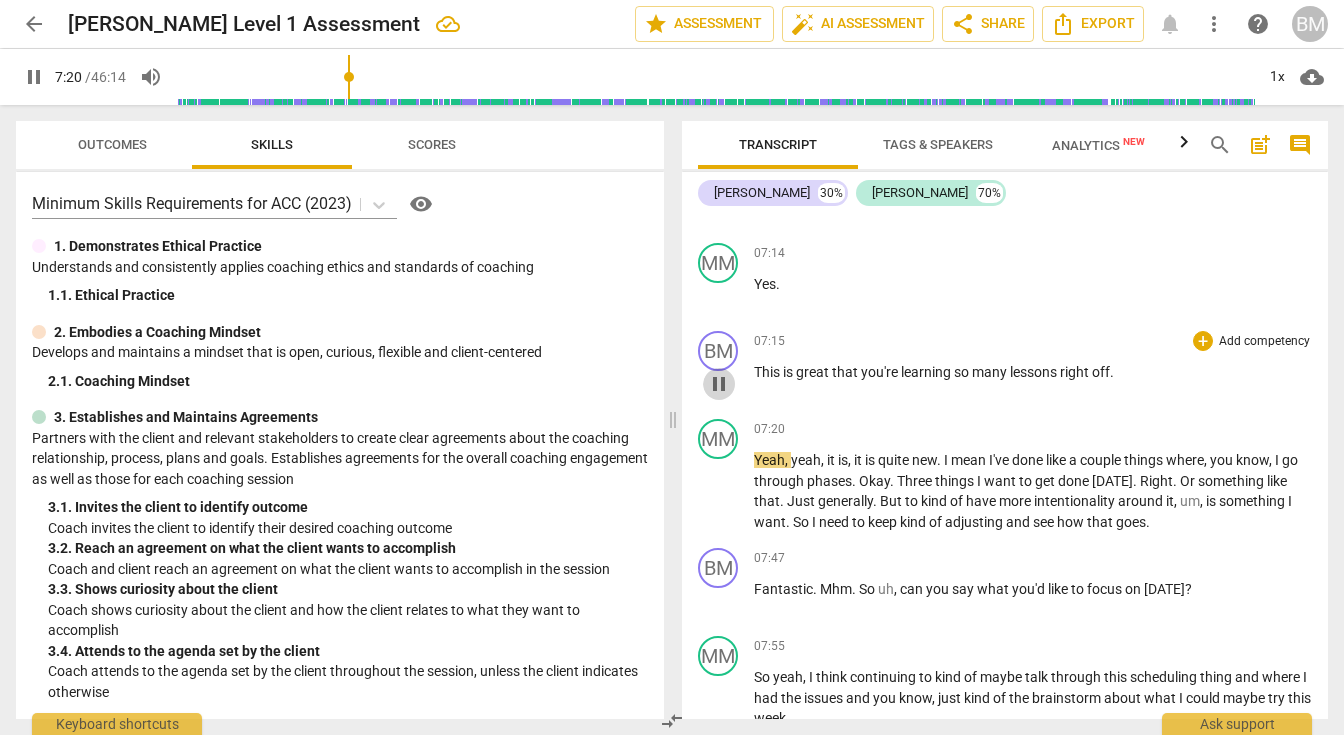 click on "pause" at bounding box center (719, 384) 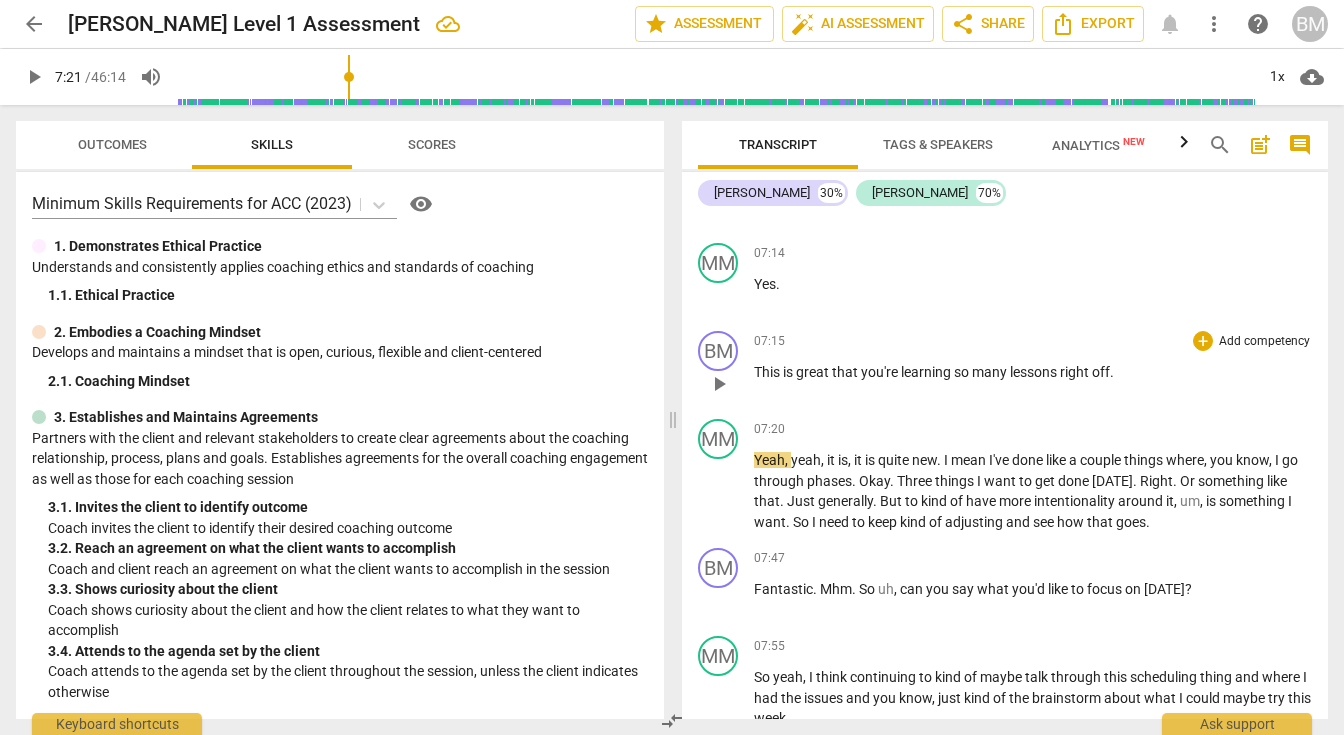 click on "." at bounding box center (1112, 372) 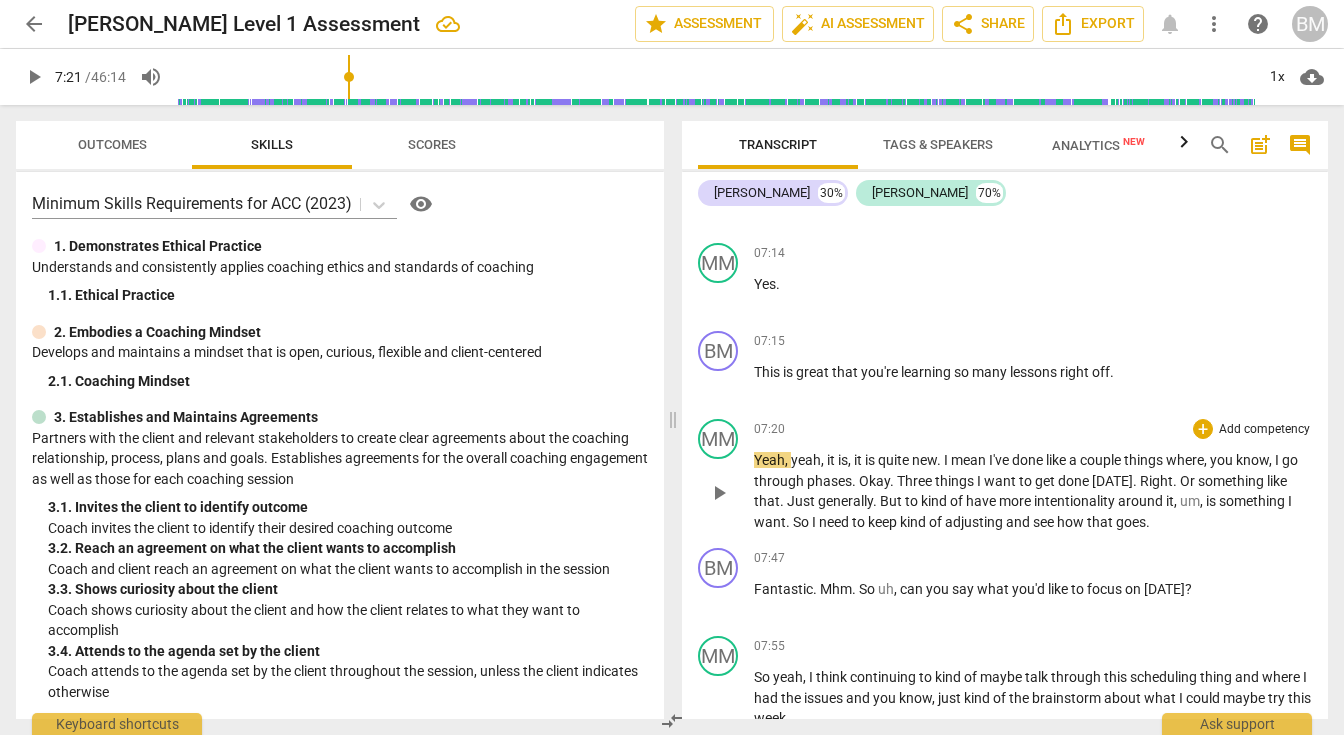 type 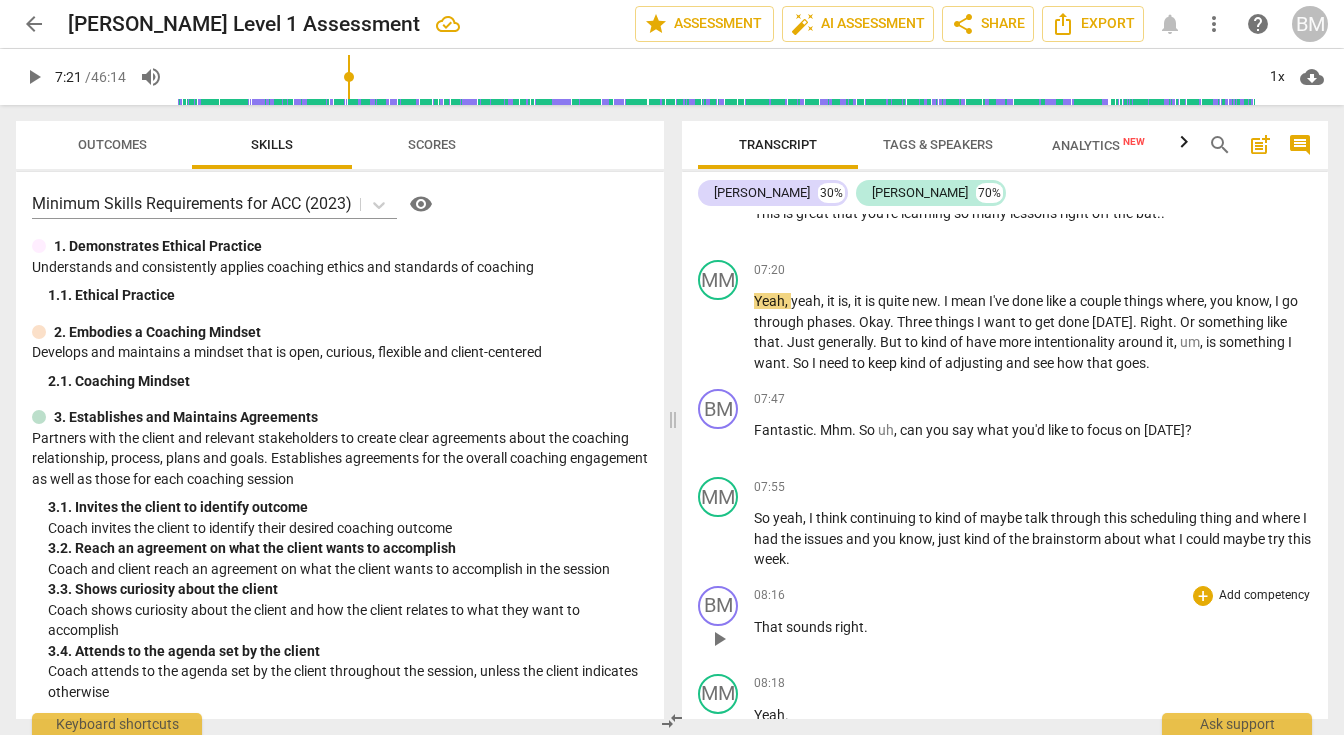 scroll, scrollTop: 5323, scrollLeft: 0, axis: vertical 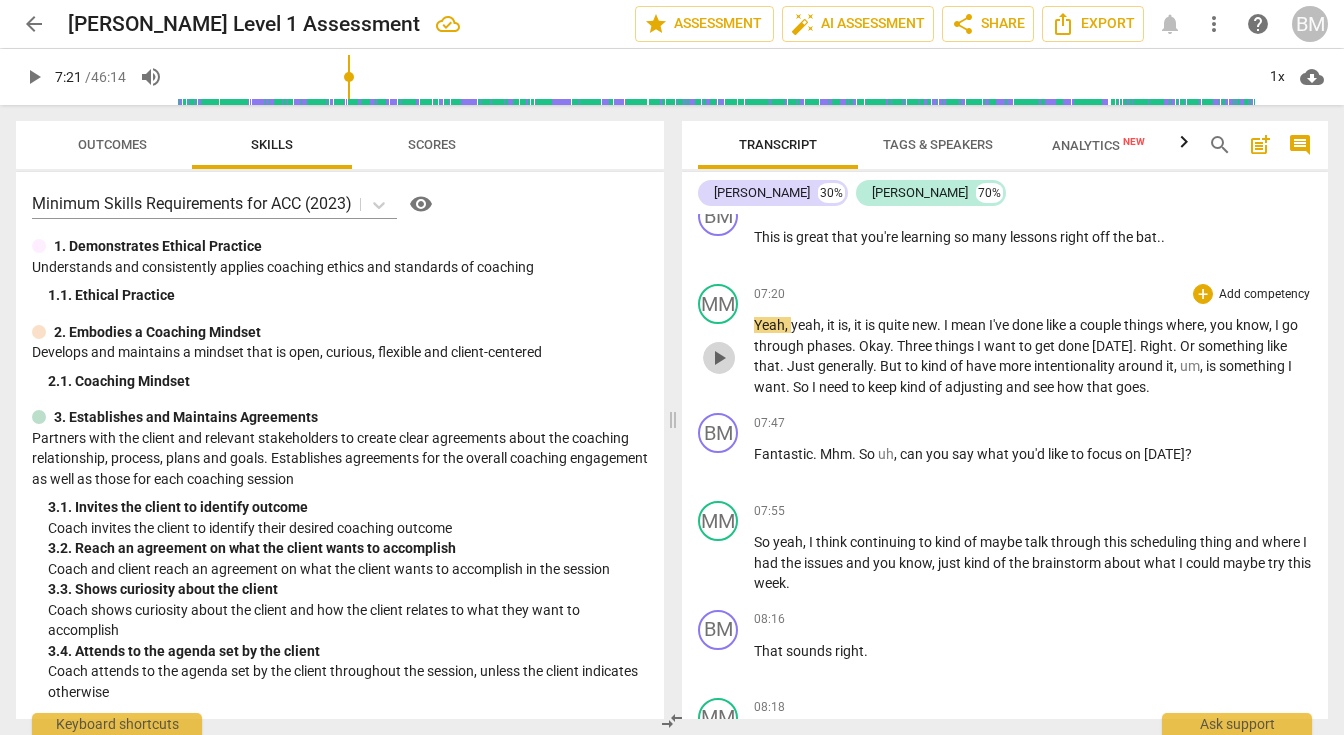 click on "play_arrow" at bounding box center (719, 358) 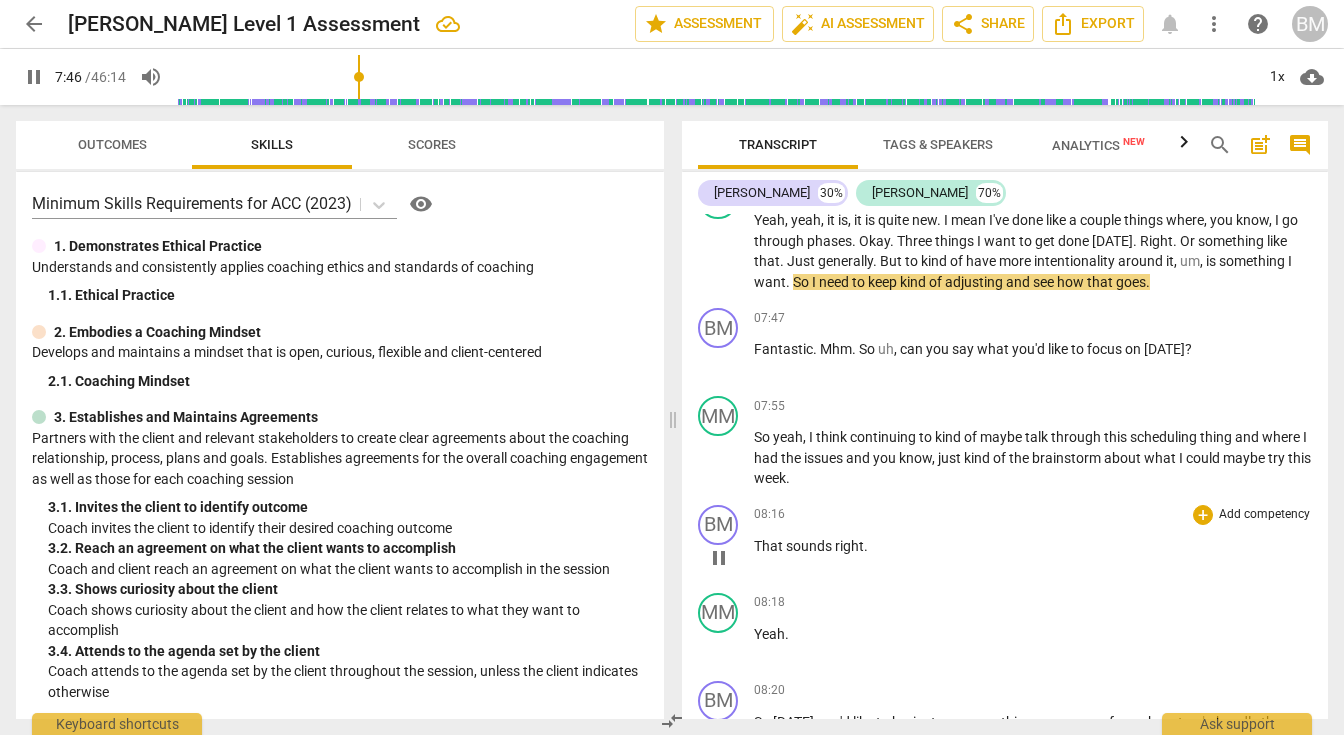 scroll, scrollTop: 5432, scrollLeft: 0, axis: vertical 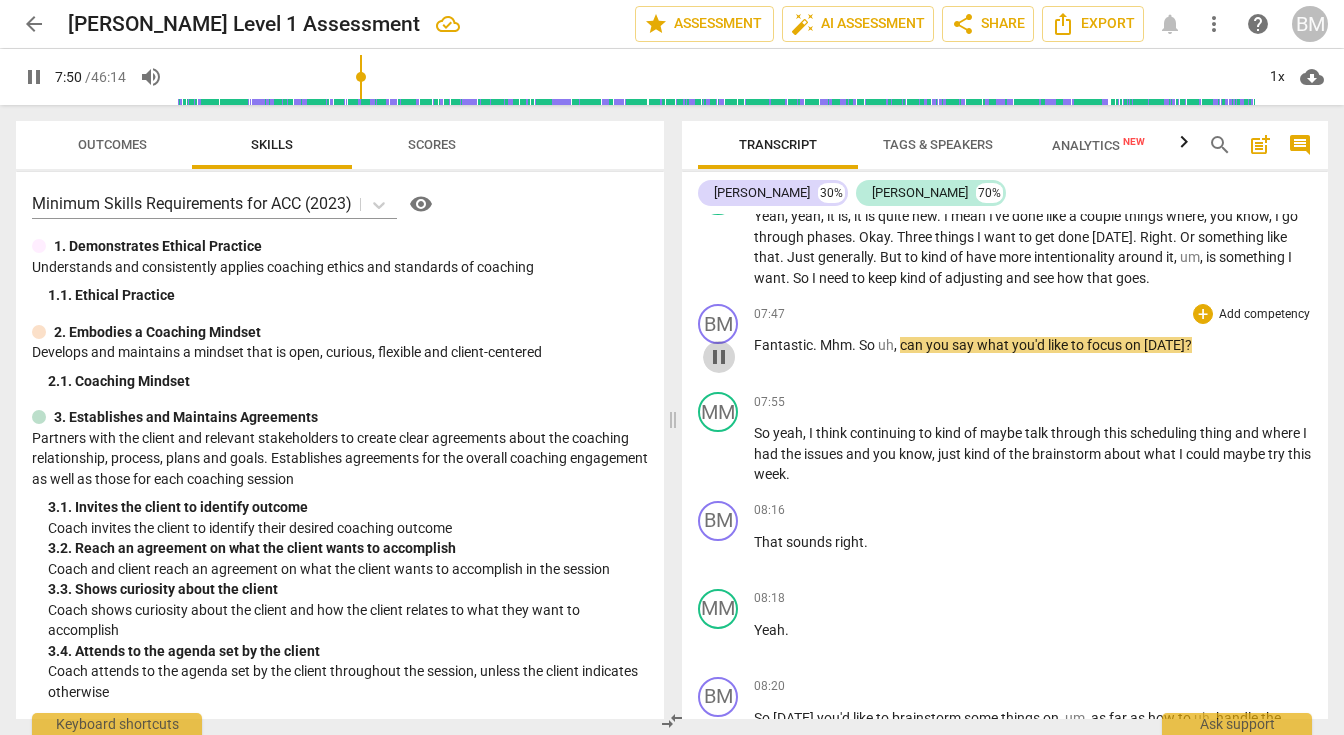 click on "pause" at bounding box center (719, 357) 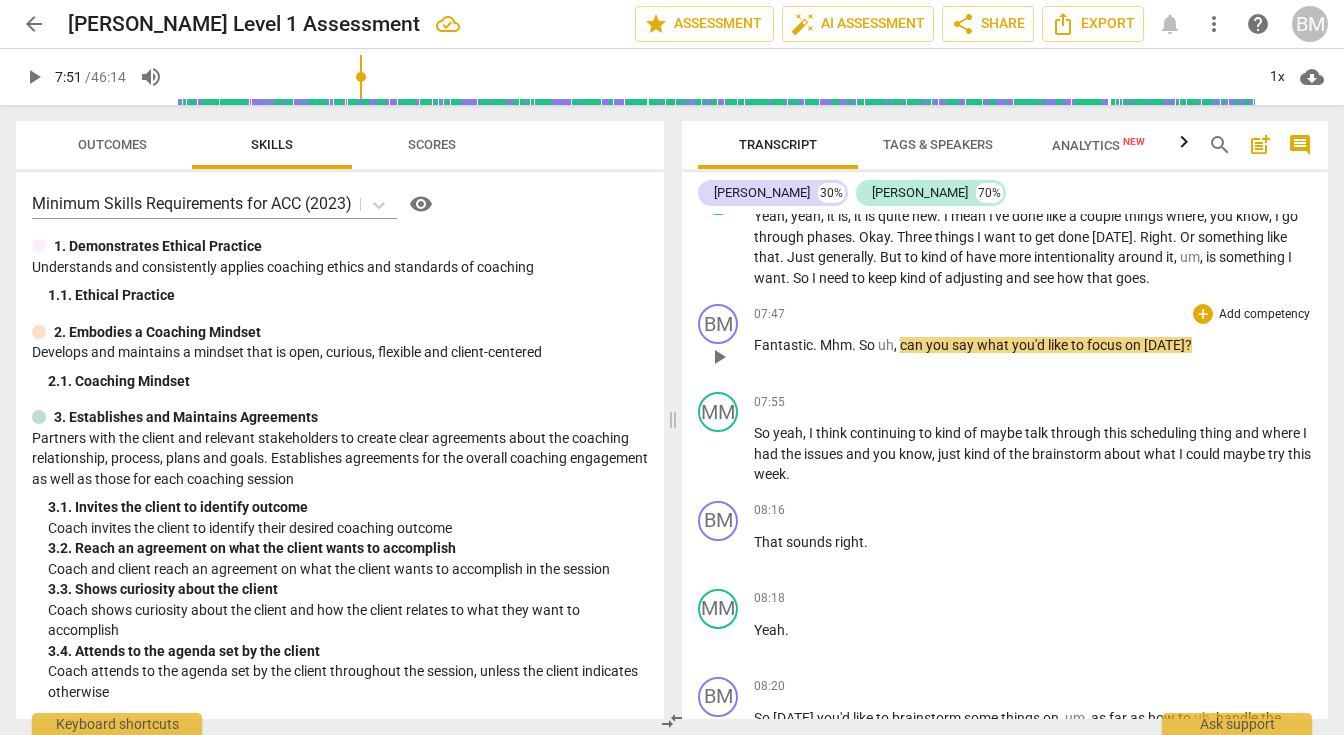 click on "Mhm" at bounding box center [836, 345] 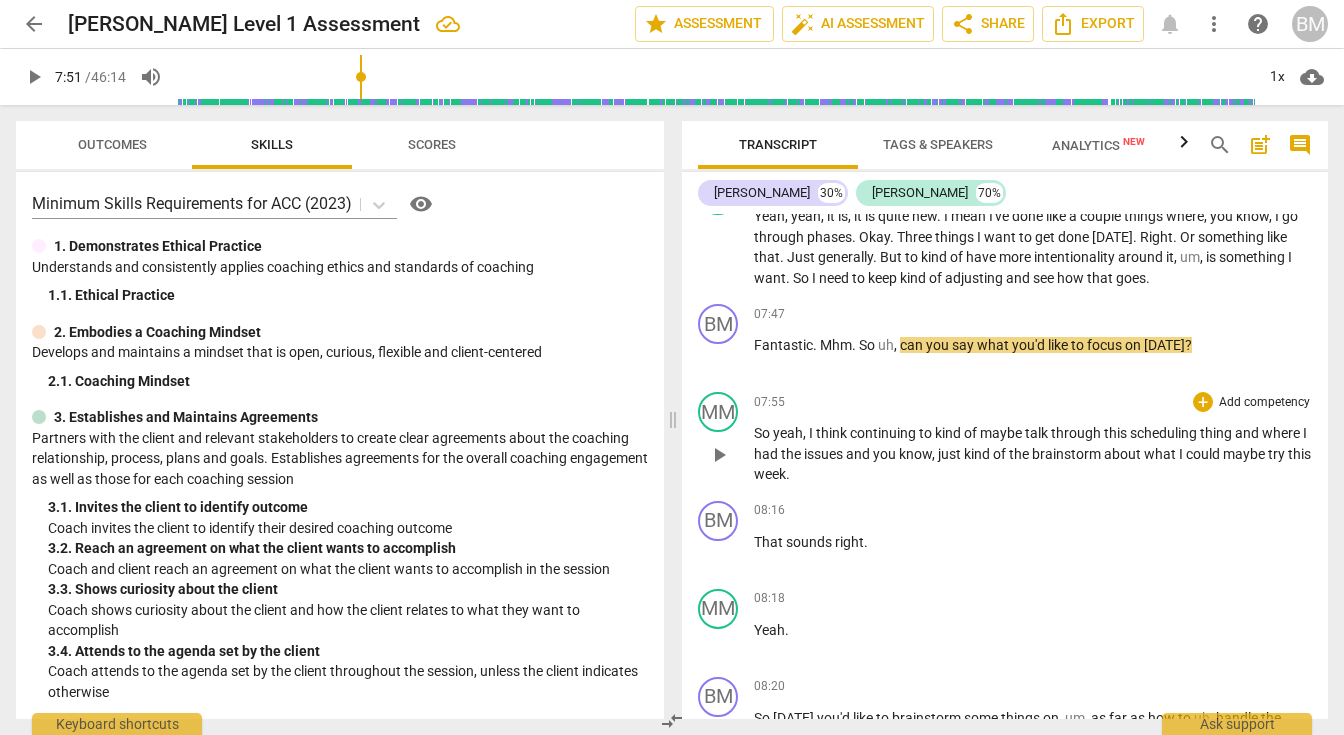 type 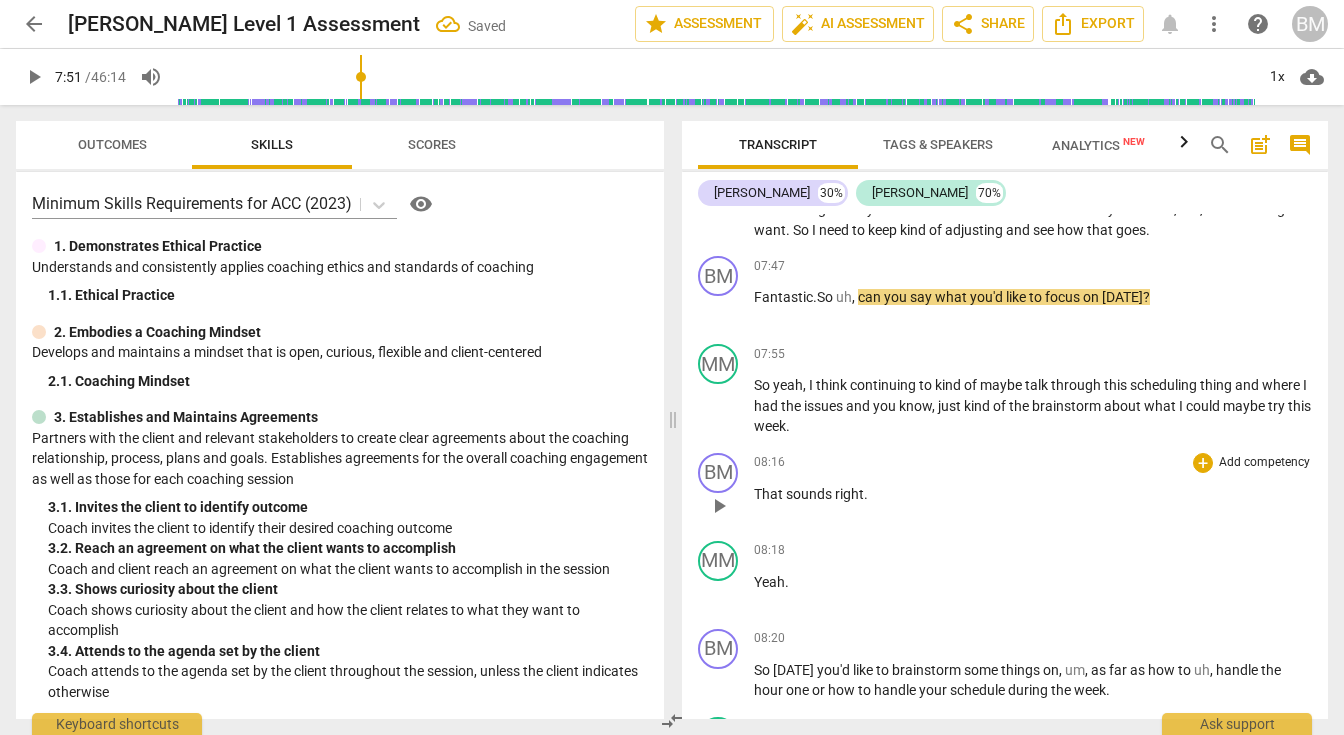scroll, scrollTop: 5485, scrollLeft: 0, axis: vertical 